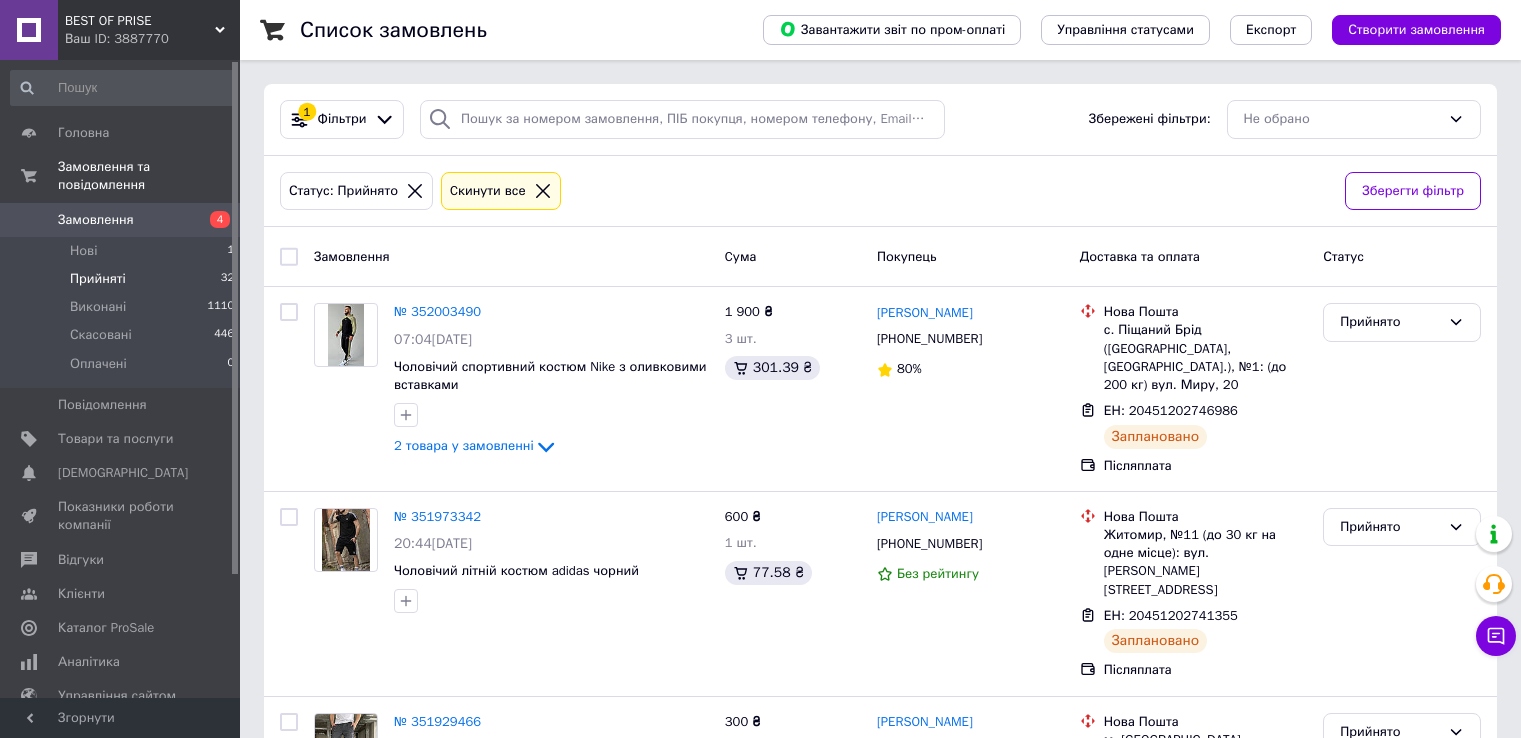 scroll, scrollTop: 100, scrollLeft: 0, axis: vertical 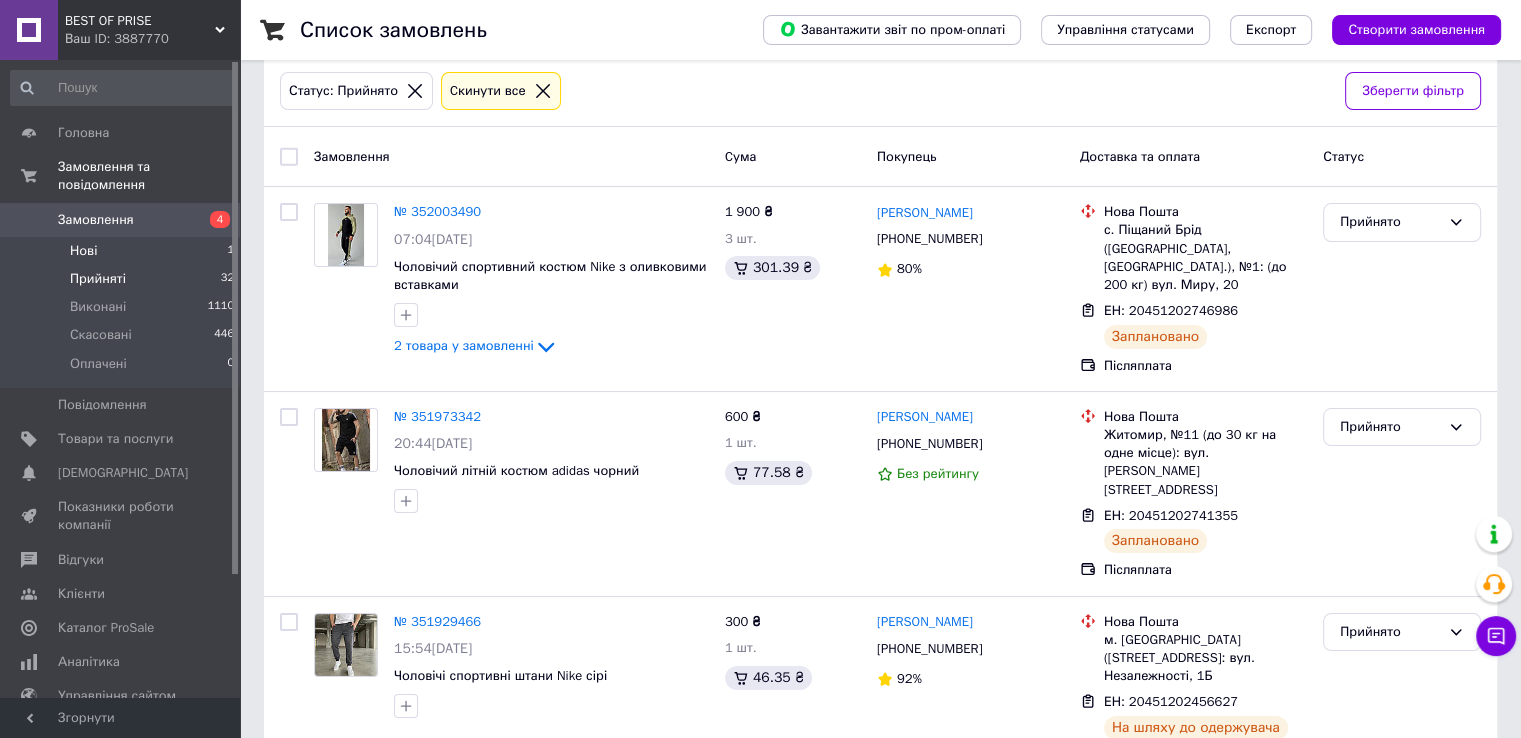 click on "Нові 1" at bounding box center [123, 251] 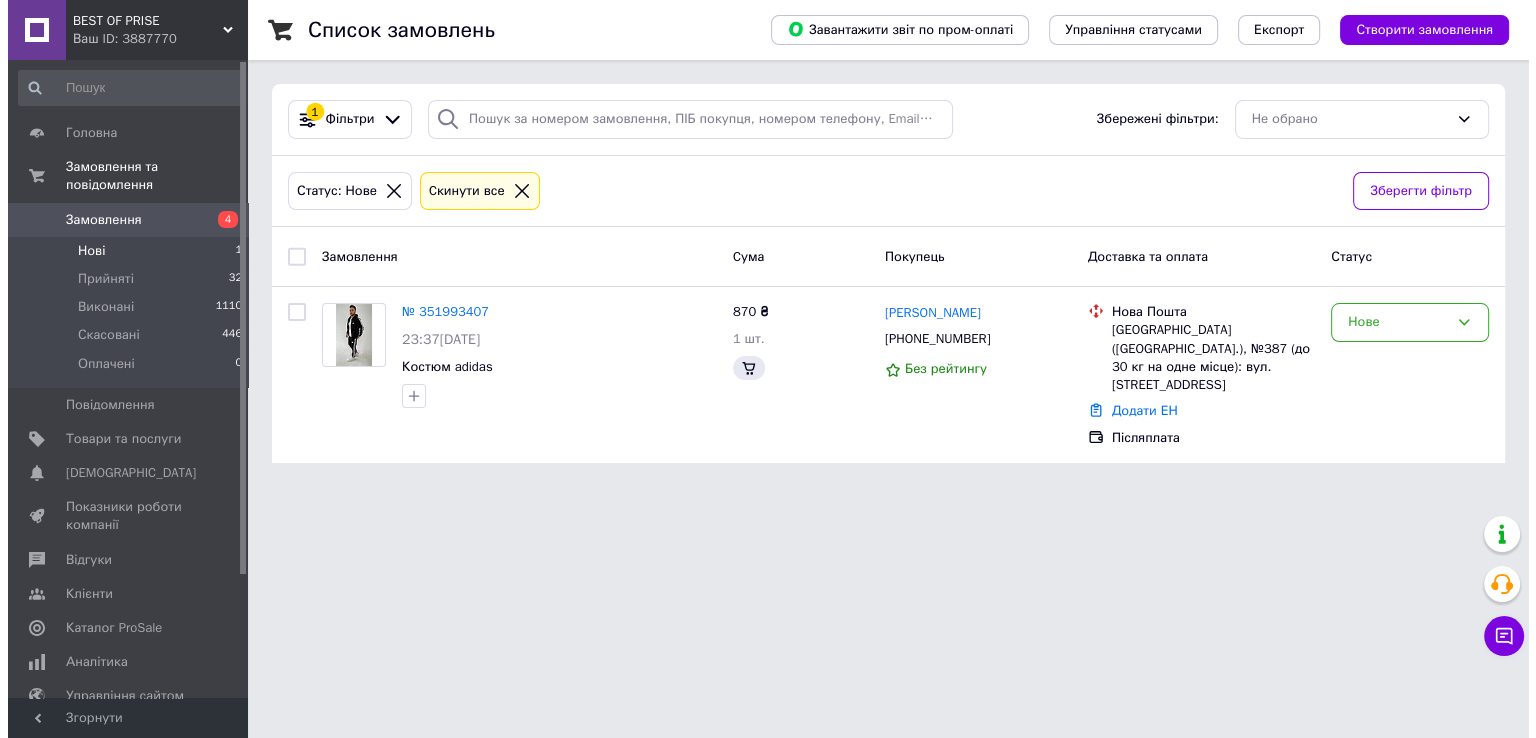 scroll, scrollTop: 0, scrollLeft: 0, axis: both 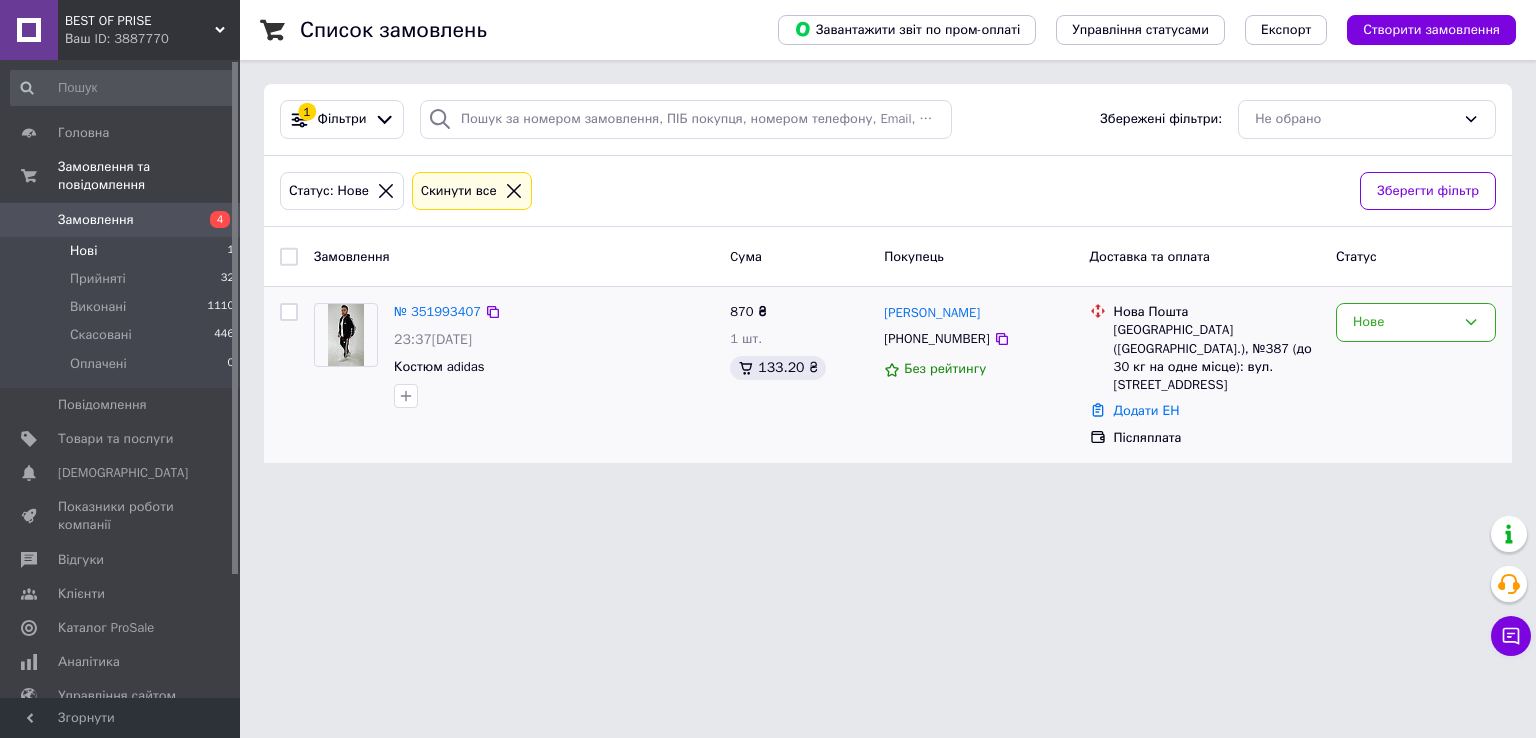 click at bounding box center [345, 335] 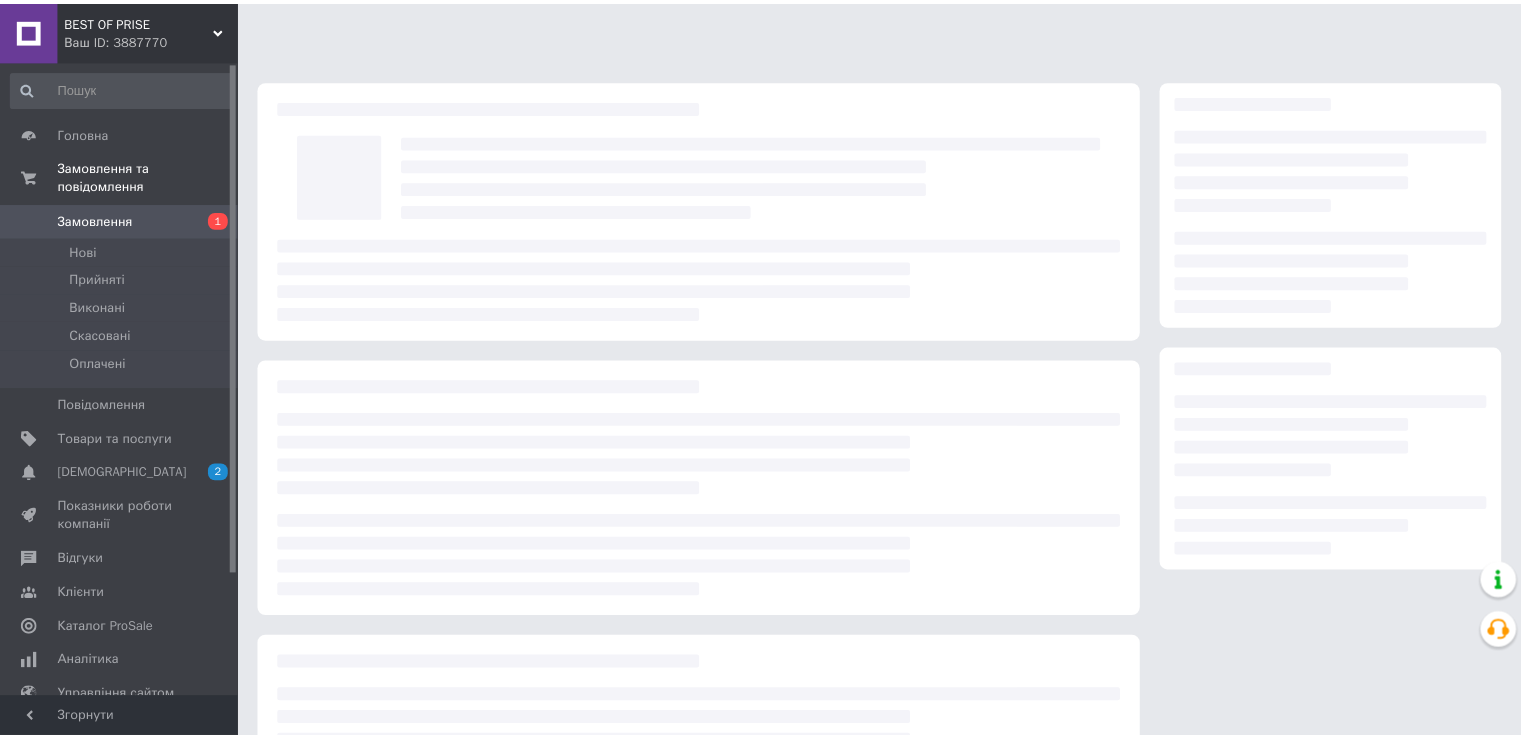 scroll, scrollTop: 0, scrollLeft: 0, axis: both 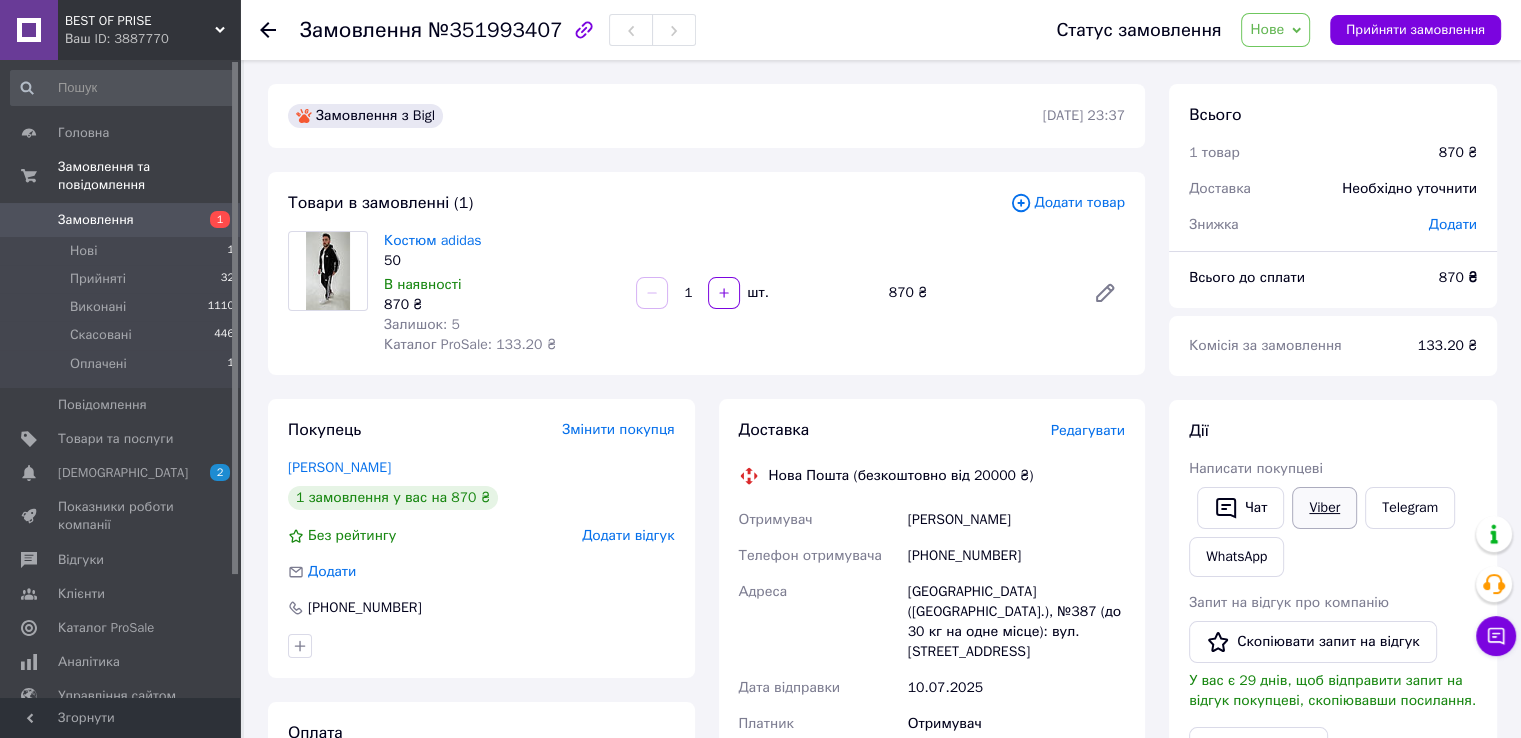 click on "Viber" at bounding box center [1324, 508] 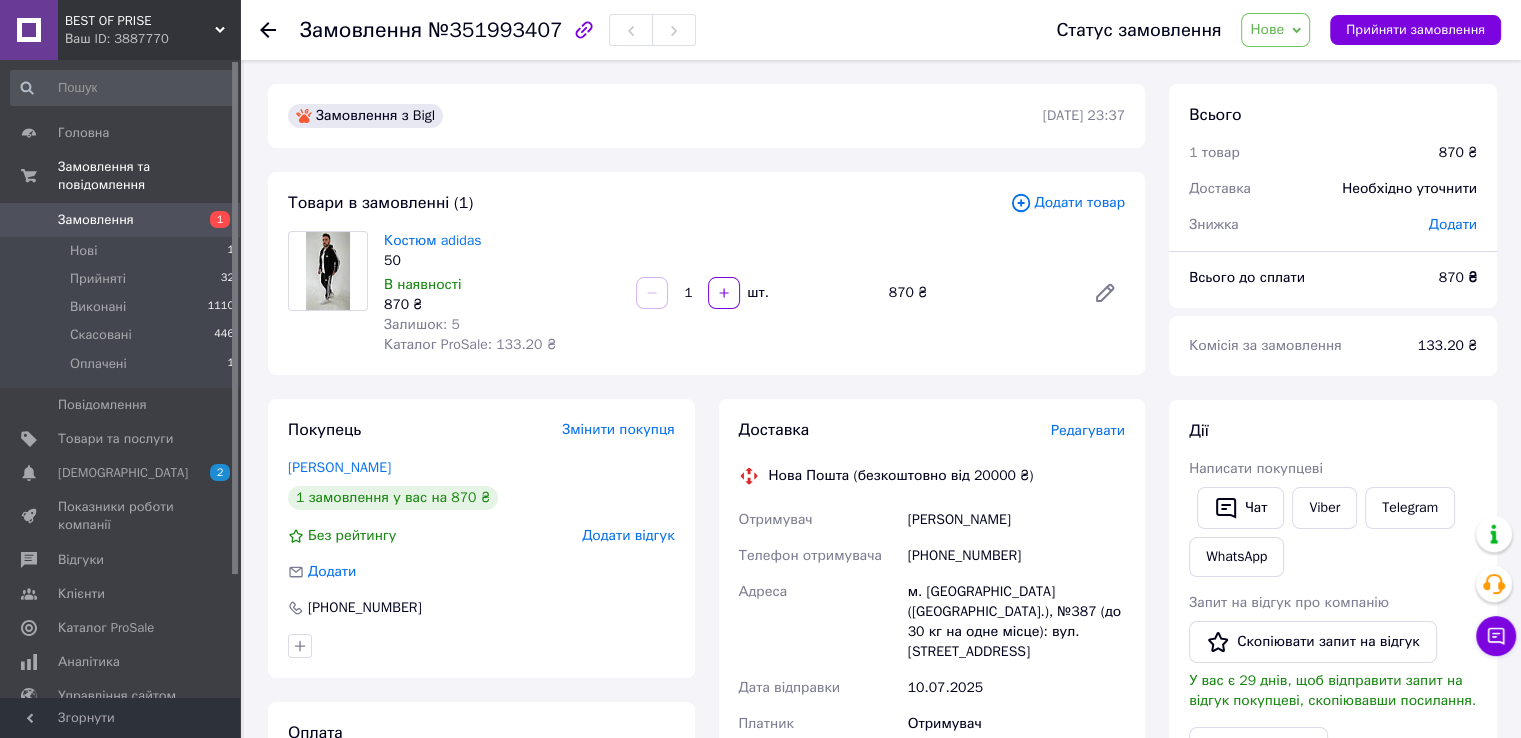 click on "Замовлення №351993407 Статус замовлення Нове Прийнято Виконано Скасовано Оплачено Прийняти замовлення Замовлення з Bigl 09.07.2025 | 23:37 Товари в замовленні (1) Додати товар Костюм adidas 50 В наявності 870 ₴ Залишок: 5 Каталог ProSale: 133.20 ₴  1   шт. 870 ₴ Покупець Змінити покупця Трунова Валерія 1 замовлення у вас на 870 ₴ Без рейтингу   Додати відгук Додати +380506640172 Оплата Післяплата Доставка Редагувати Нова Пошта (безкоштовно від 20000 ₴) Отримувач Трунова Валерія Телефон отримувача +380506640172 Адреса м. Київ (Київська обл.), №387 (до 30 кг на одне місце): вул. Алматинська, 103/1 10.07.2025 870 ₴ <" at bounding box center (882, 757) 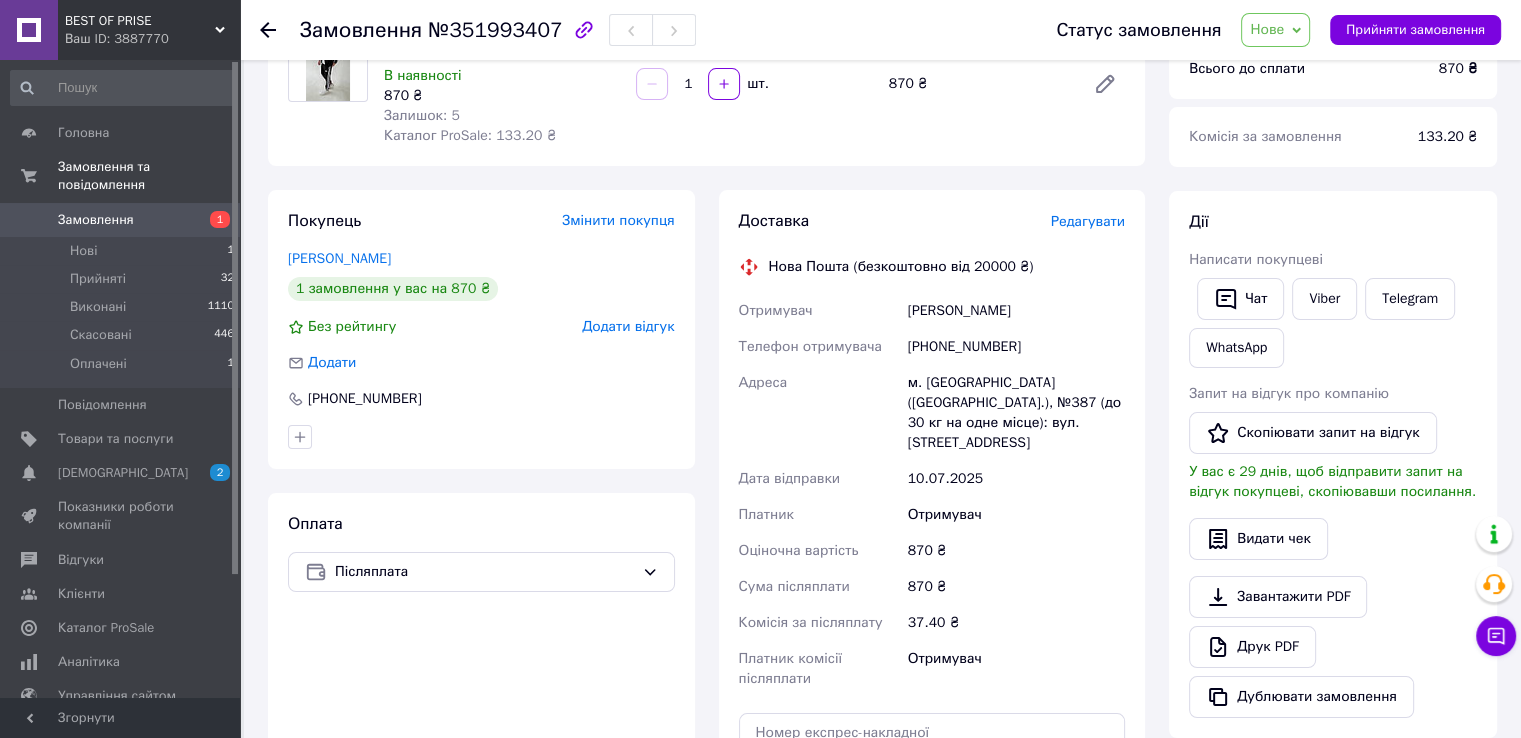 scroll, scrollTop: 100, scrollLeft: 0, axis: vertical 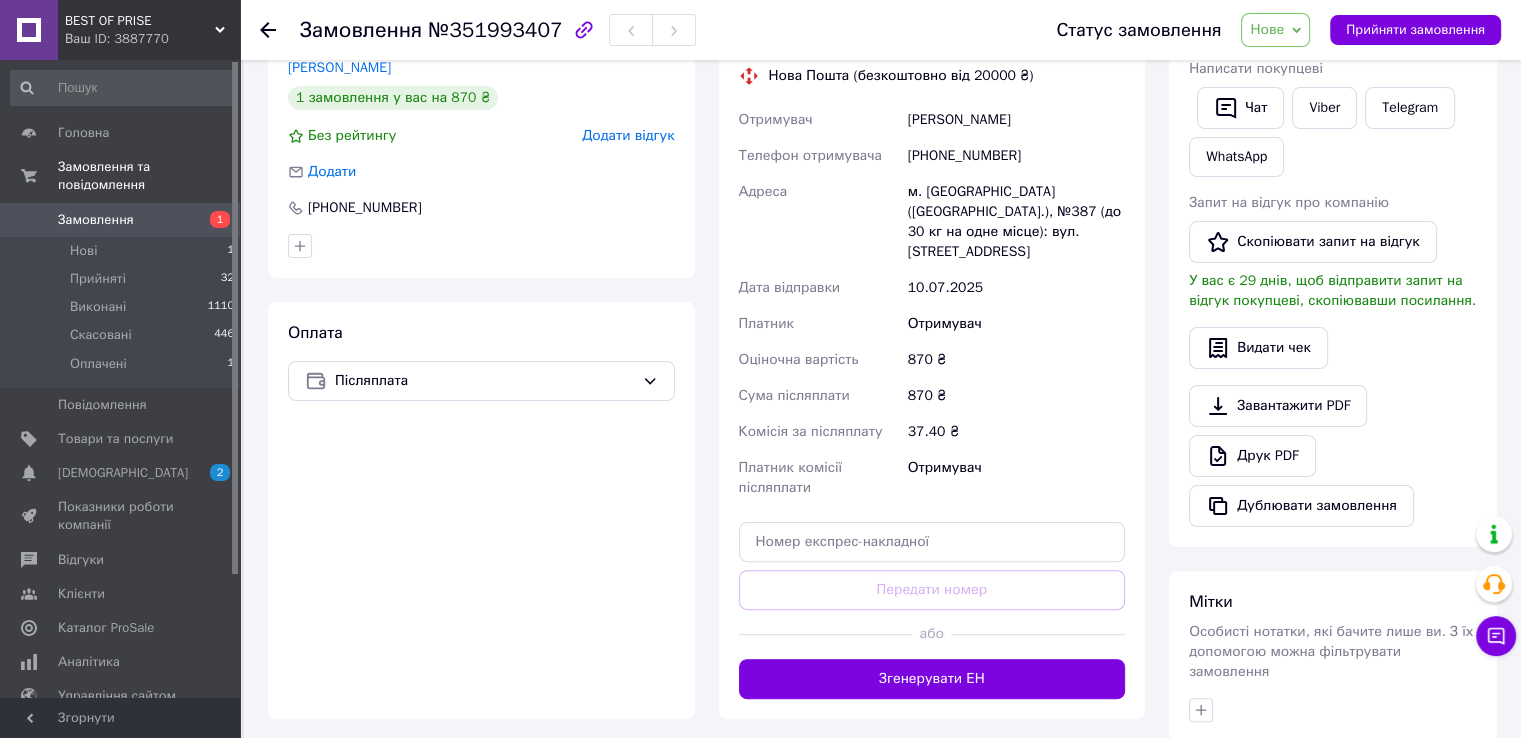 click on "Замовлення №351993407 Статус замовлення Нове Прийнято Виконано Скасовано Оплачено Прийняти замовлення Замовлення з Bigl 09.07.2025 | 23:37 Товари в замовленні (1) Додати товар Костюм adidas 50 В наявності 870 ₴ Залишок: 5 Каталог ProSale: 133.20 ₴  1   шт. 870 ₴ Покупець Змінити покупця Трунова Валерія 1 замовлення у вас на 870 ₴ Без рейтингу   Додати відгук Додати +380506640172 Оплата Післяплата Доставка Редагувати Нова Пошта (безкоштовно від 20000 ₴) Отримувач Трунова Валерія Телефон отримувача +380506640172 Адреса м. Київ (Київська обл.), №387 (до 30 кг на одне місце): вул. Алматинська, 103/1 10.07.2025 870 ₴ <" at bounding box center (882, 357) 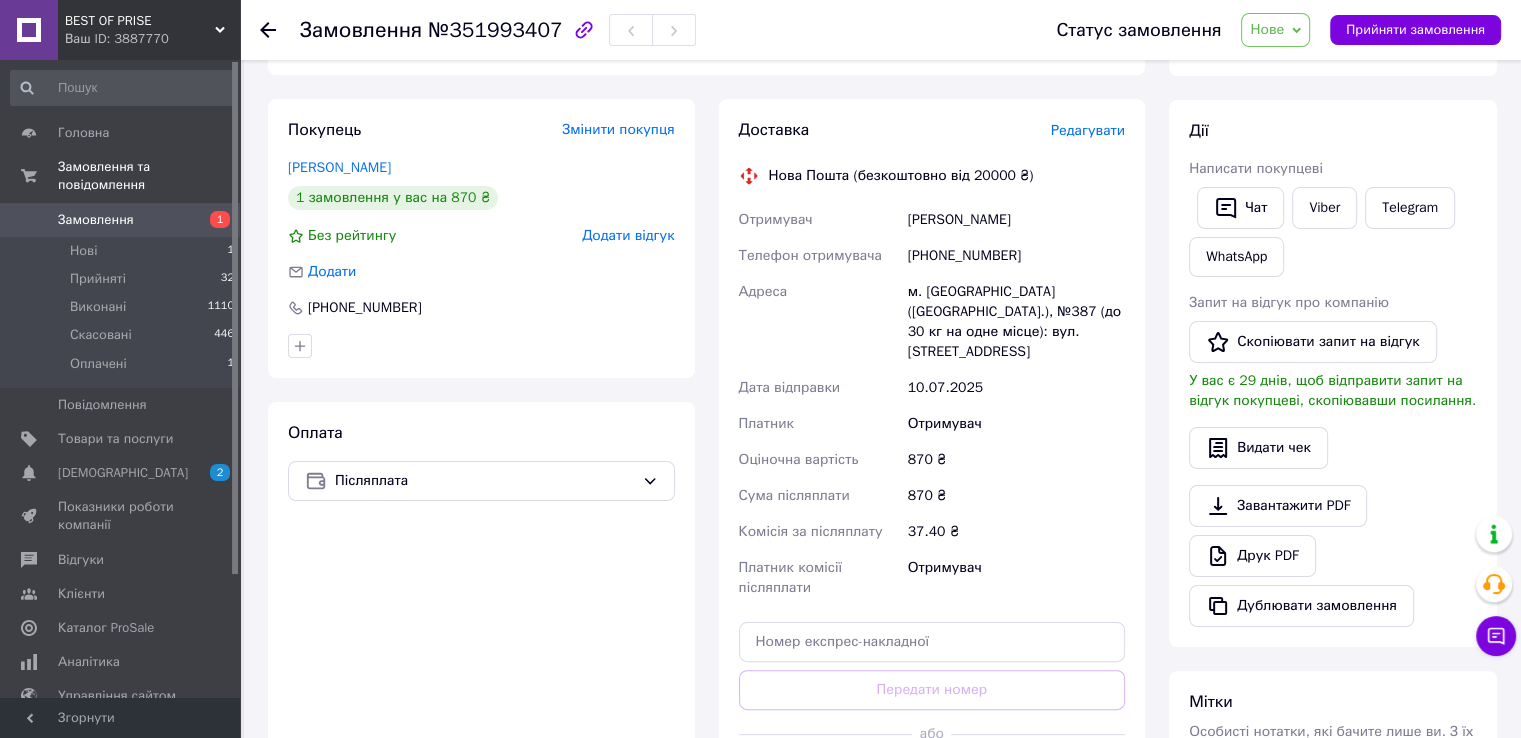 scroll, scrollTop: 400, scrollLeft: 0, axis: vertical 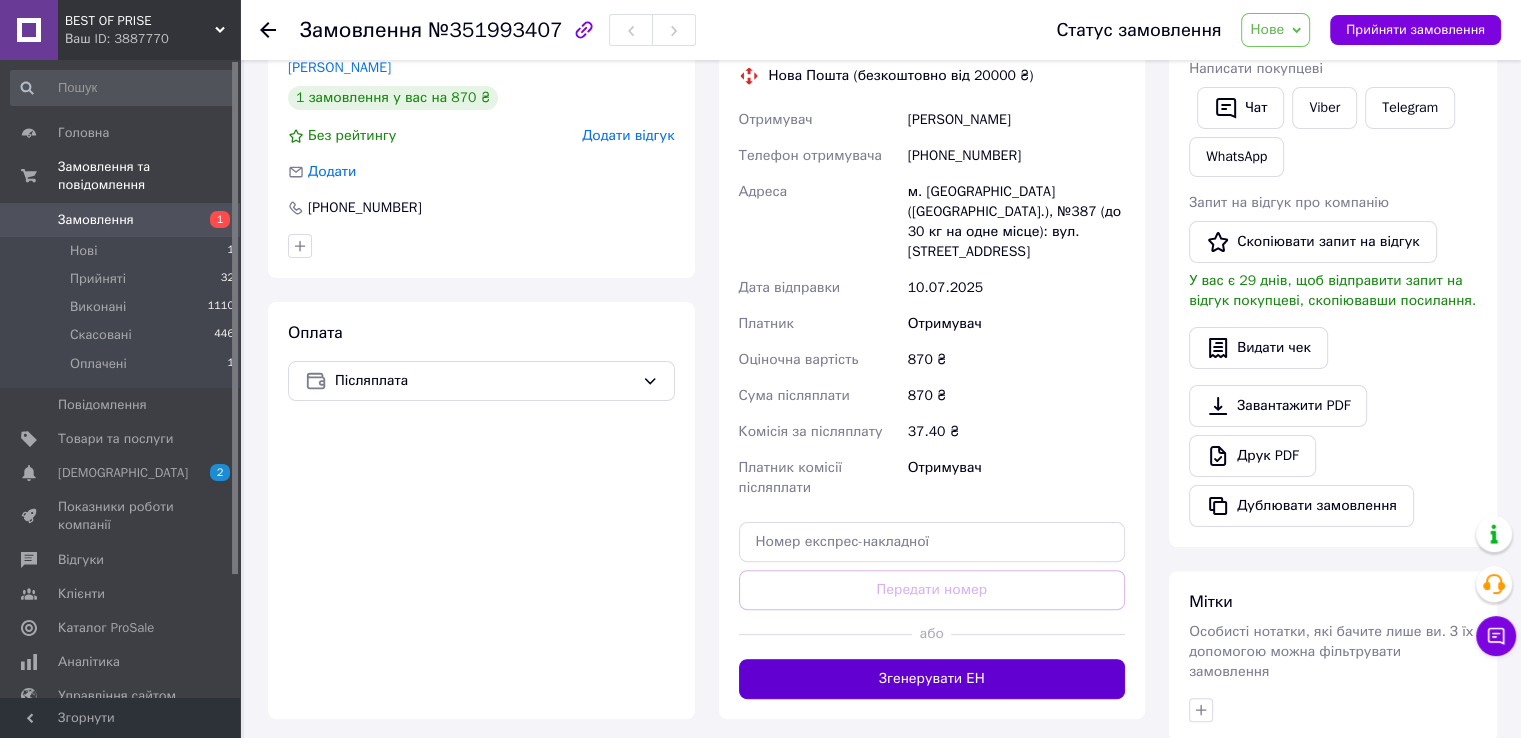 click on "Згенерувати ЕН" at bounding box center [932, 679] 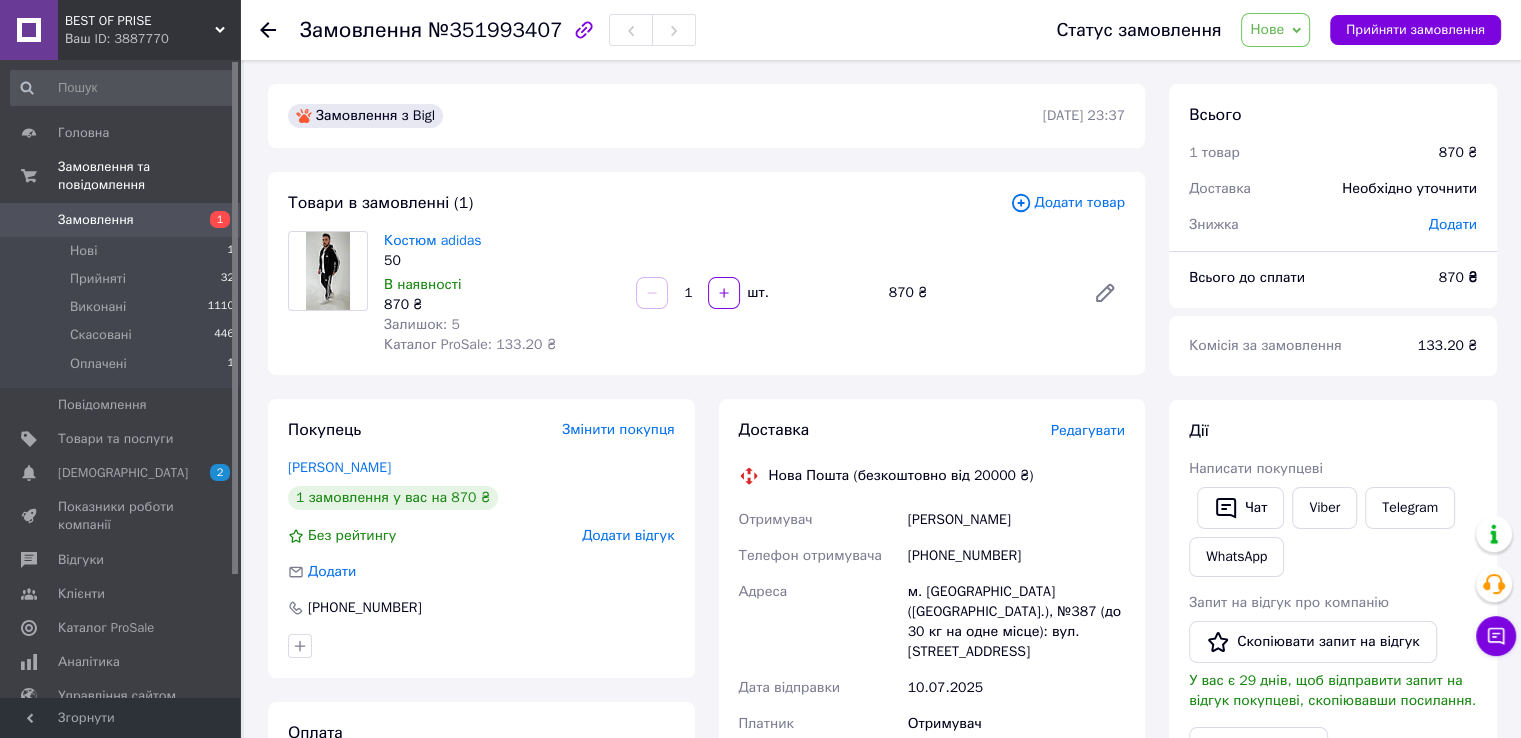 scroll, scrollTop: 300, scrollLeft: 0, axis: vertical 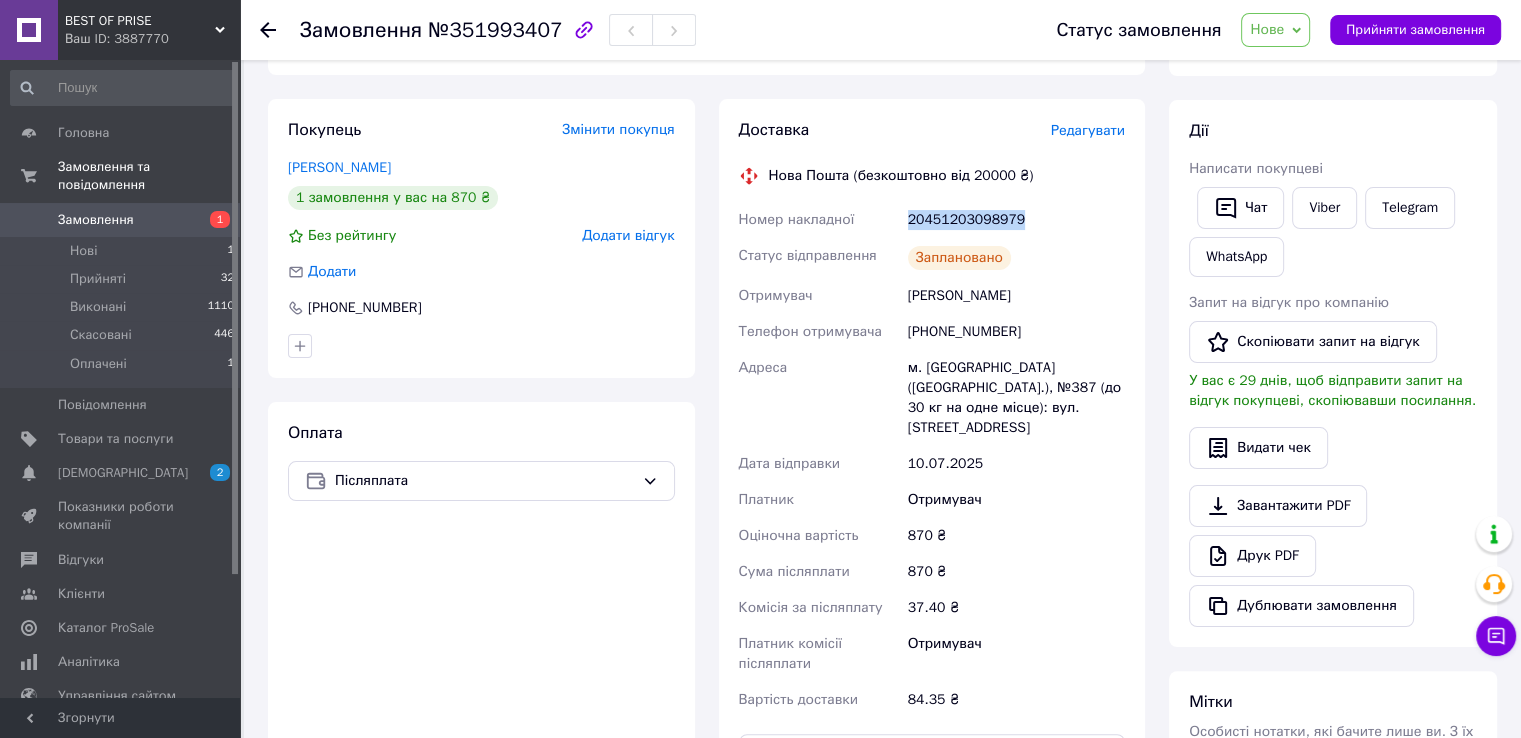 drag, startPoint x: 1023, startPoint y: 221, endPoint x: 903, endPoint y: 225, distance: 120.06665 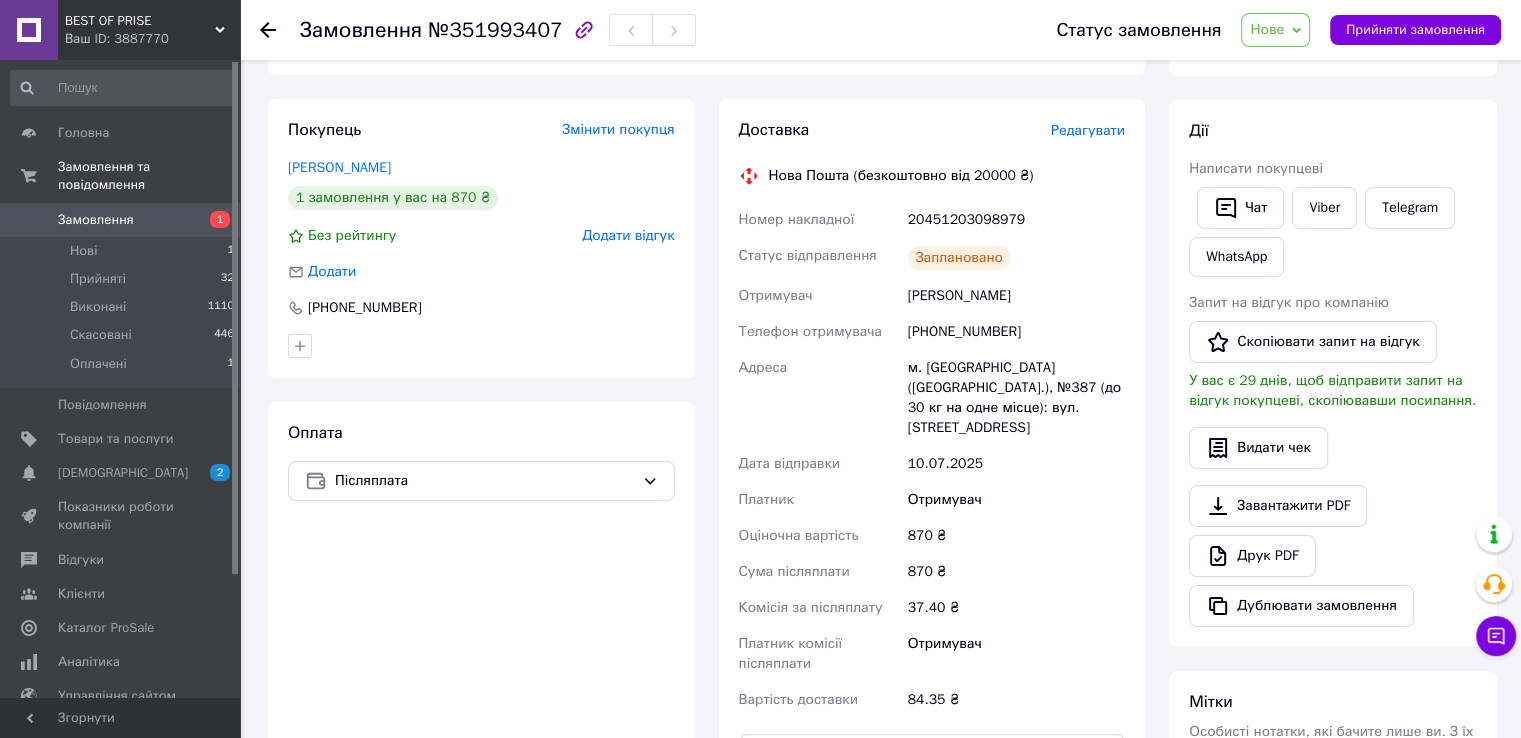 click on "Покупець Змінити покупця Трунова Валерія 1 замовлення у вас на 870 ₴ Без рейтингу   Додати відгук Додати +380506640172 Оплата Післяплата" at bounding box center [481, 446] 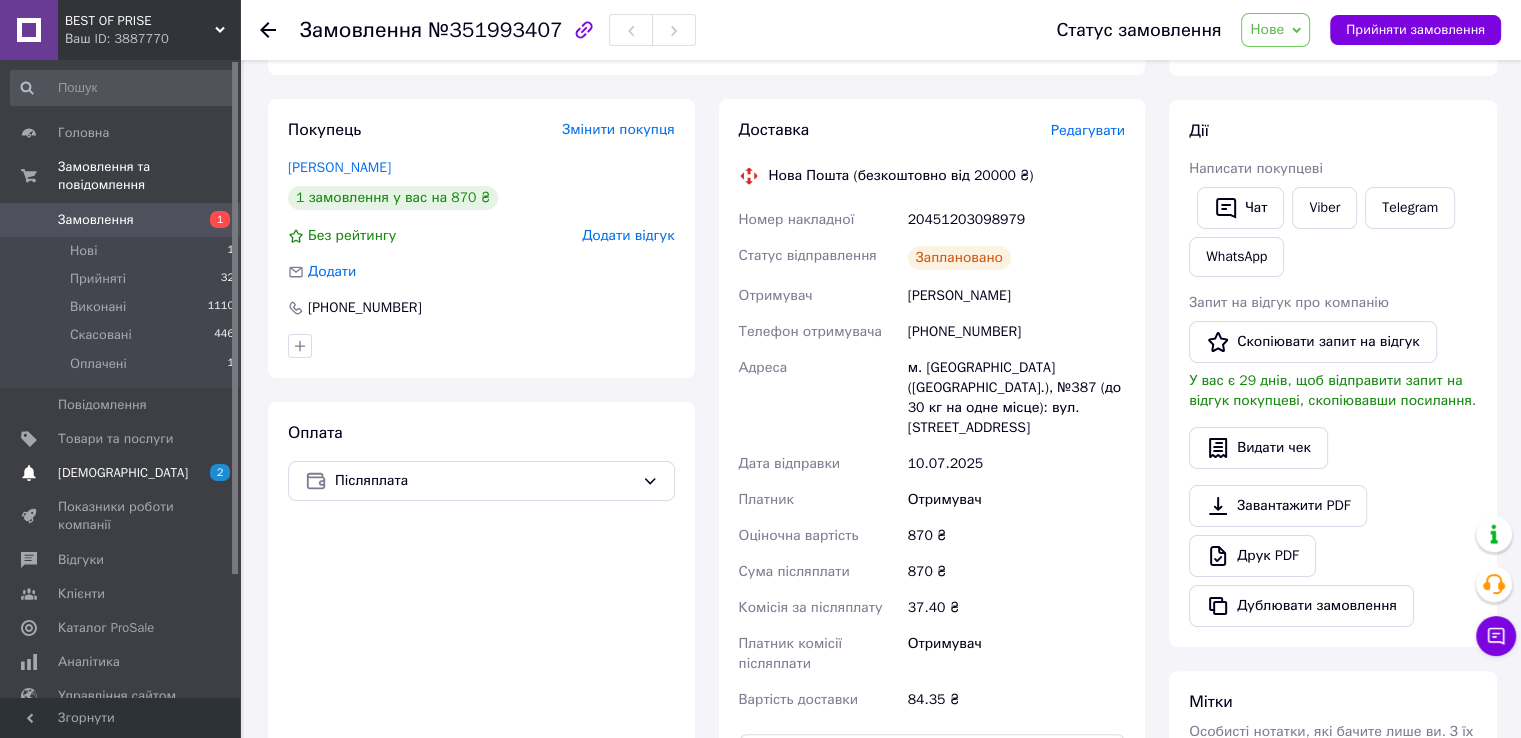 click on "[DEMOGRAPHIC_DATA]" at bounding box center [123, 473] 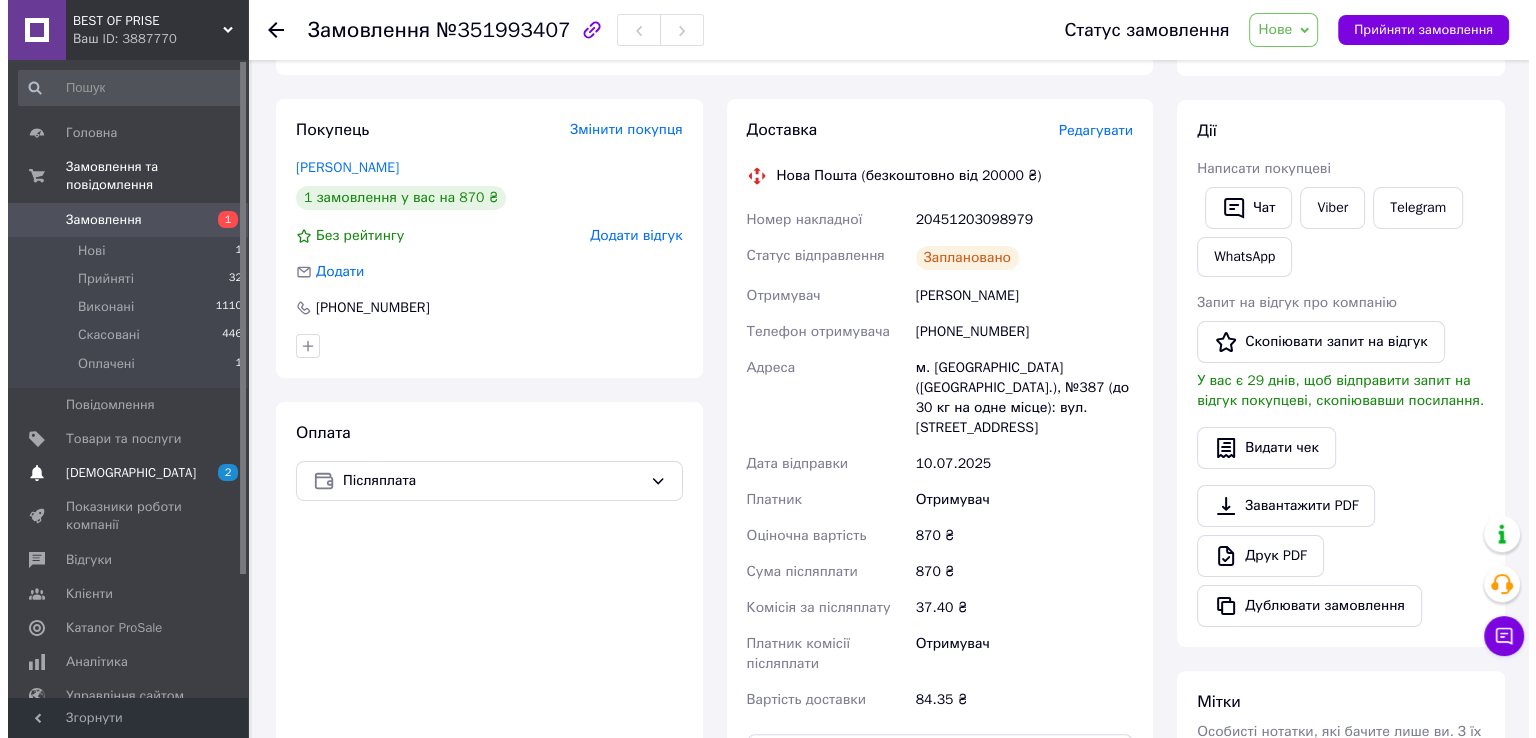 scroll, scrollTop: 0, scrollLeft: 0, axis: both 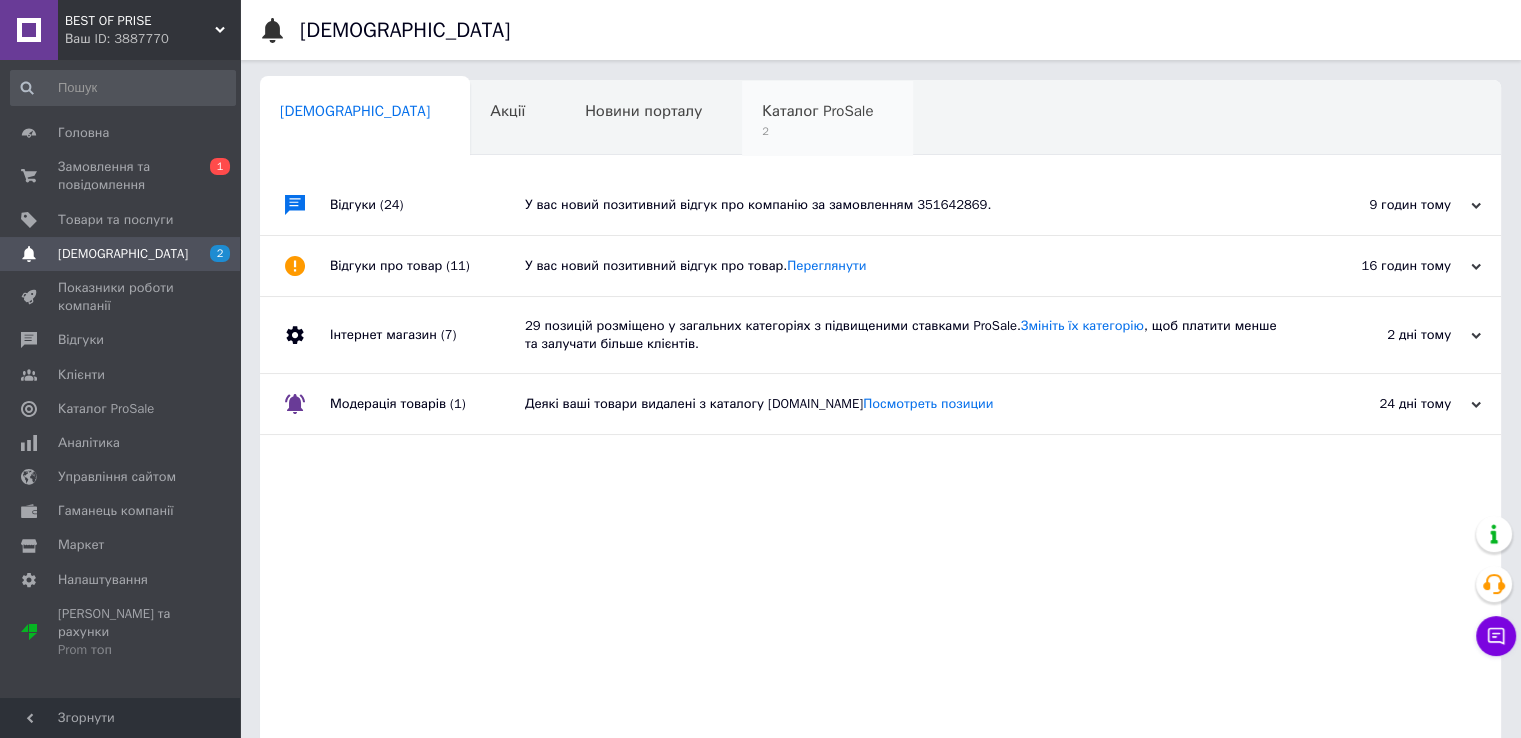 click on "Каталог ProSale" at bounding box center [817, 111] 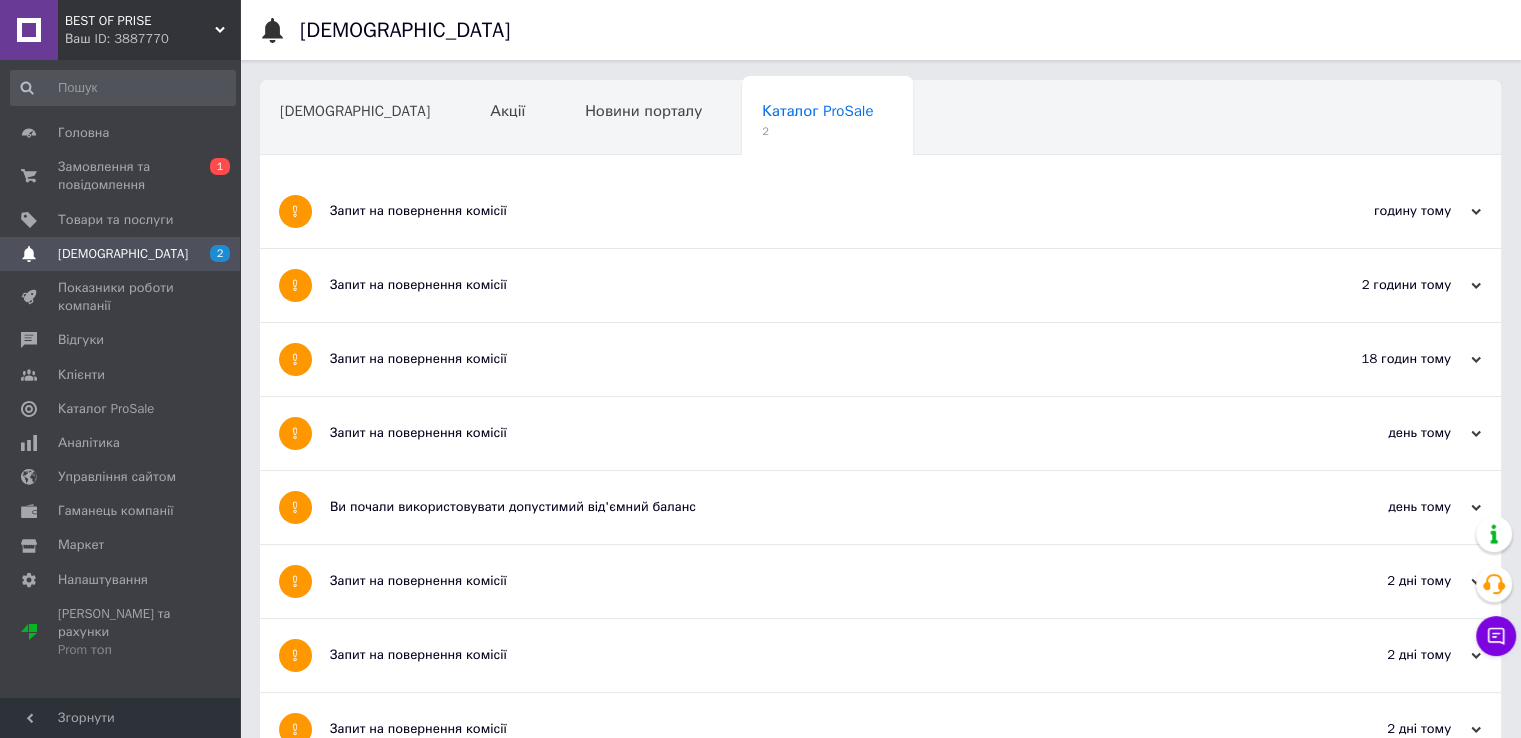 click on "Запит на повернення комісії" at bounding box center (805, 211) 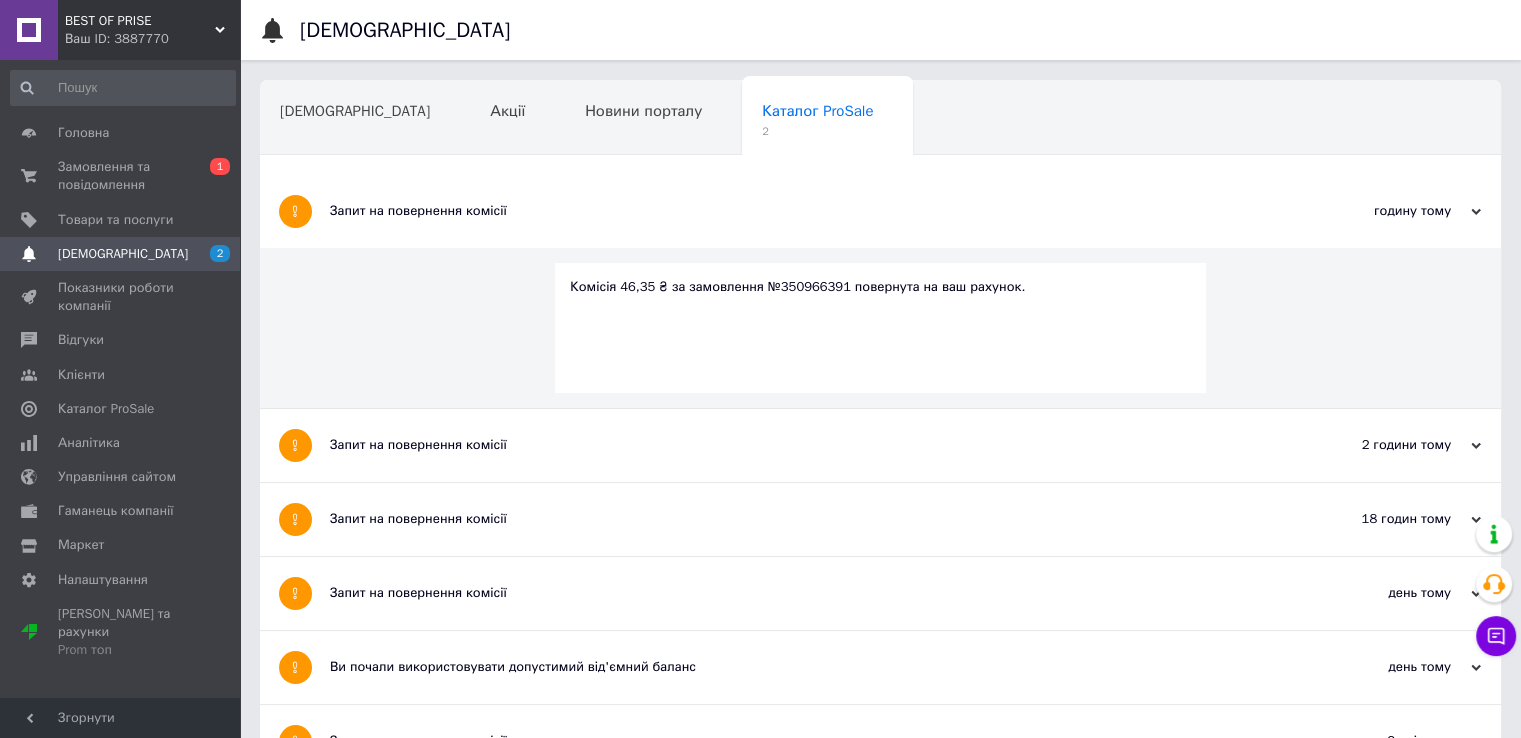 click on "Запит на повернення комісії" at bounding box center [805, 445] 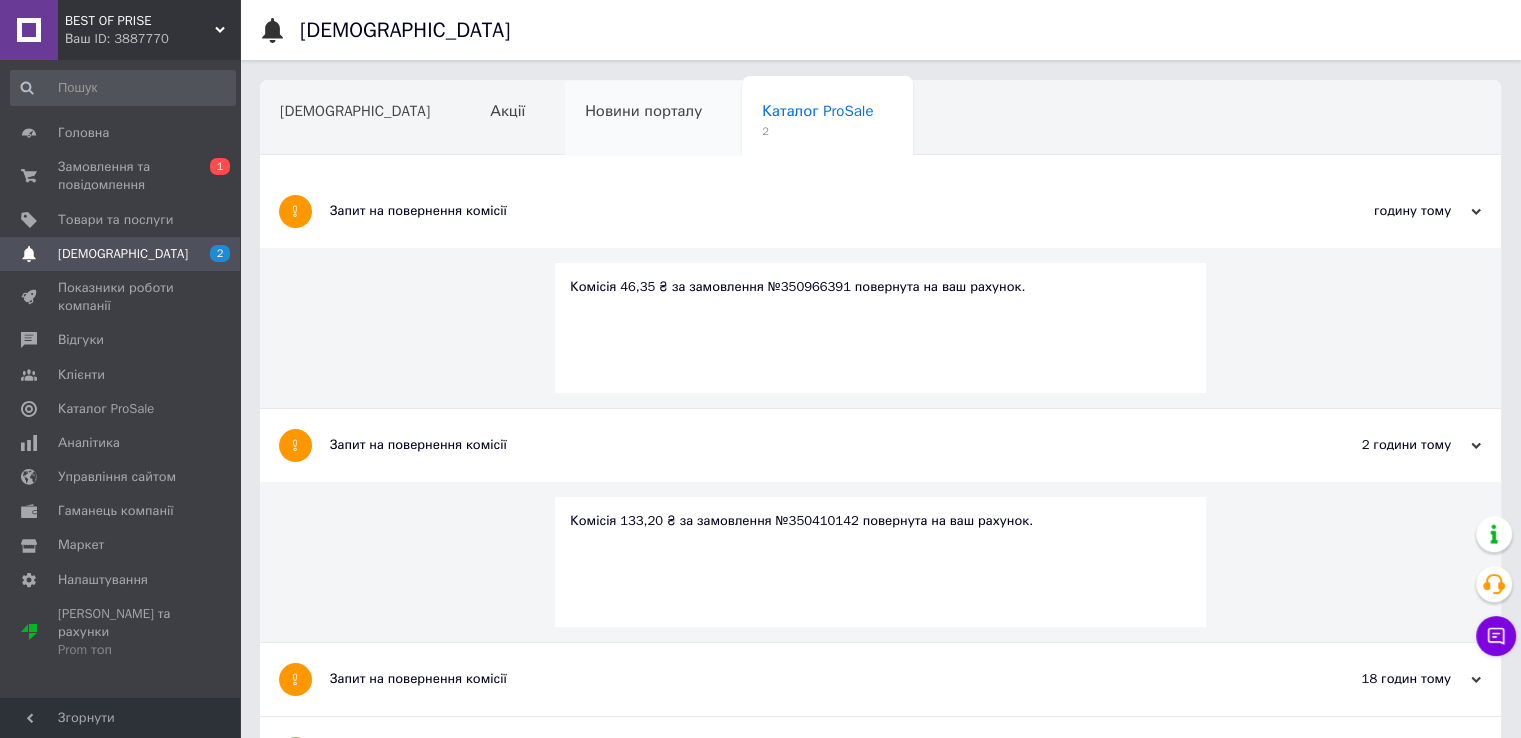 click on "Новини порталу" at bounding box center [653, 119] 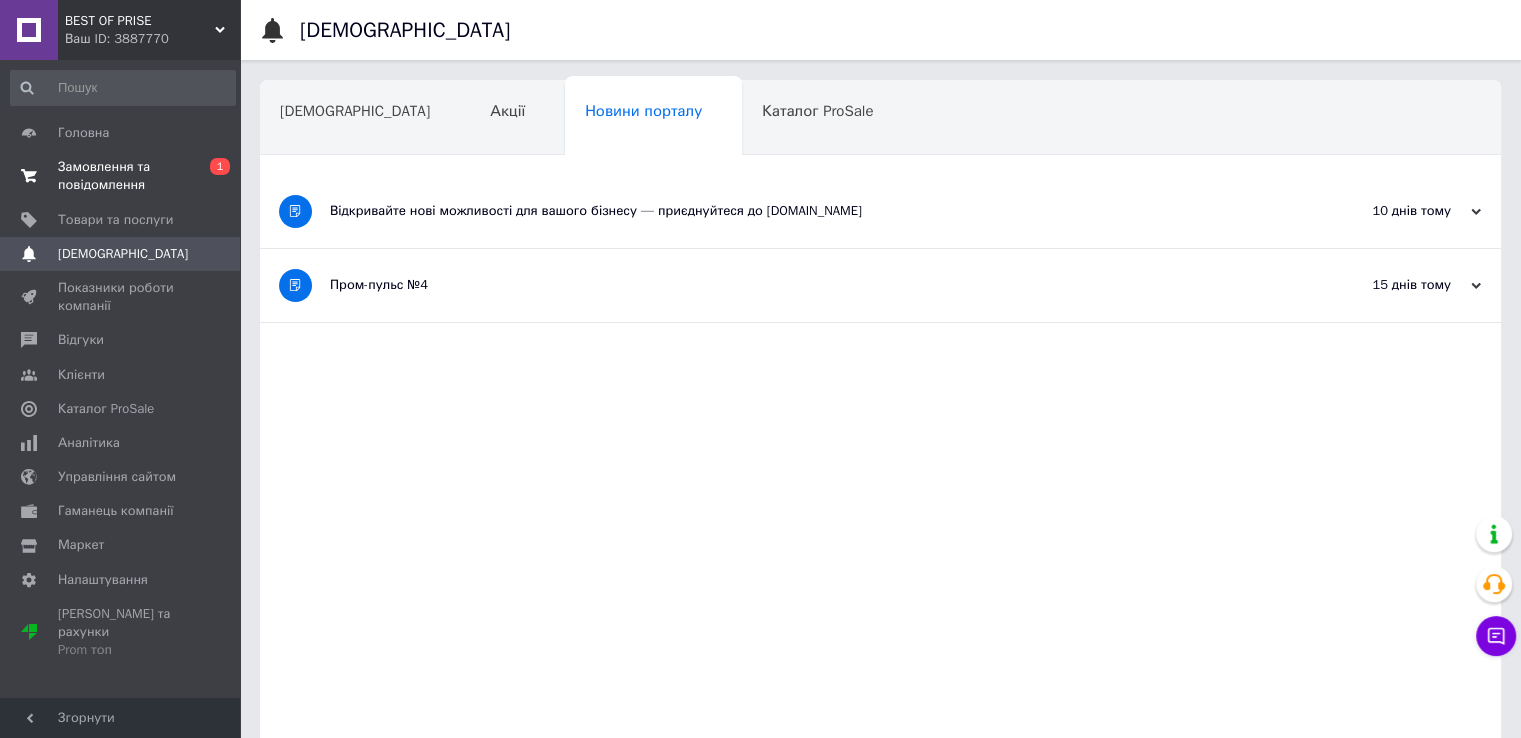 click on "Замовлення та повідомлення" at bounding box center [121, 176] 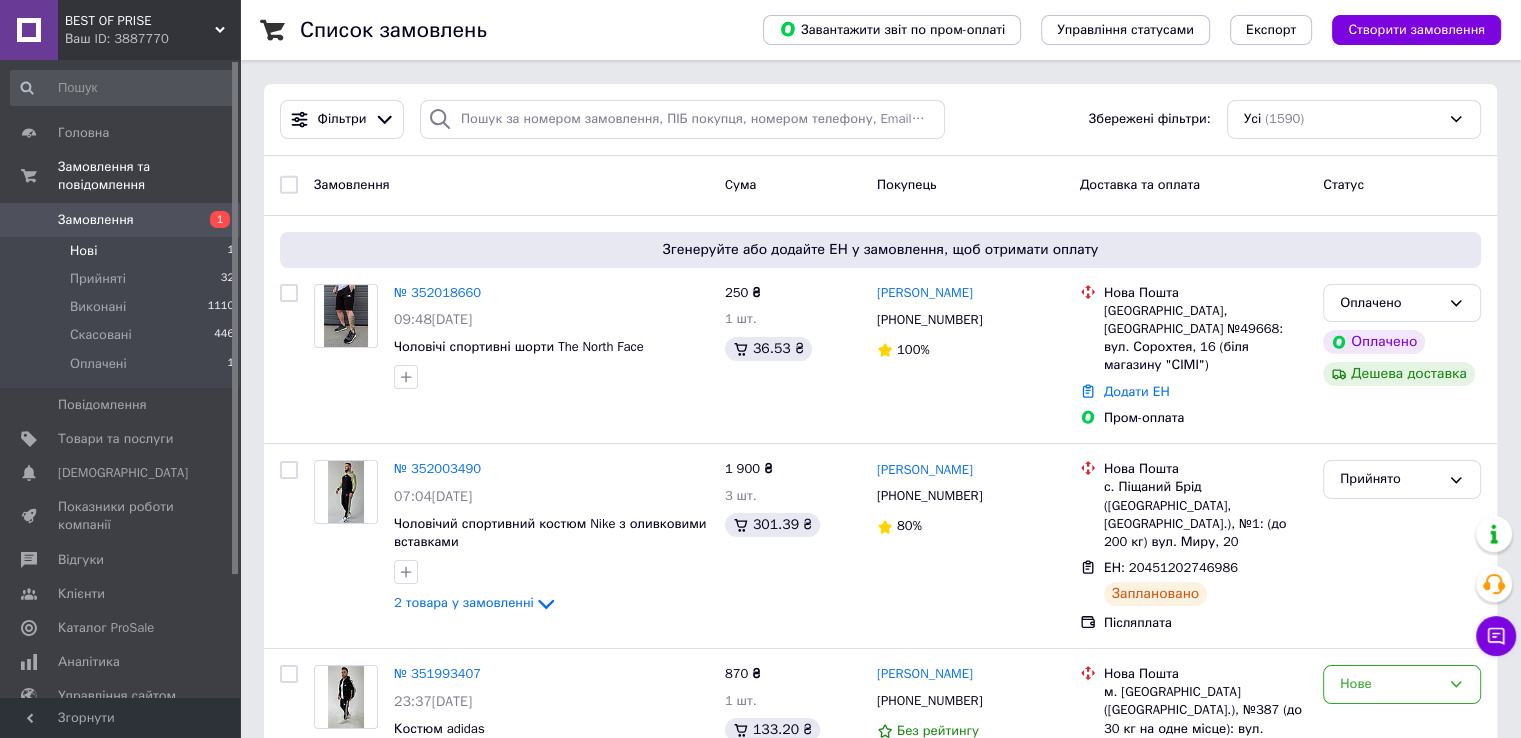 click on "Нові 1" at bounding box center [123, 251] 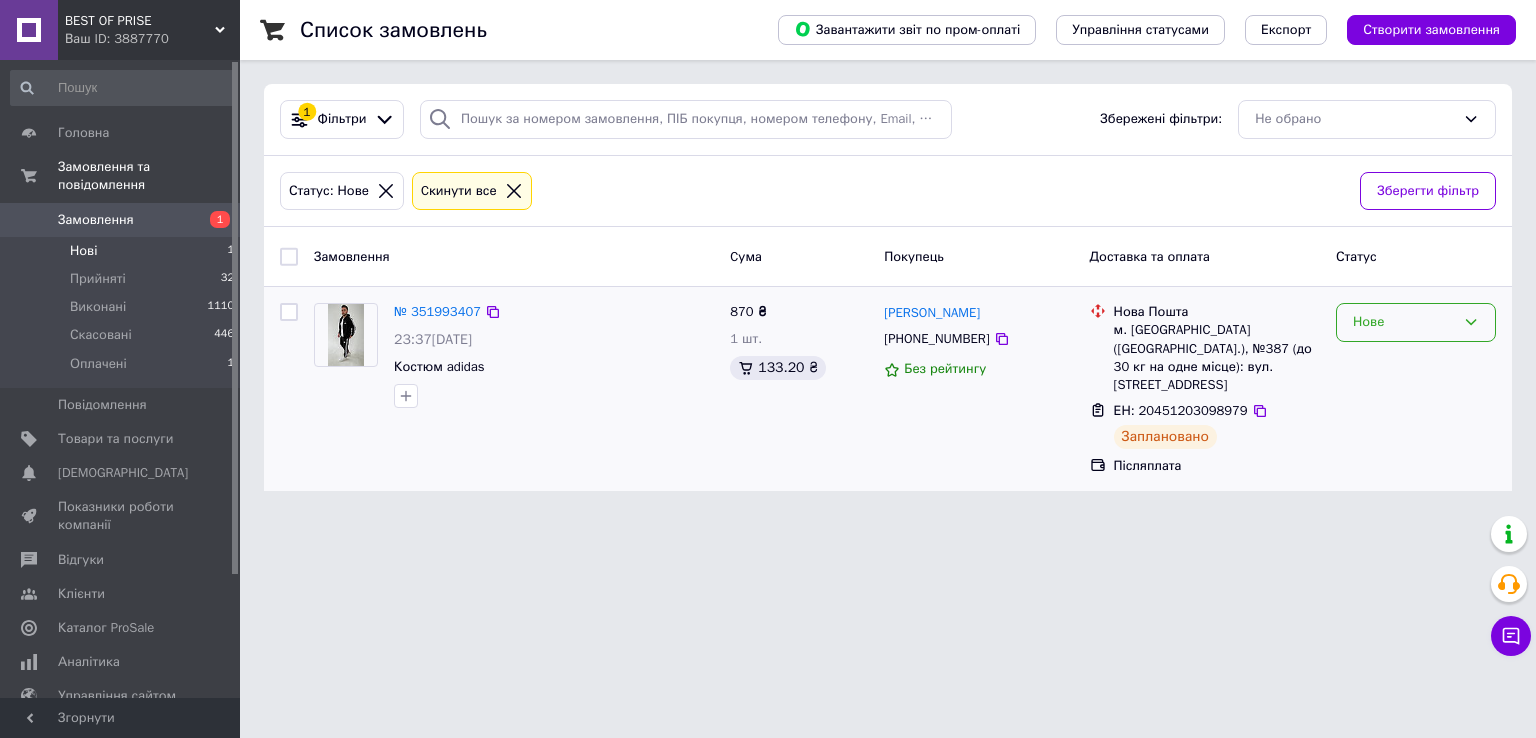 click on "Нове" at bounding box center [1404, 322] 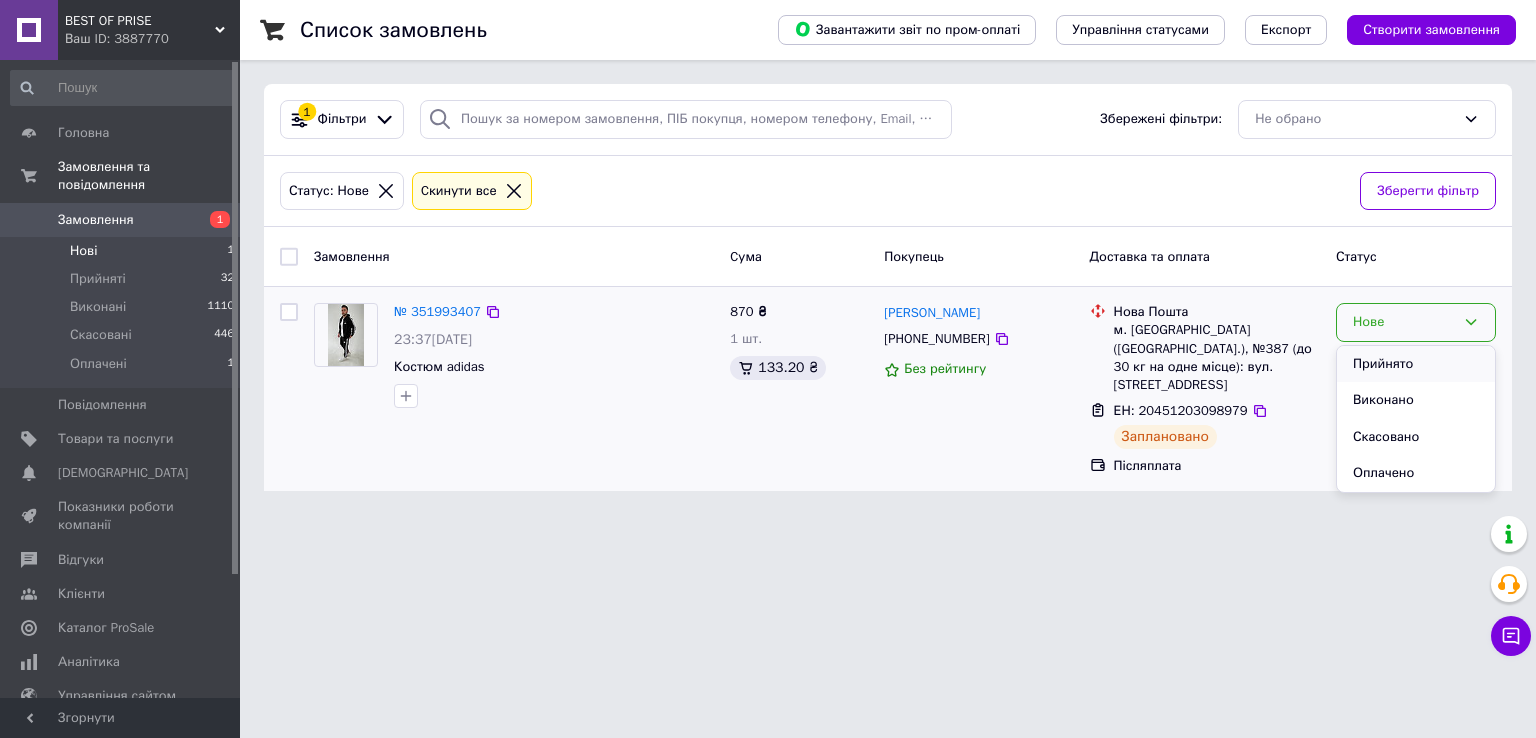 click on "Прийнято" at bounding box center (1416, 364) 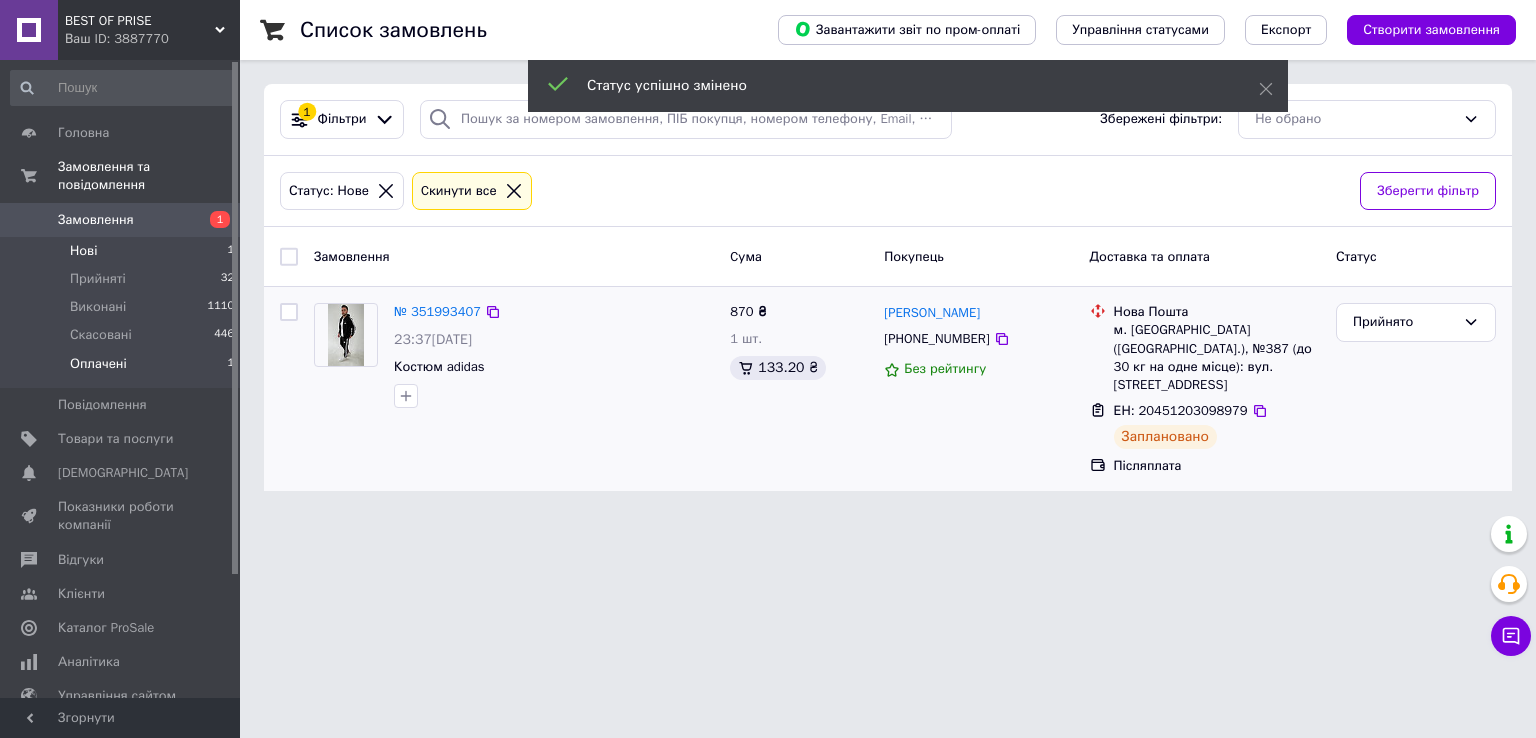 click on "Оплачені 1" at bounding box center [123, 369] 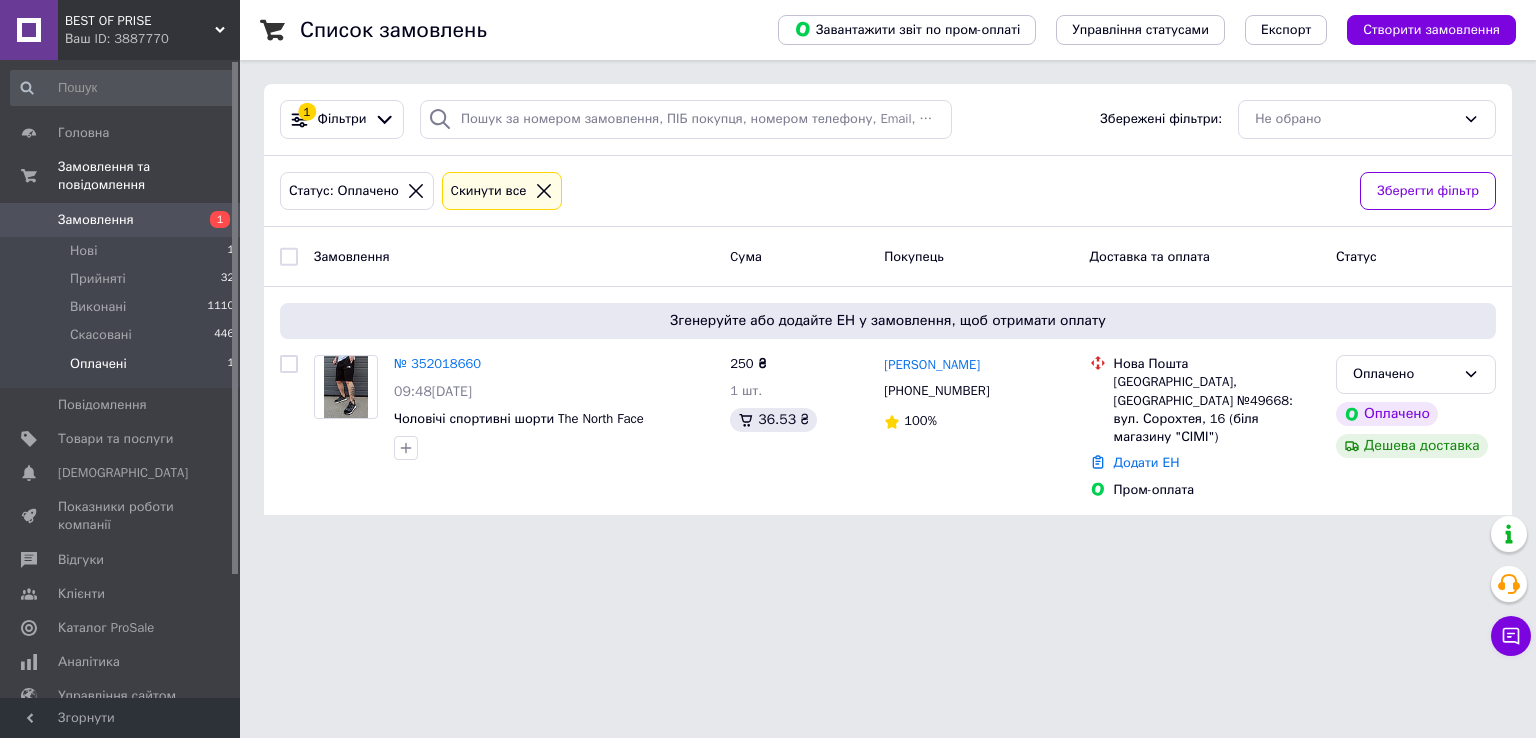 click on "BEST OF PRISE Ваш ID: 3887770 Сайт BEST OF PRISE Кабінет покупця Перевірити стан системи Сторінка на порталі Довідка Вийти Головна Замовлення та повідомлення Замовлення 1 Нові 1 Прийняті 32 Виконані 1110 Скасовані 446 Оплачені 1 Повідомлення 0 Товари та послуги Сповіщення 0 Показники роботи компанії Відгуки Клієнти Каталог ProSale Аналітика Управління сайтом Гаманець компанії Маркет Налаштування Тарифи та рахунки Prom топ Згорнути
Список замовлень   Завантажити звіт по пром-оплаті Управління статусами Експорт 1 Cума" at bounding box center [768, 269] 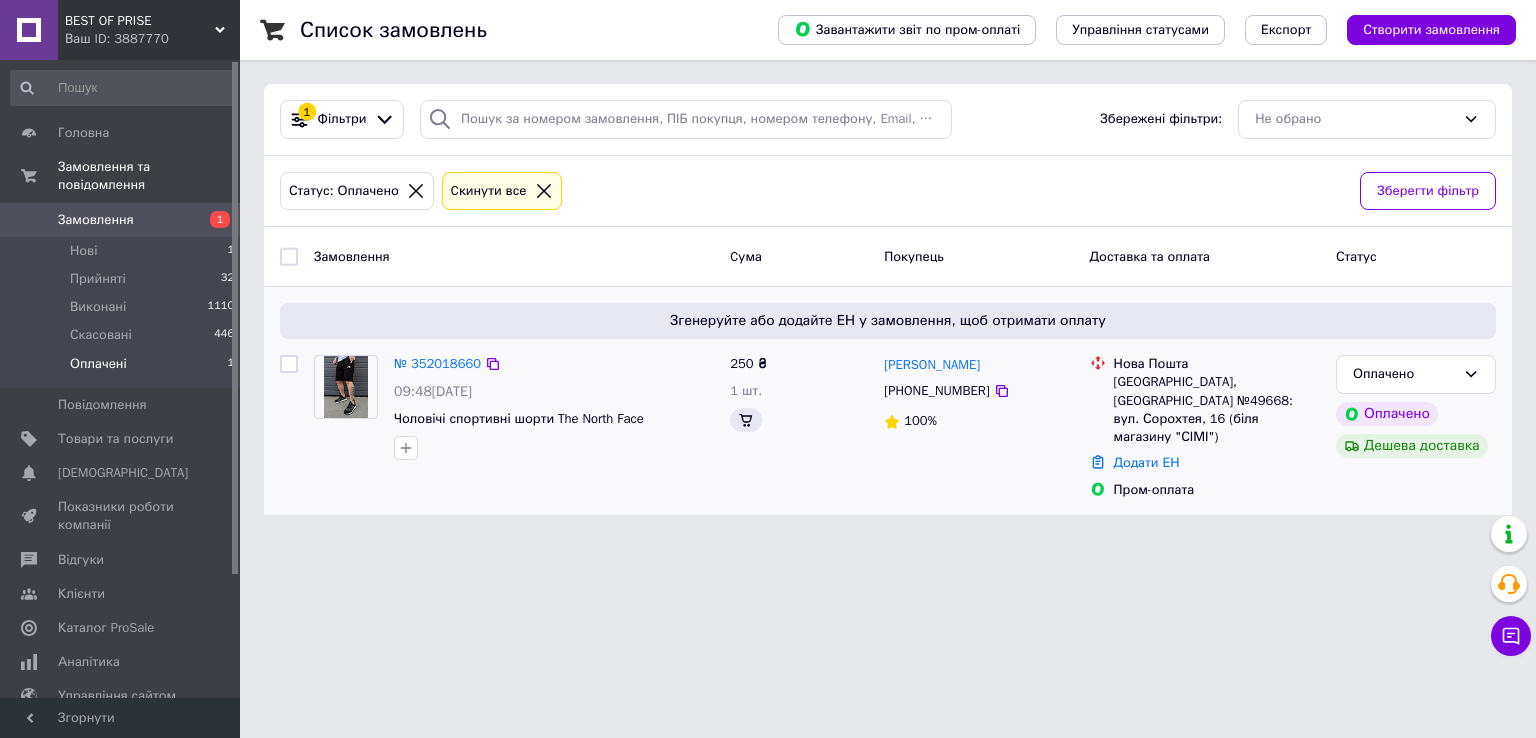 click at bounding box center (345, 387) 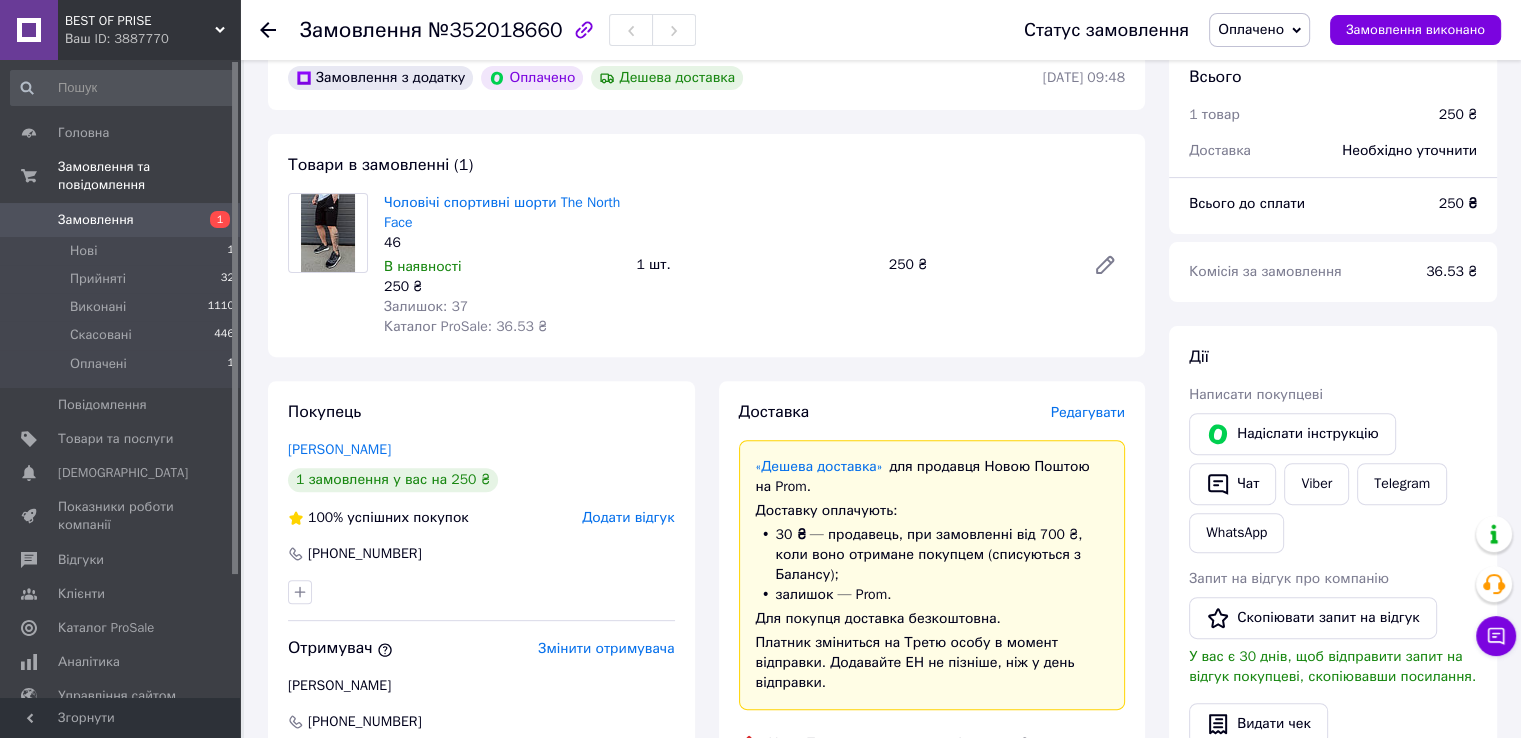 scroll, scrollTop: 600, scrollLeft: 0, axis: vertical 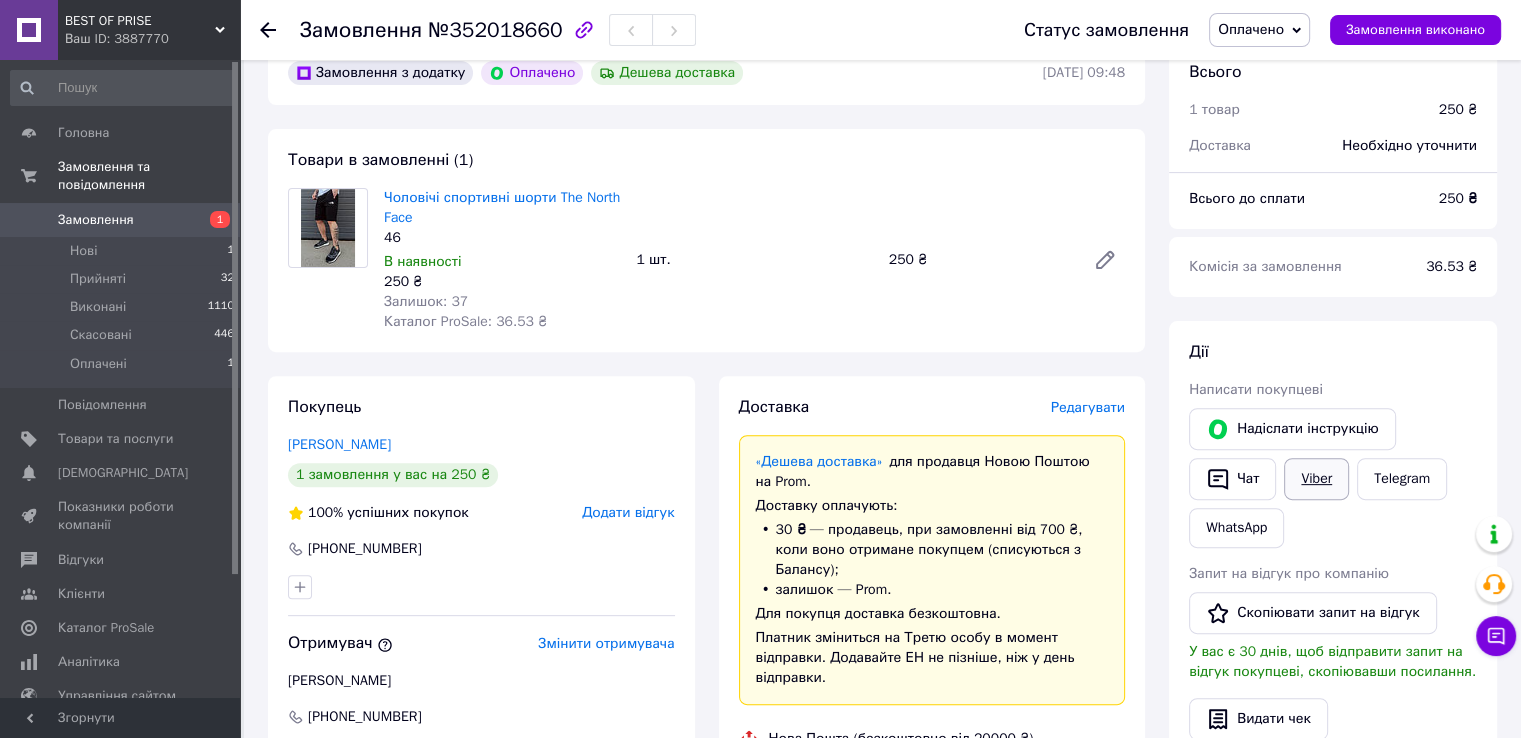 click on "Viber" at bounding box center [1316, 479] 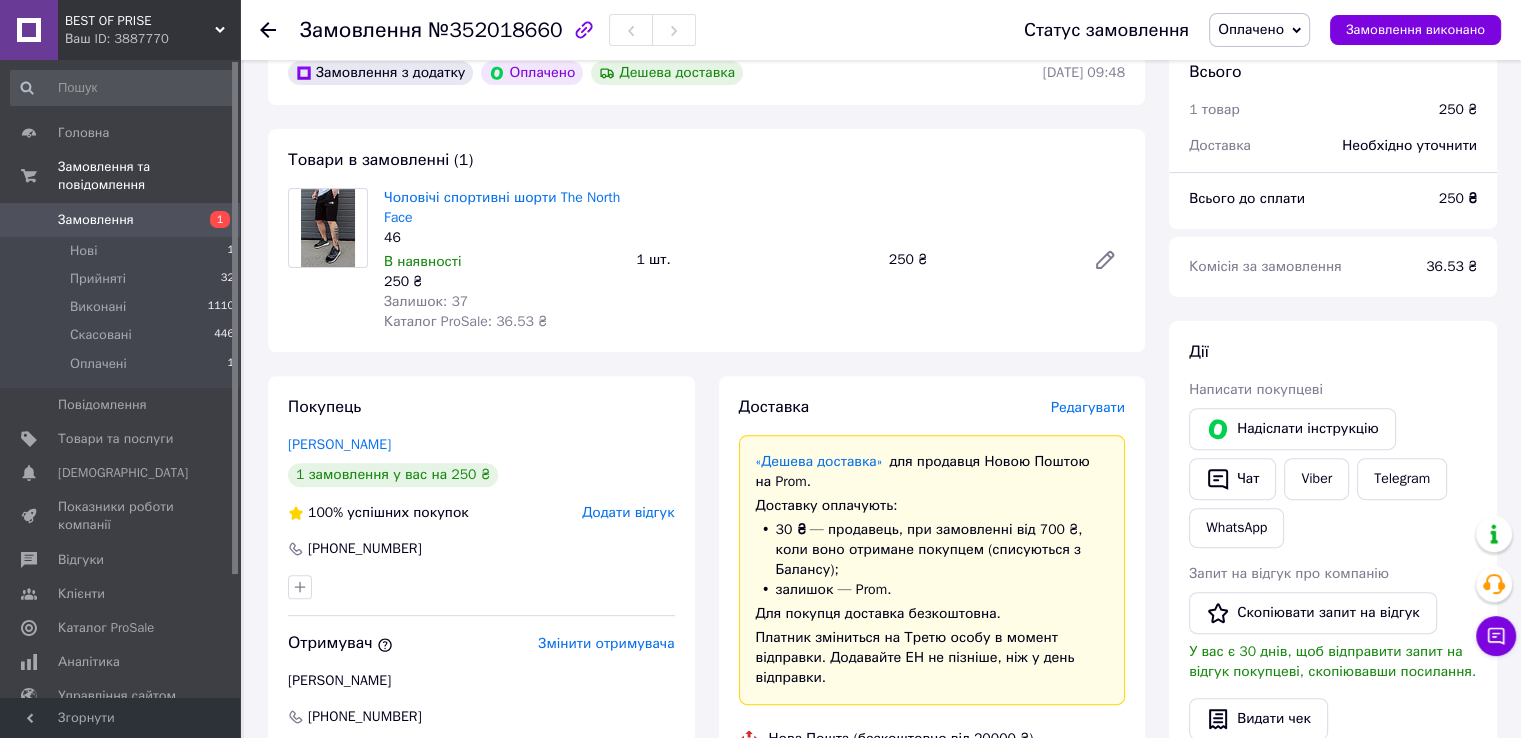 click on "Покупець СТУКАЛ ЄВГЕНІЙ 1 замовлення у вас на 250 ₴ 100%   успішних покупок Додати відгук +380633452164 Отримувач   Змінити отримувача Стукал Павло +380932057351 Оплата Оплачено Пром-оплата Кошти будуть зараховані на розрахунковий рахунок [FC_Acquiring] Prom marketplace Магеррамов Азер Алескер Огли (Активирован)" at bounding box center (481, 815) 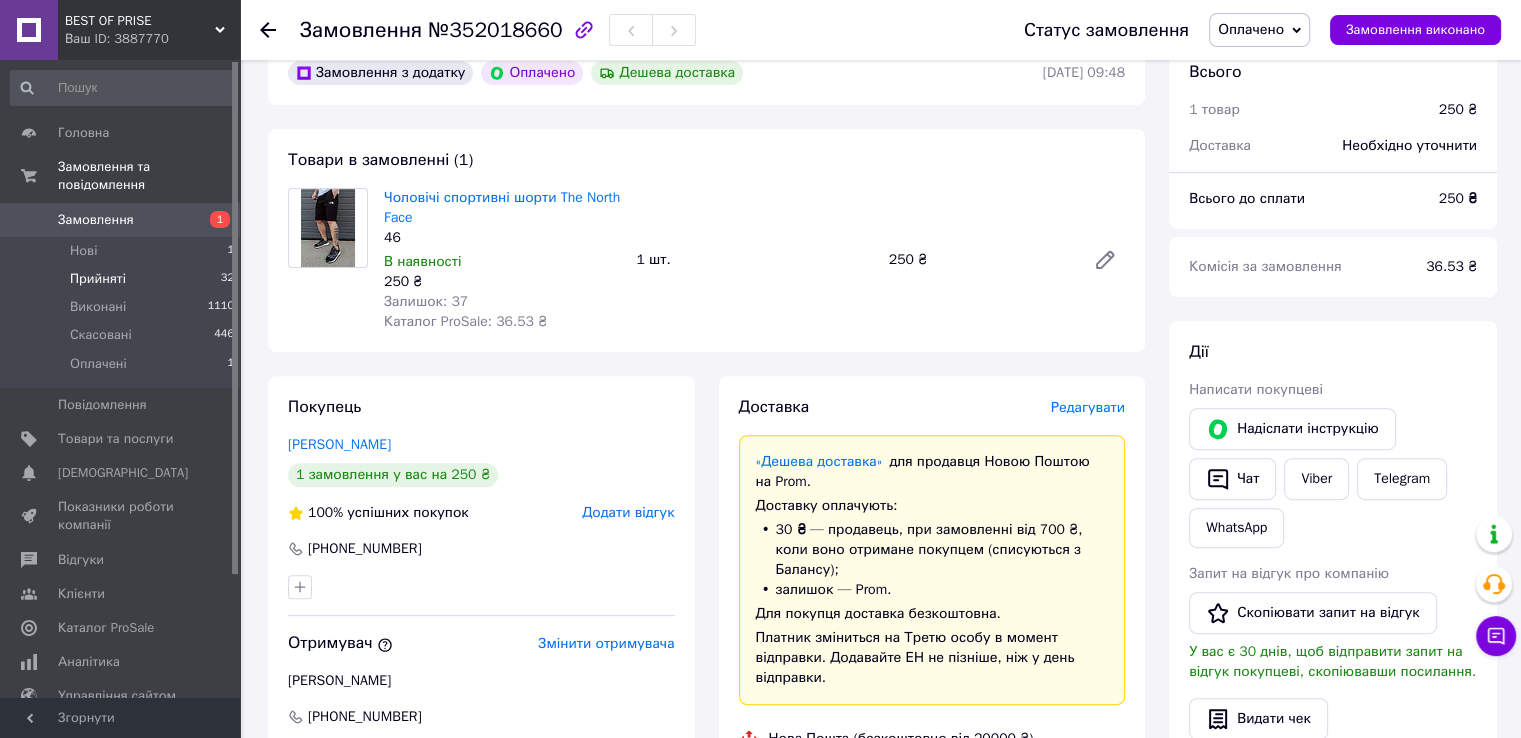 click on "Прийняті" at bounding box center [98, 279] 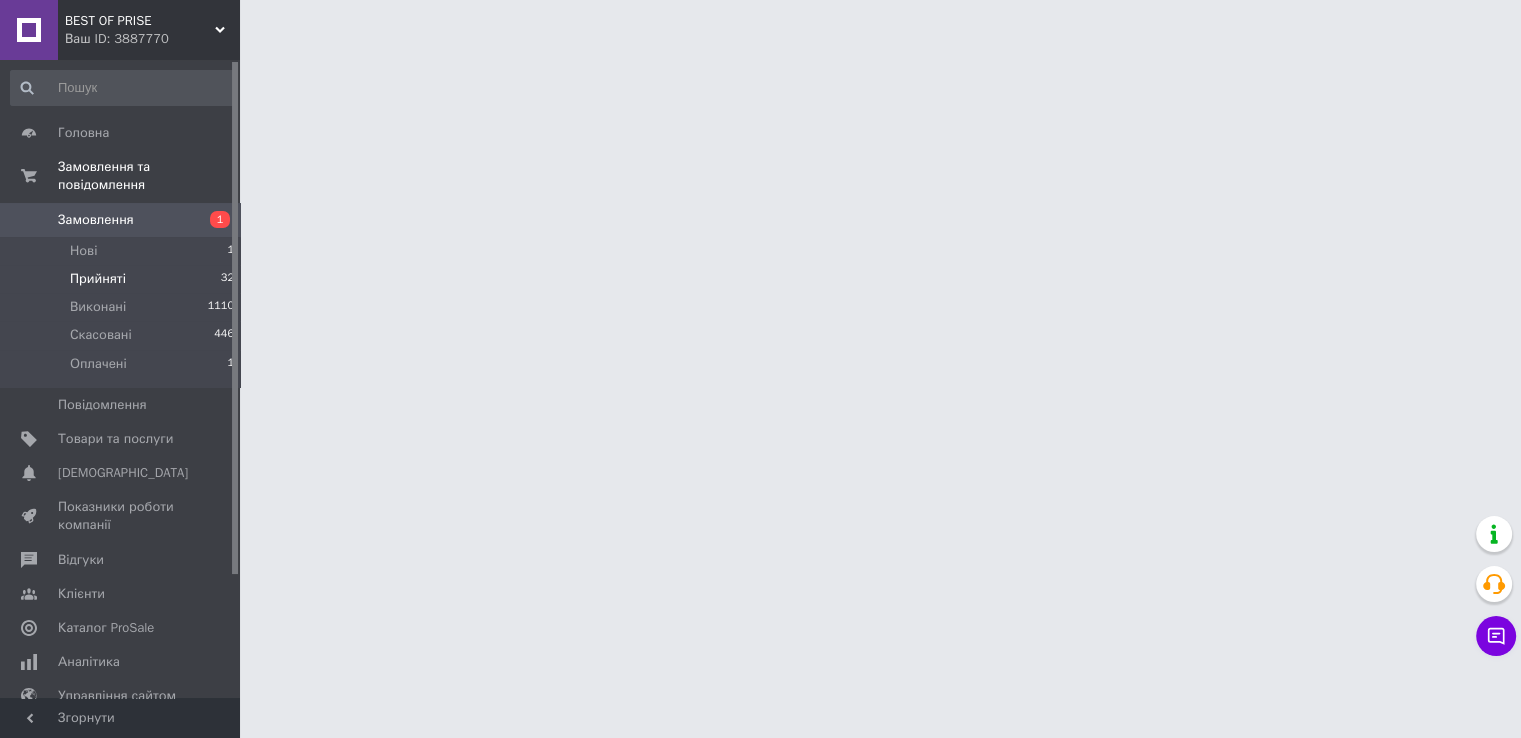 scroll, scrollTop: 0, scrollLeft: 0, axis: both 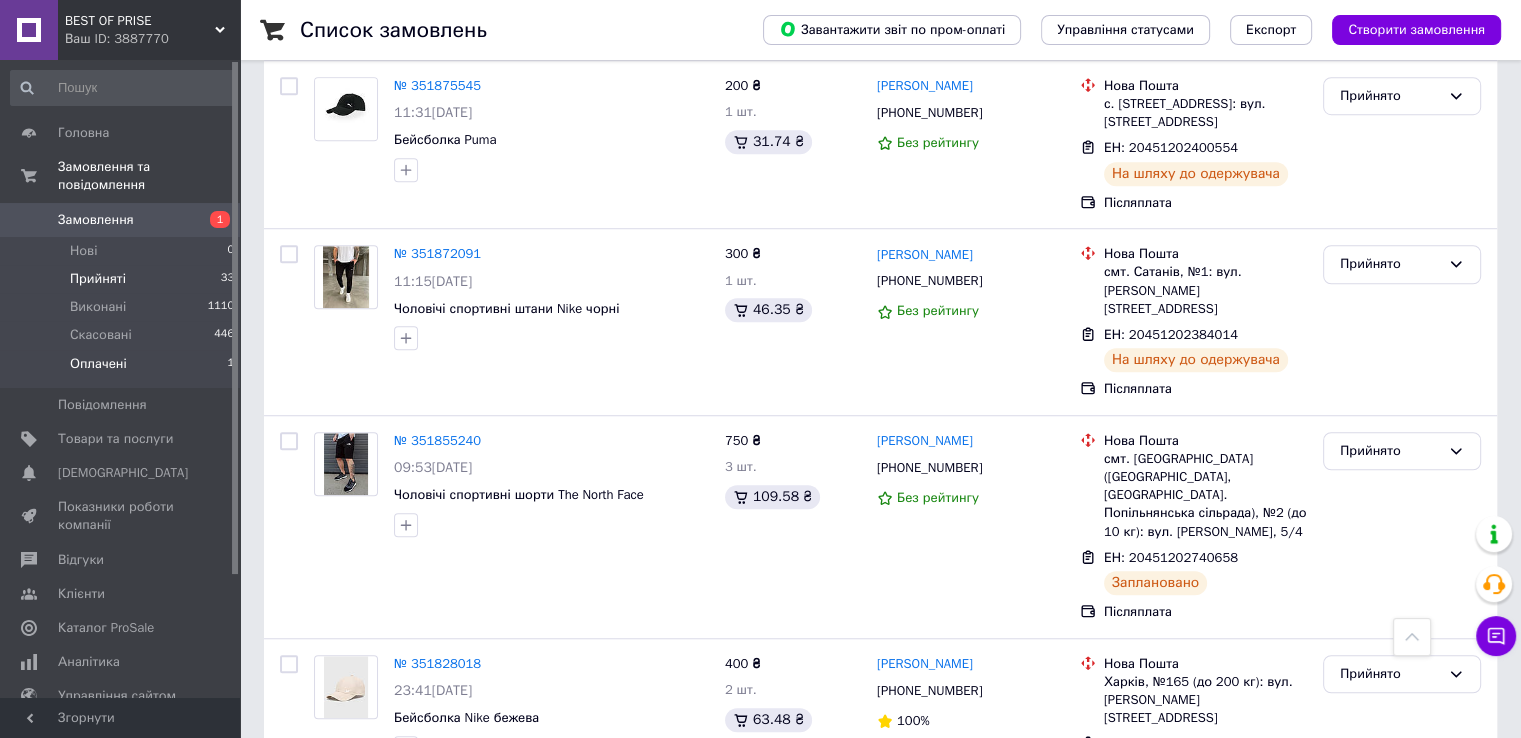 click on "Оплачені" at bounding box center [98, 364] 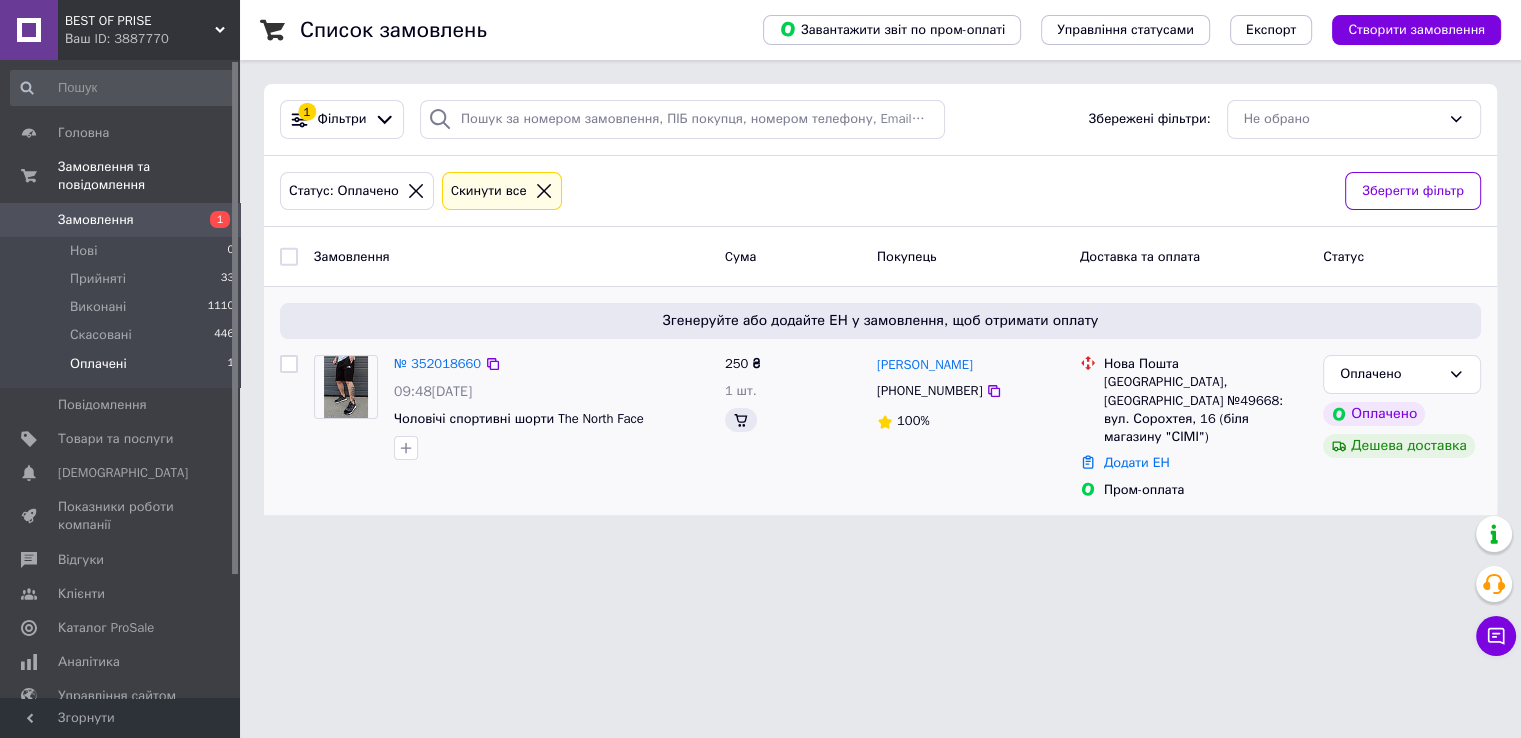scroll, scrollTop: 0, scrollLeft: 0, axis: both 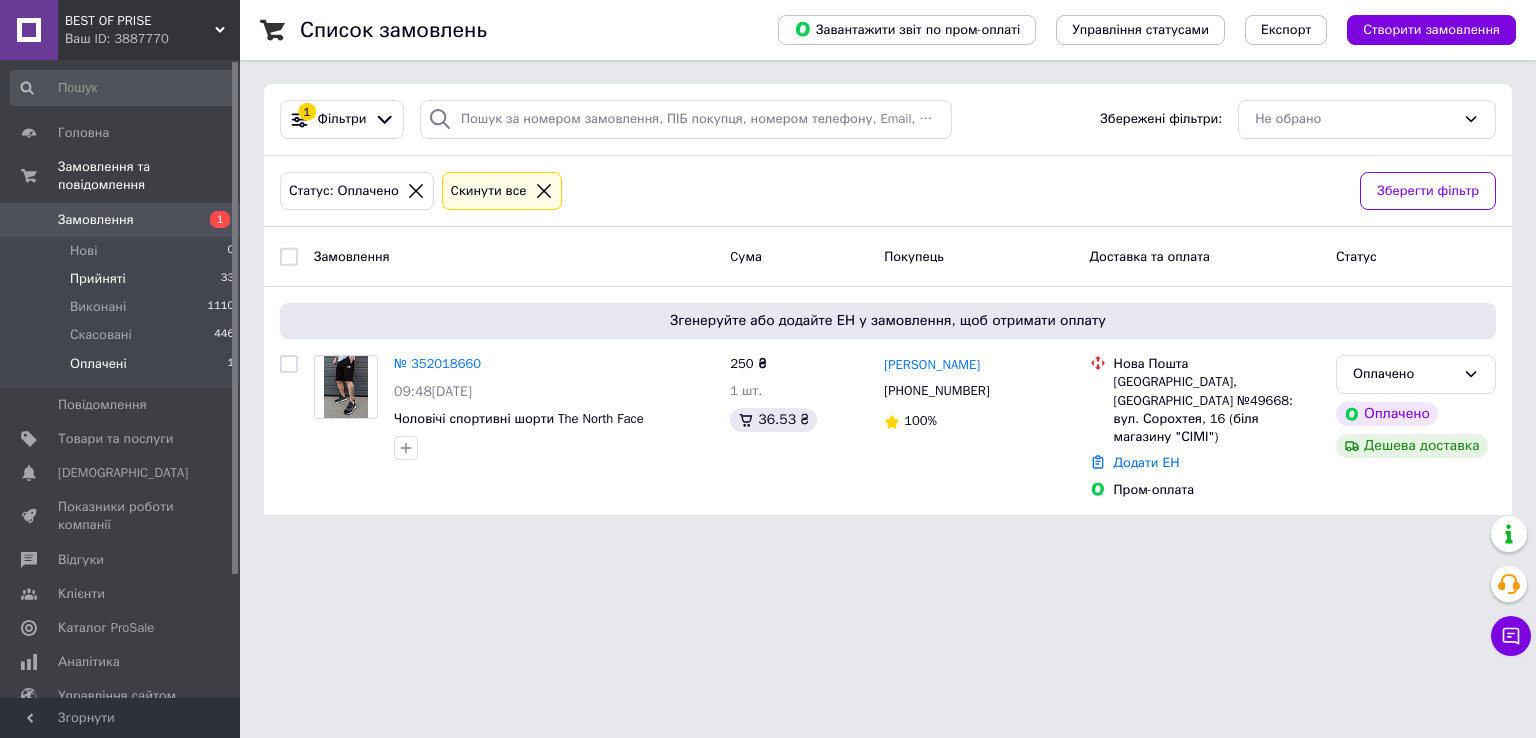 click on "Прийняті" at bounding box center (98, 279) 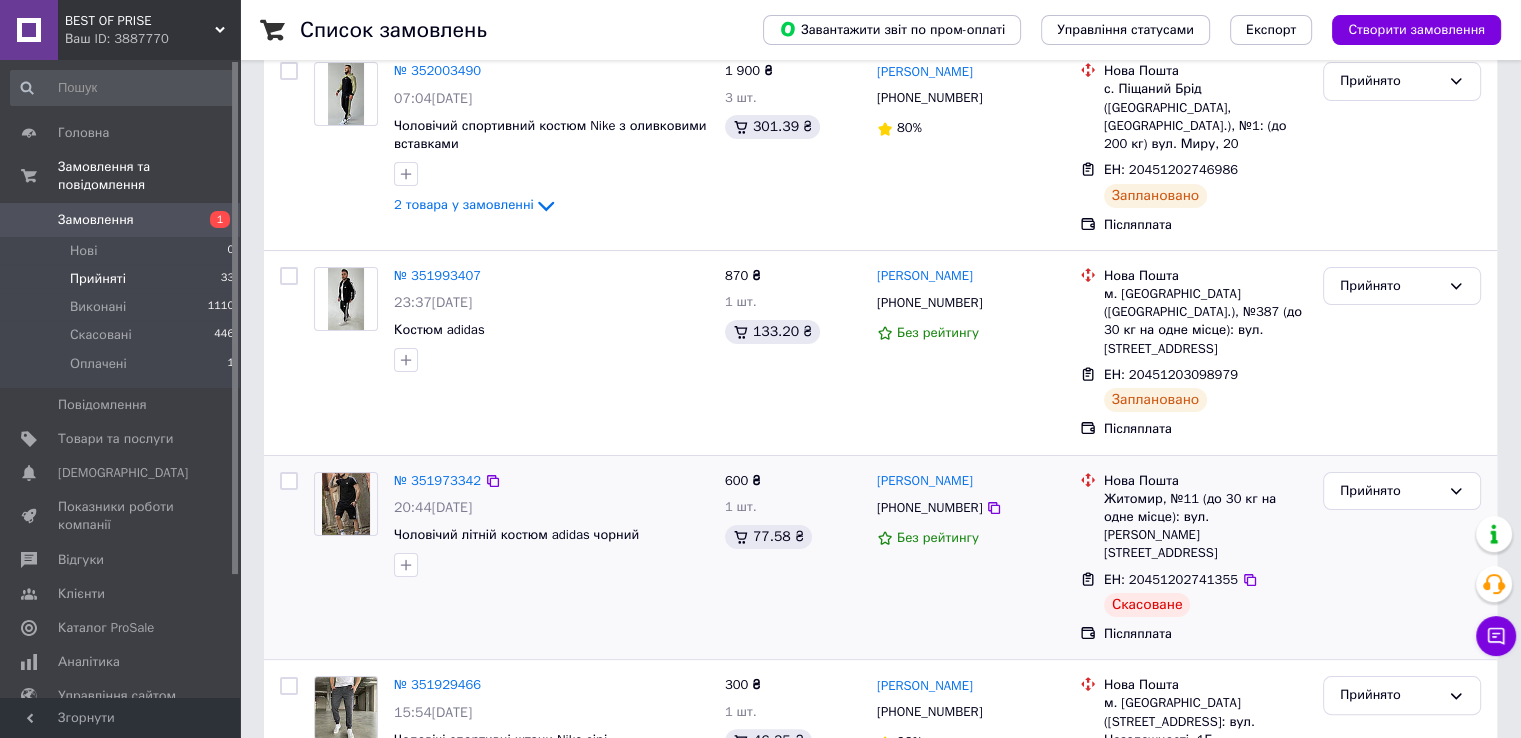 scroll, scrollTop: 300, scrollLeft: 0, axis: vertical 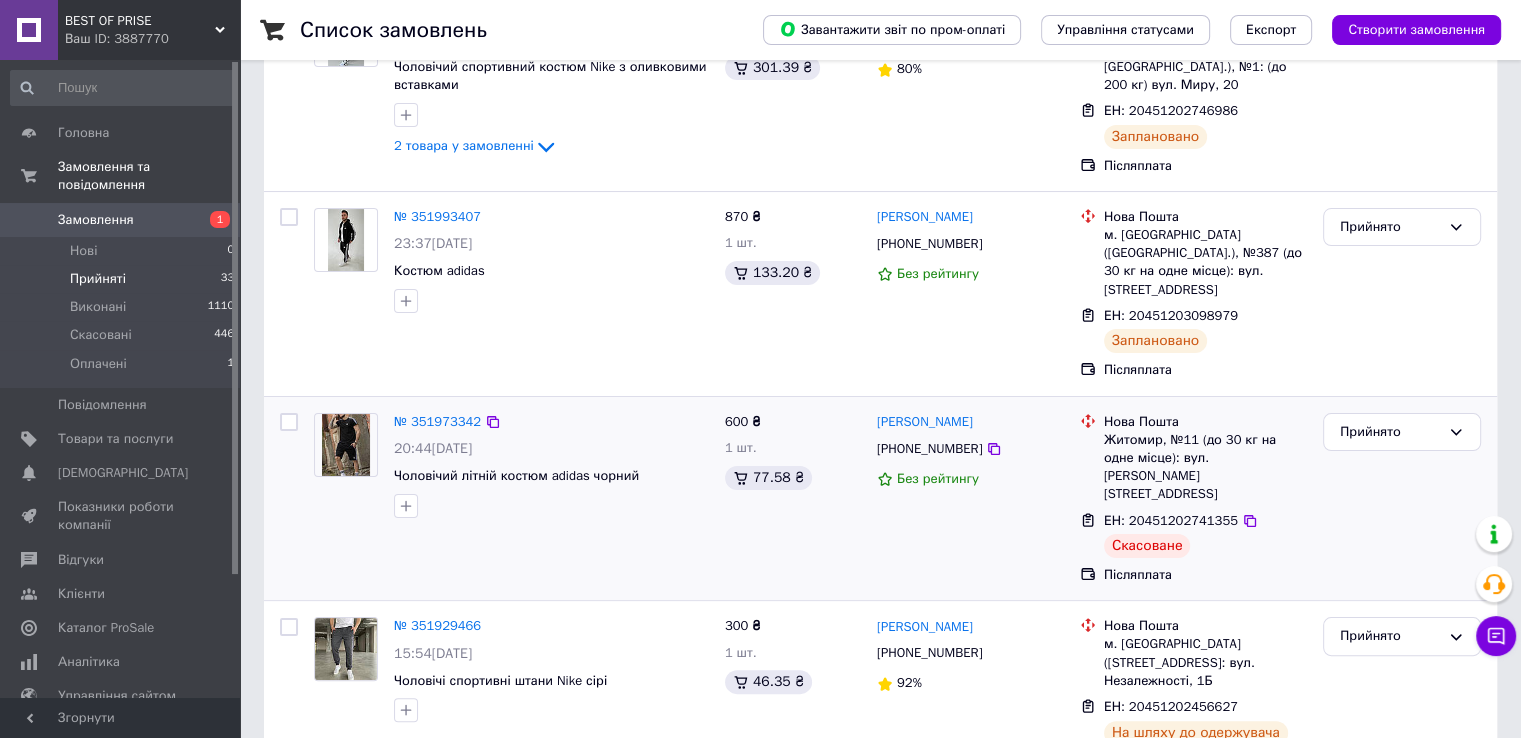 click at bounding box center (346, 445) 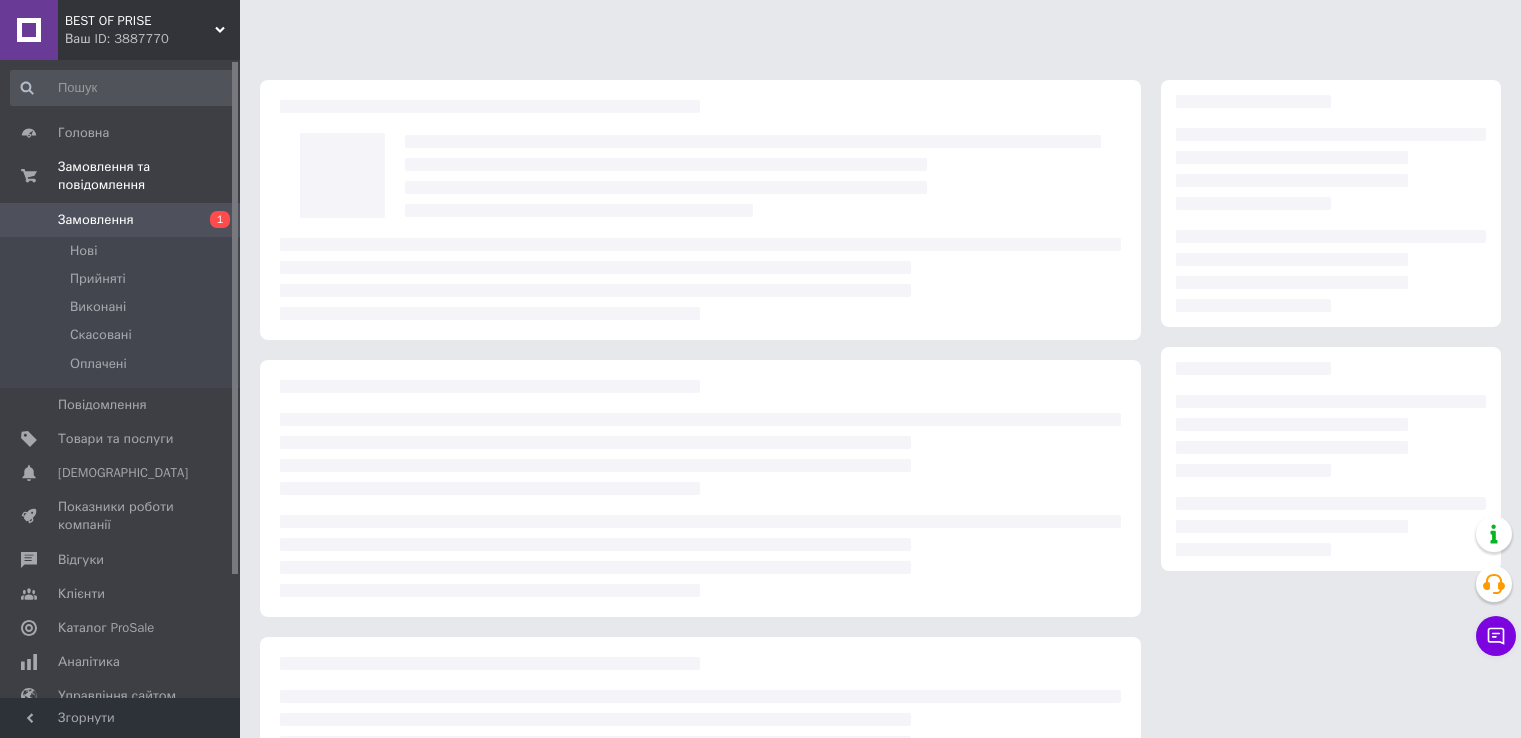 scroll, scrollTop: 0, scrollLeft: 0, axis: both 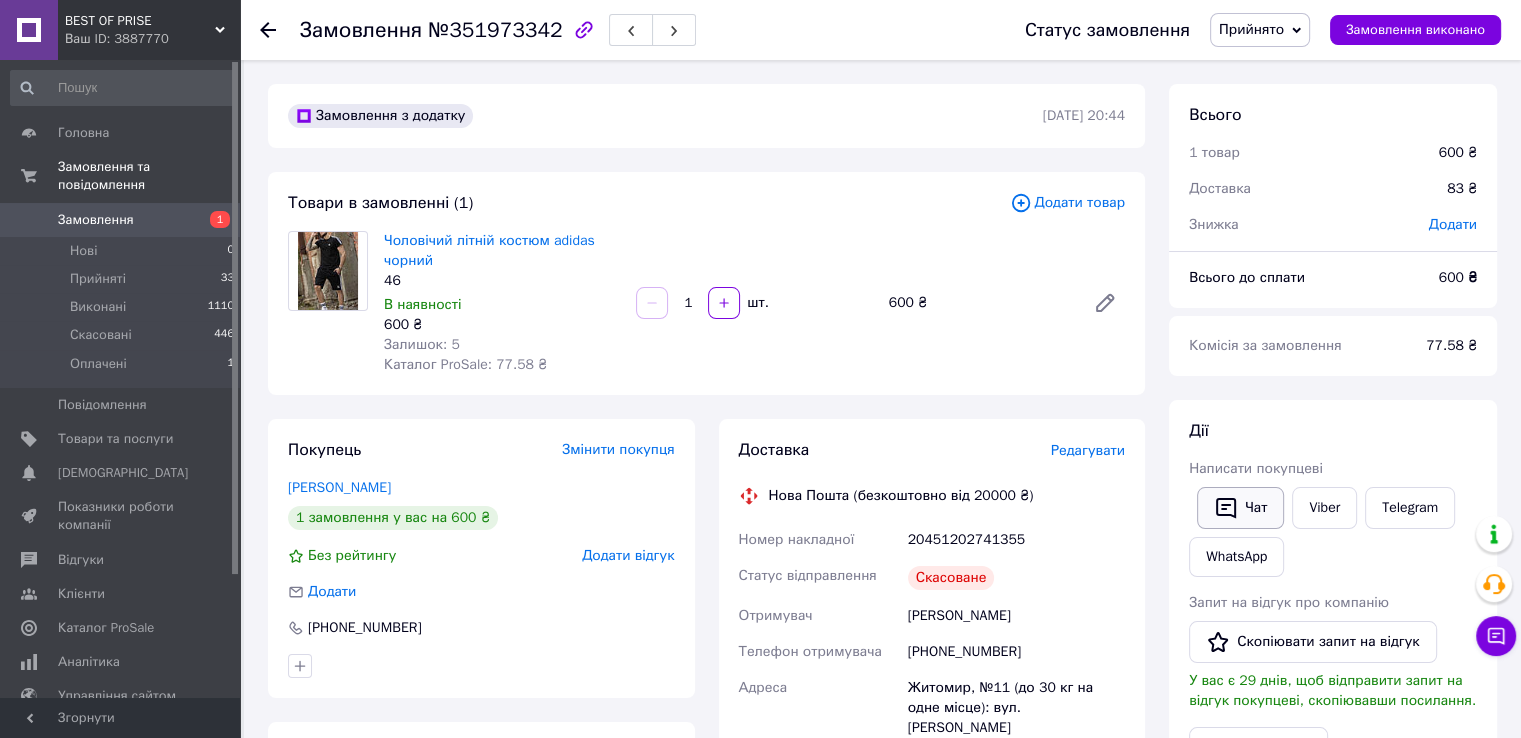 click 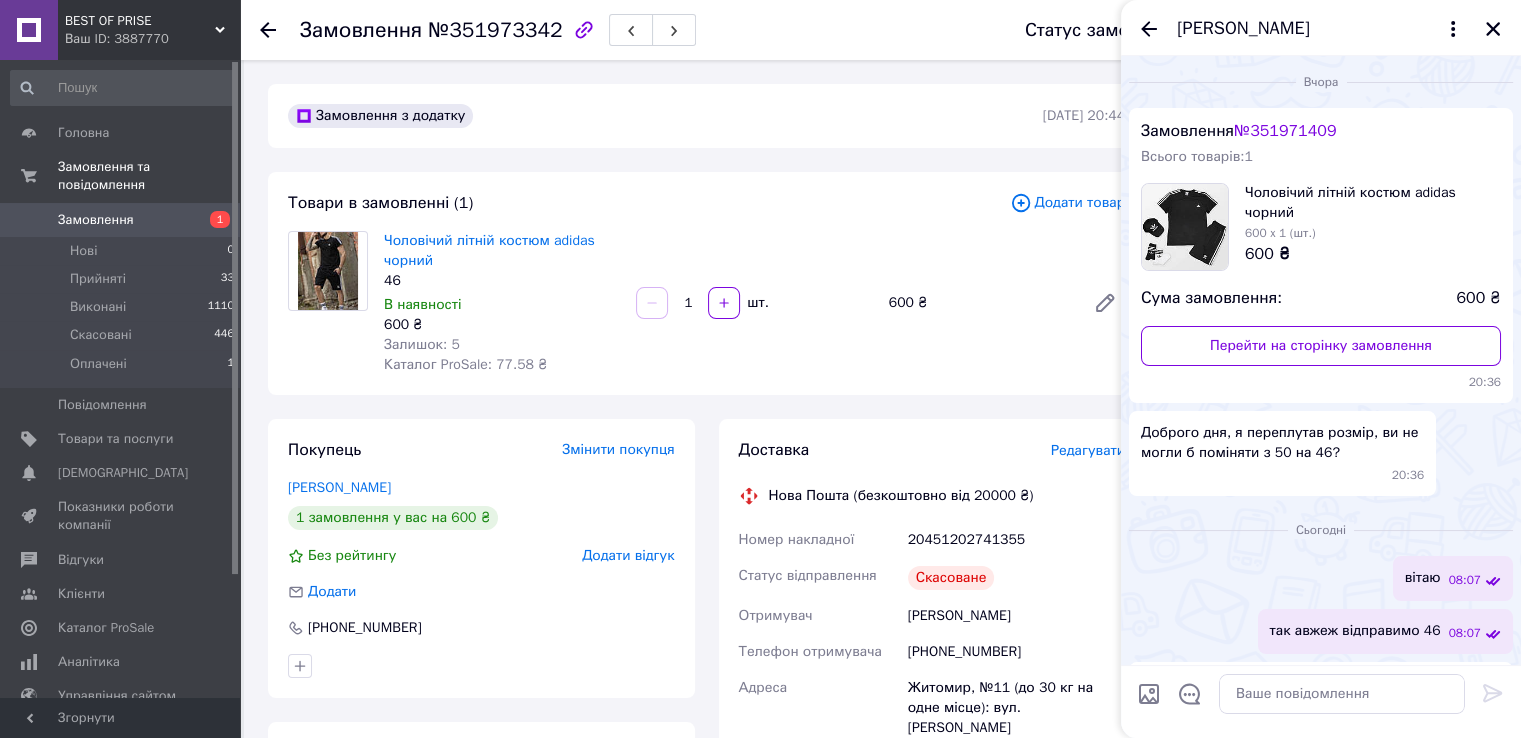 scroll, scrollTop: 426, scrollLeft: 0, axis: vertical 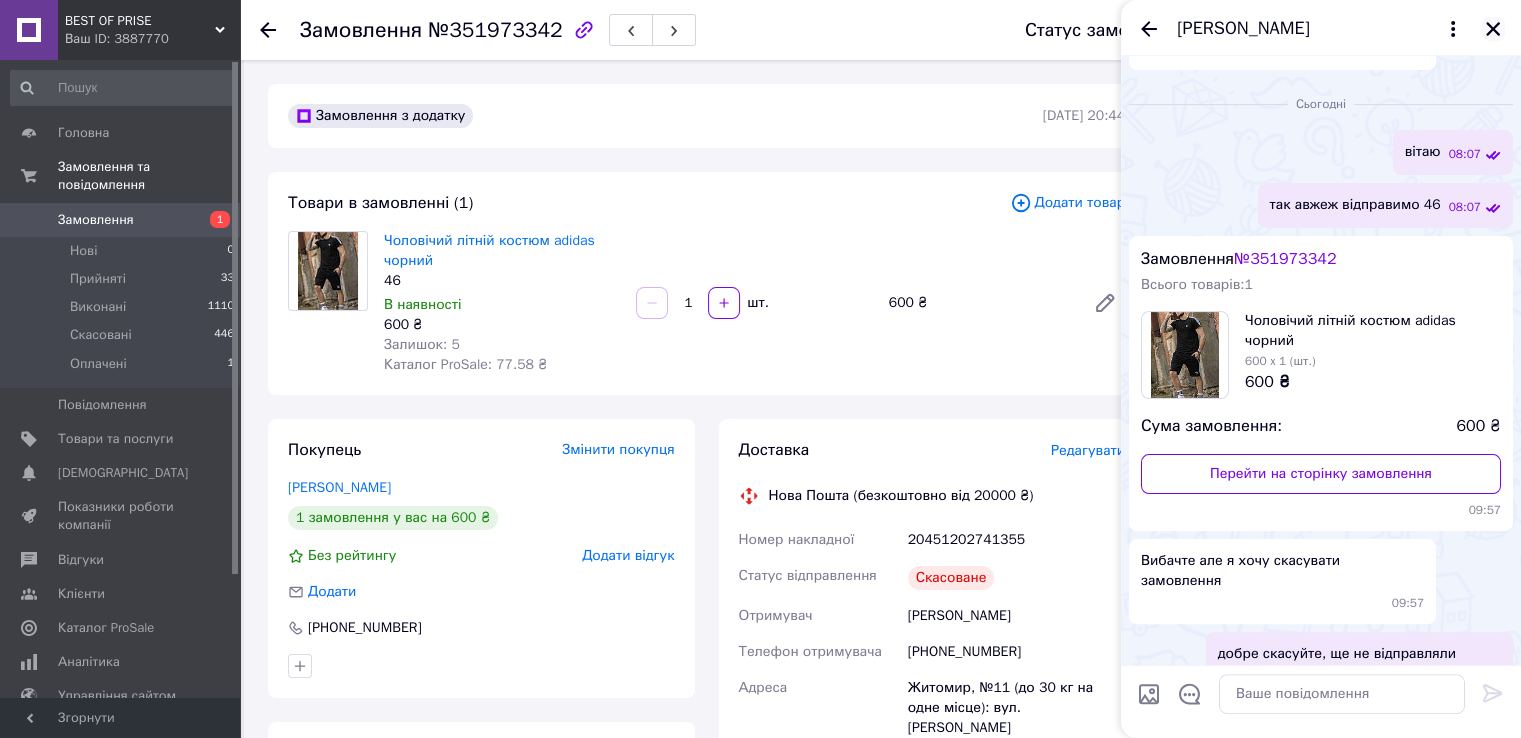 click 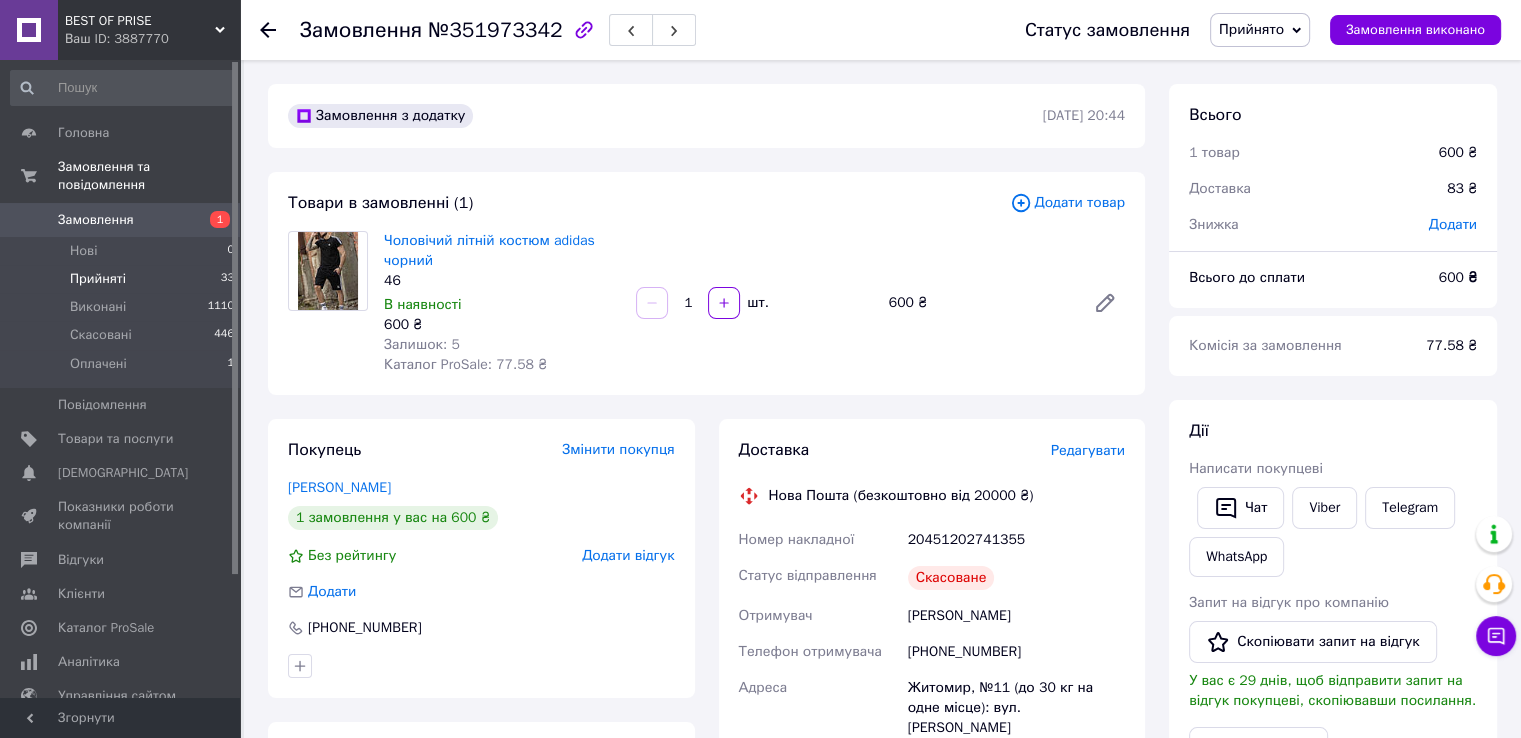 click on "Прийняті 33" at bounding box center [123, 279] 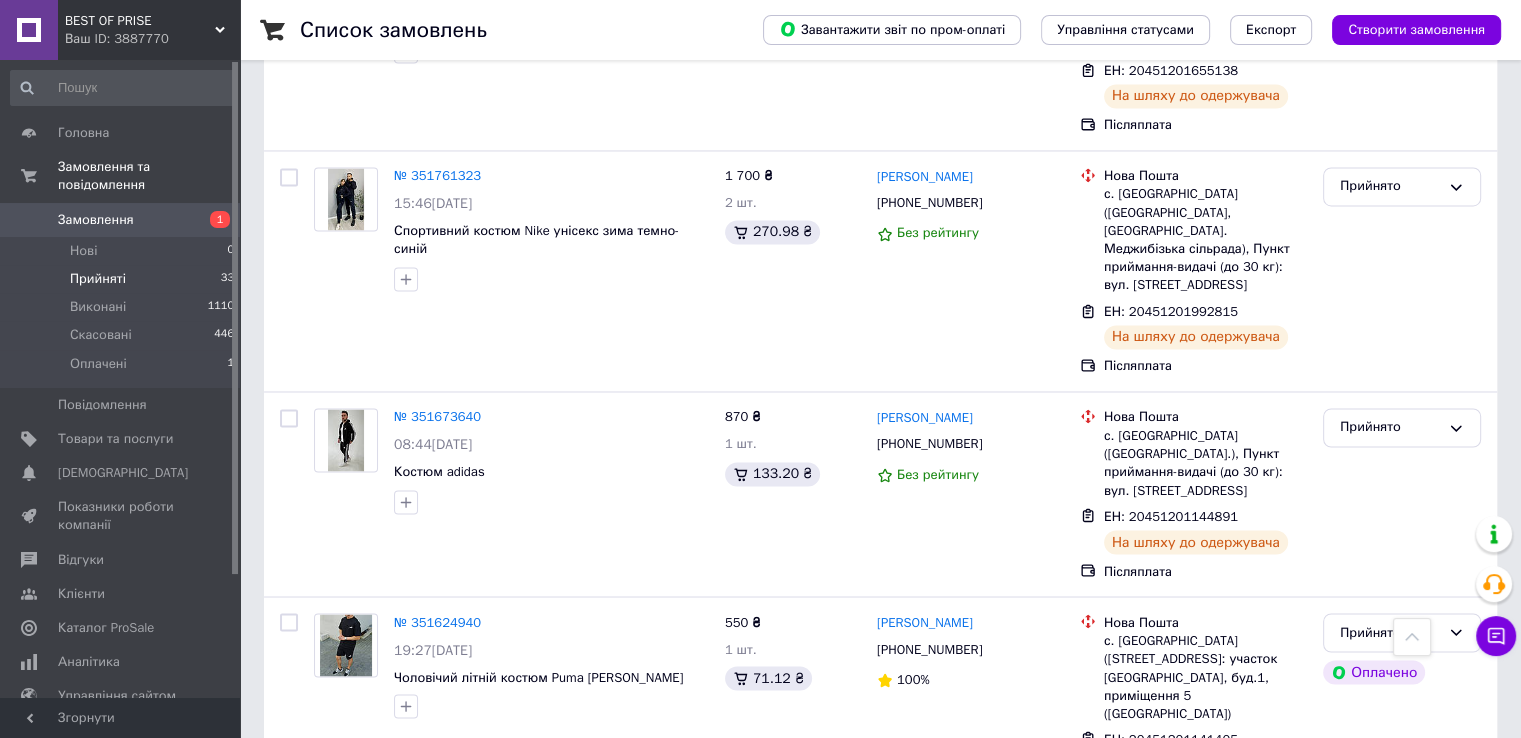 scroll, scrollTop: 3351, scrollLeft: 0, axis: vertical 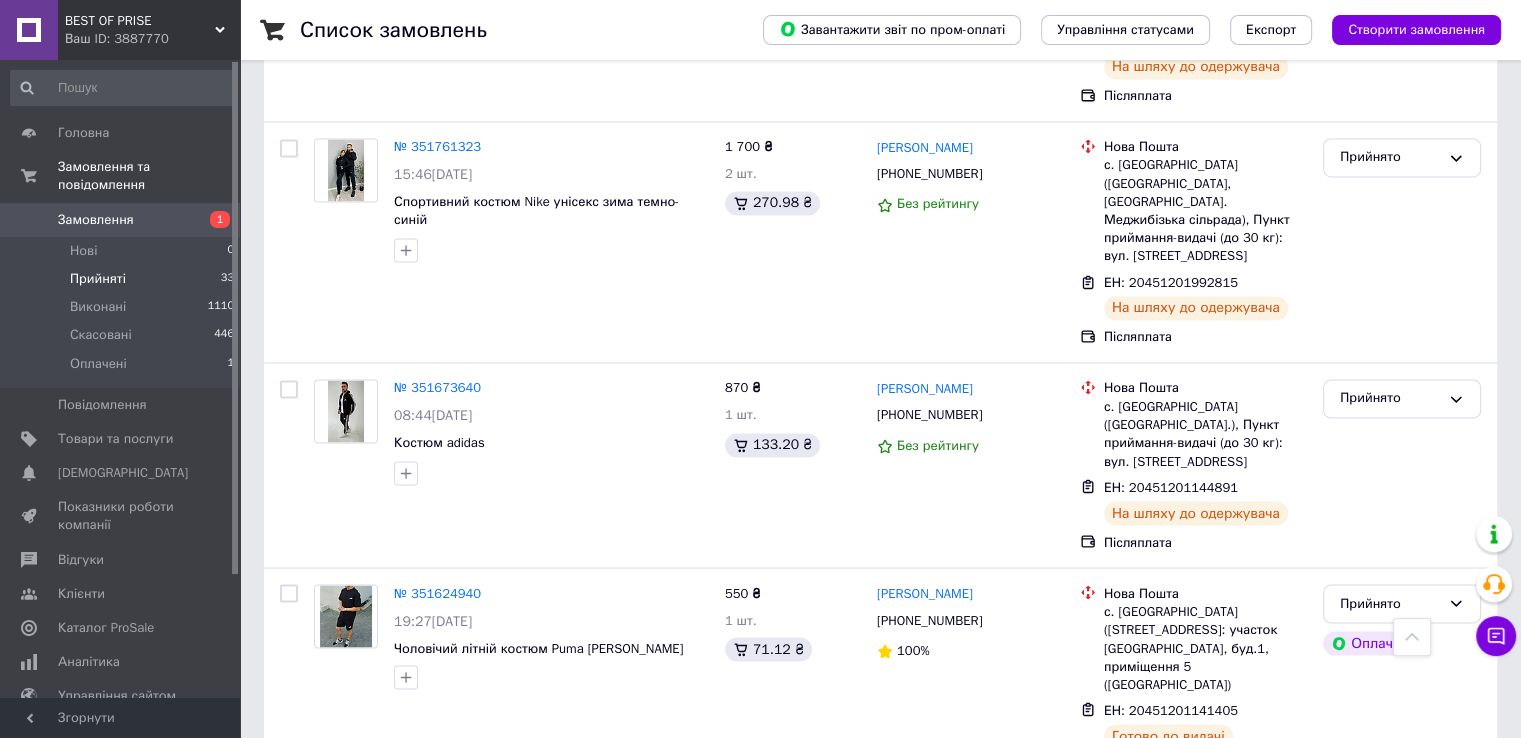 click on "2" at bounding box center [327, 1003] 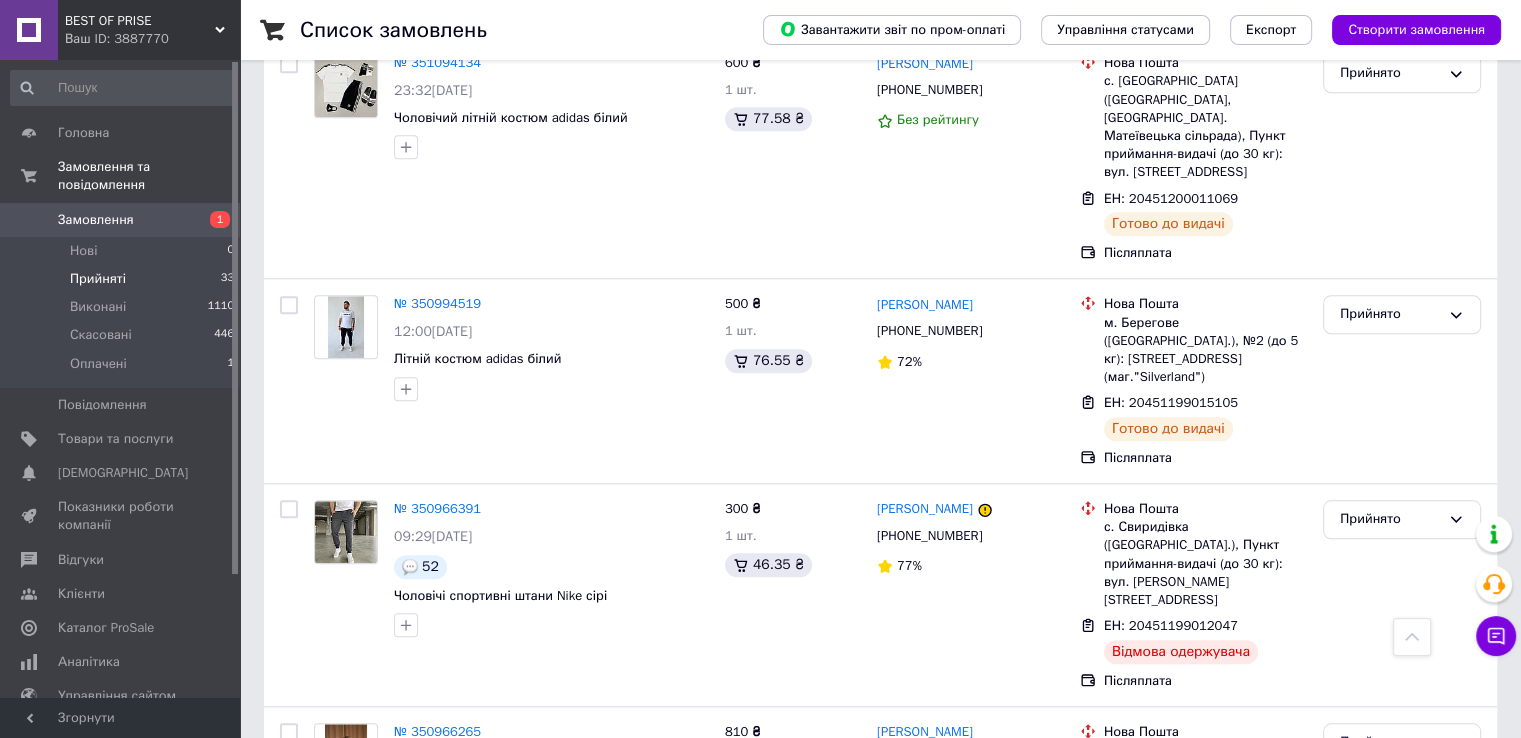 scroll, scrollTop: 1800, scrollLeft: 0, axis: vertical 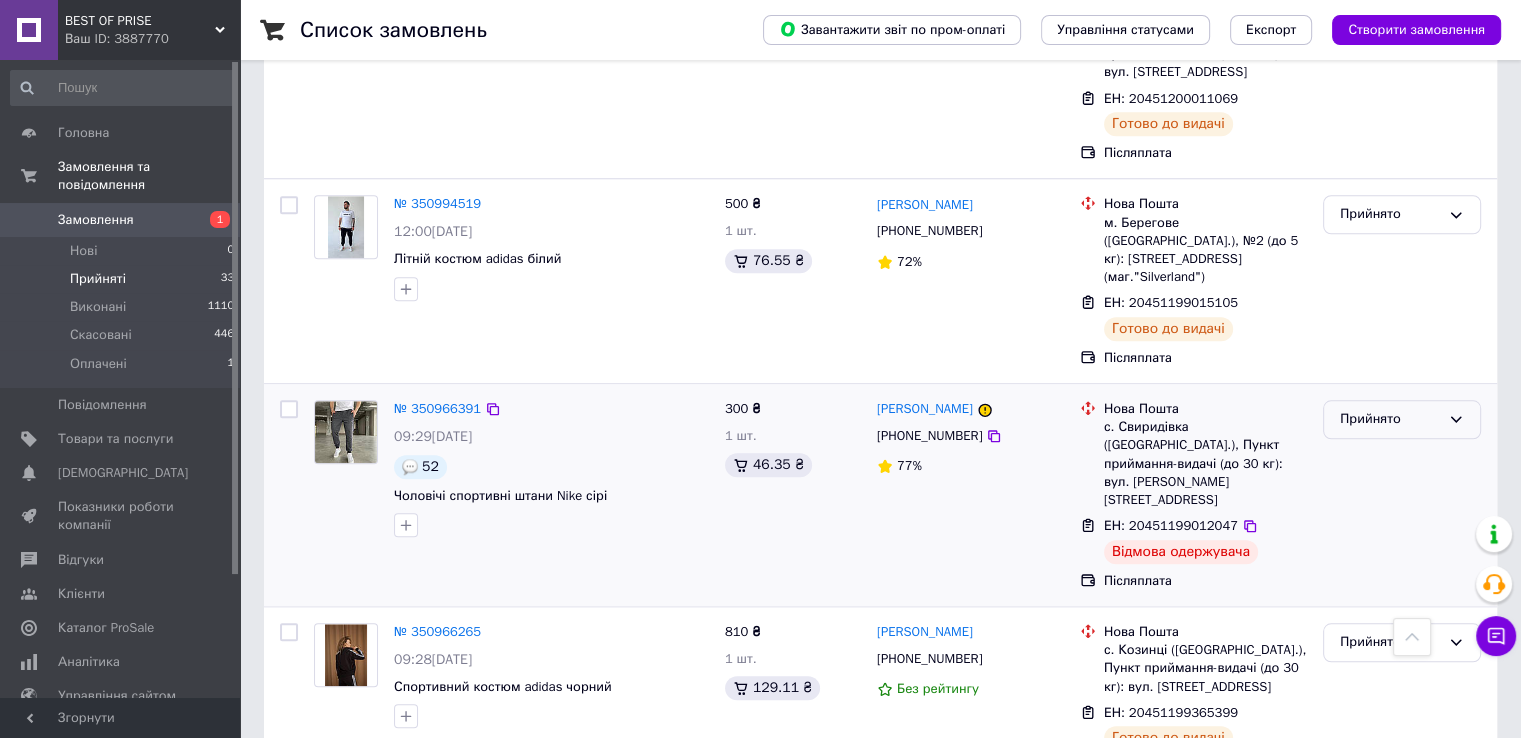 click on "Прийнято" at bounding box center [1390, 419] 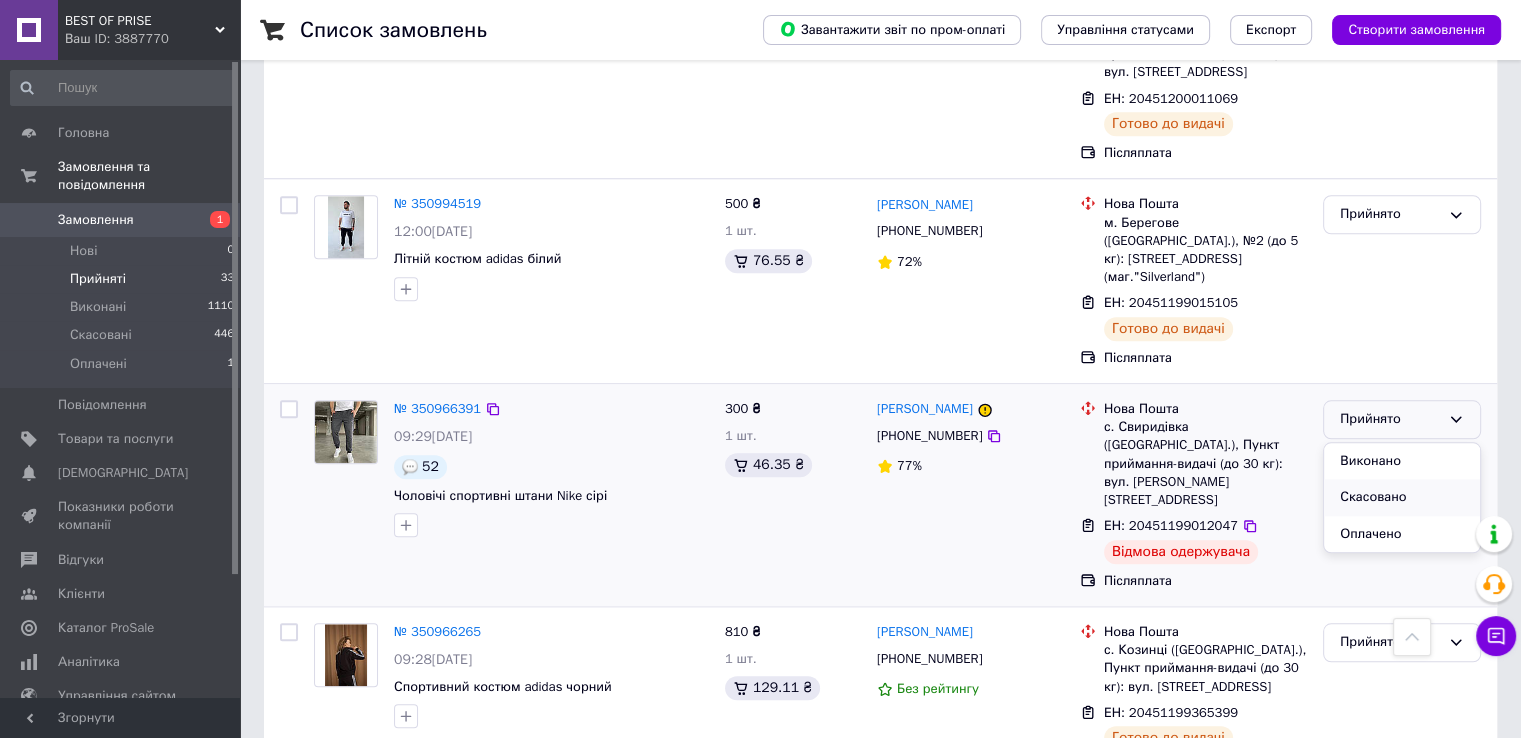 click on "Скасовано" at bounding box center (1402, 497) 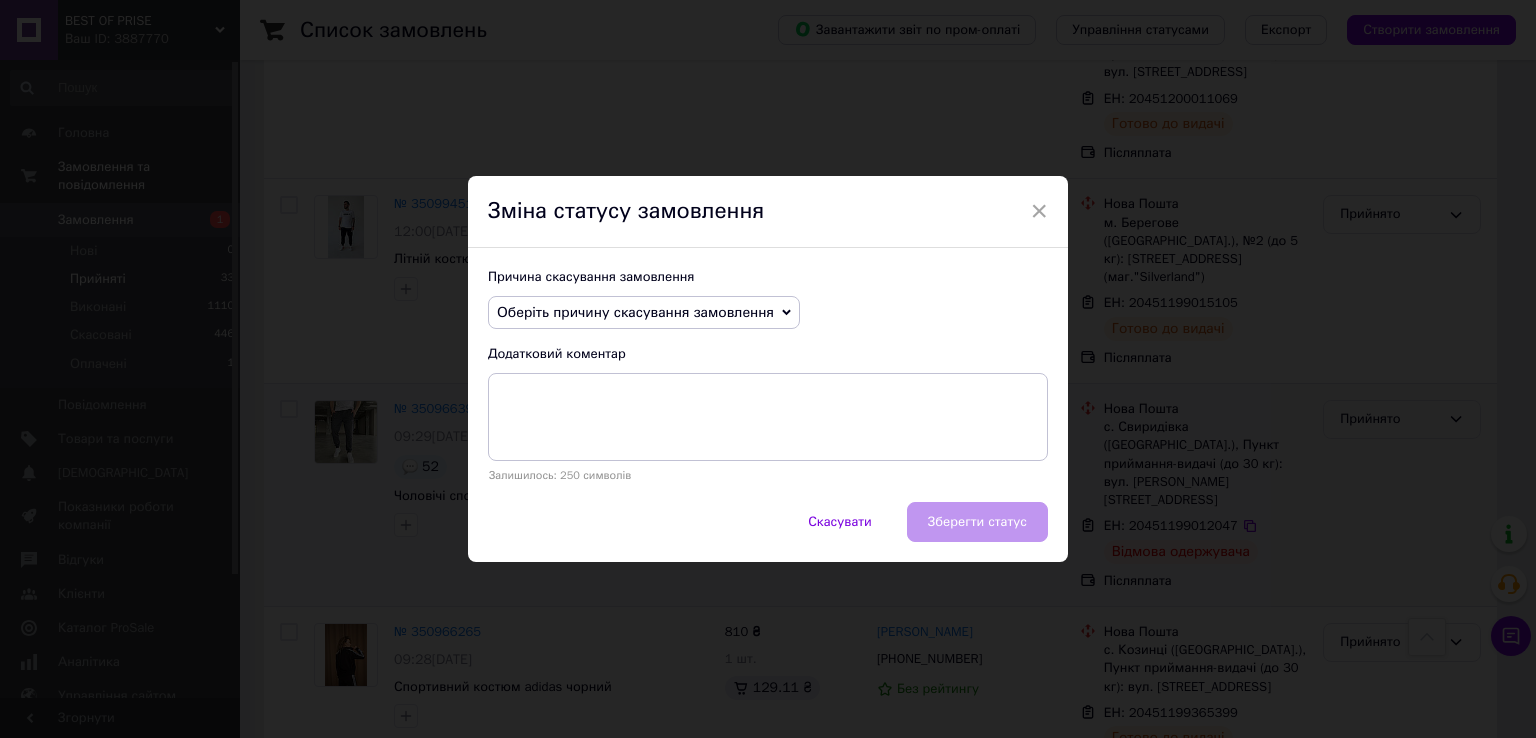 click on "Оберіть причину скасування замовлення" at bounding box center [644, 313] 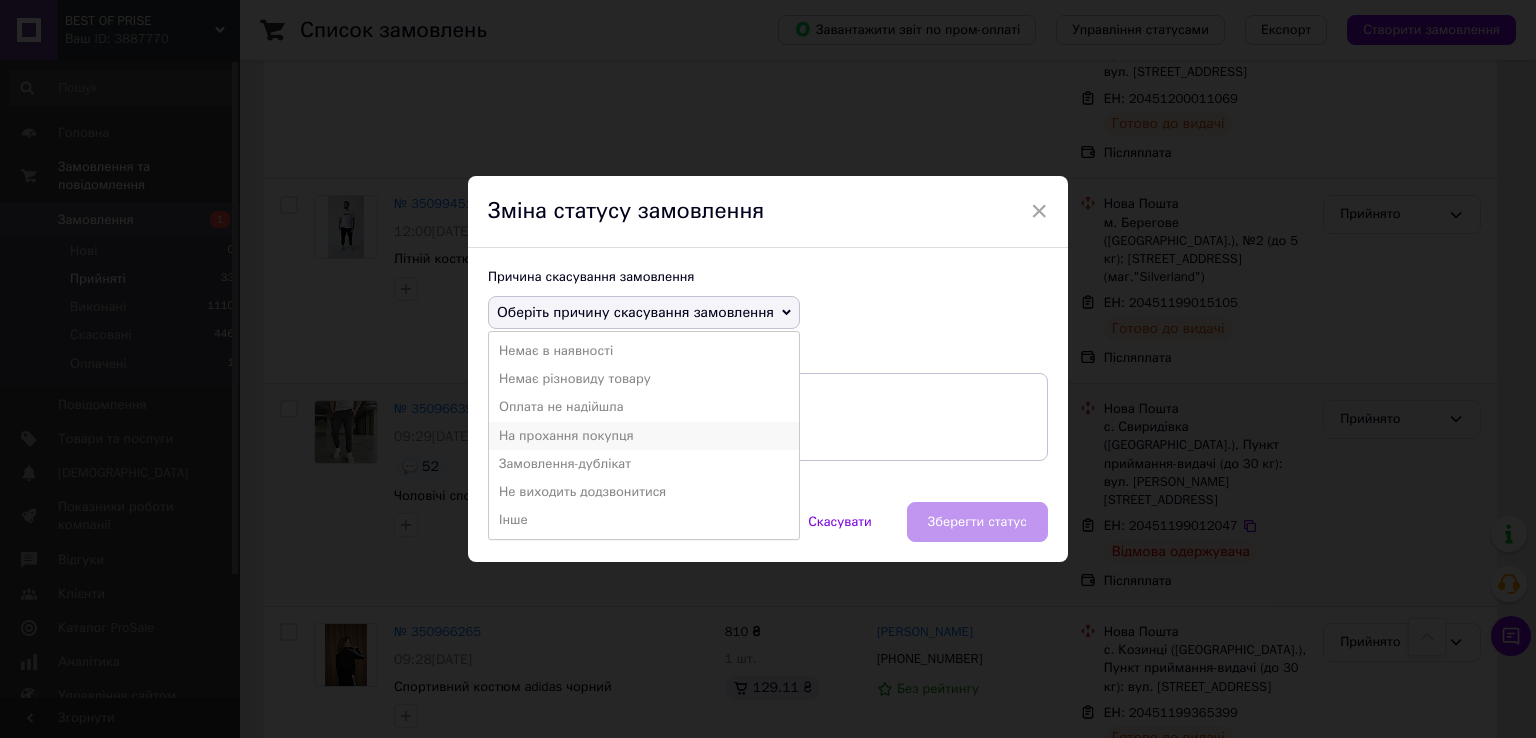 click on "На прохання покупця" at bounding box center (644, 436) 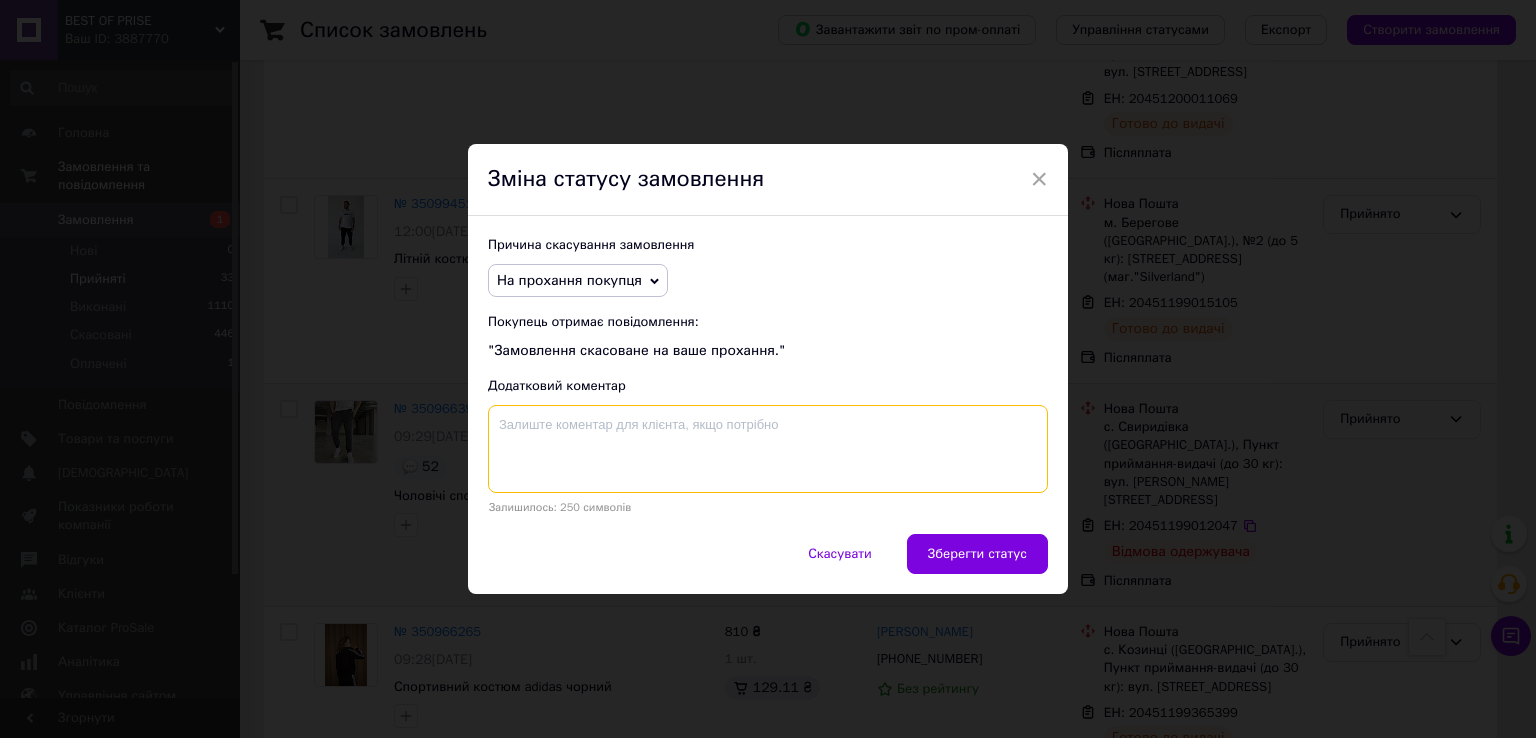 click at bounding box center (768, 449) 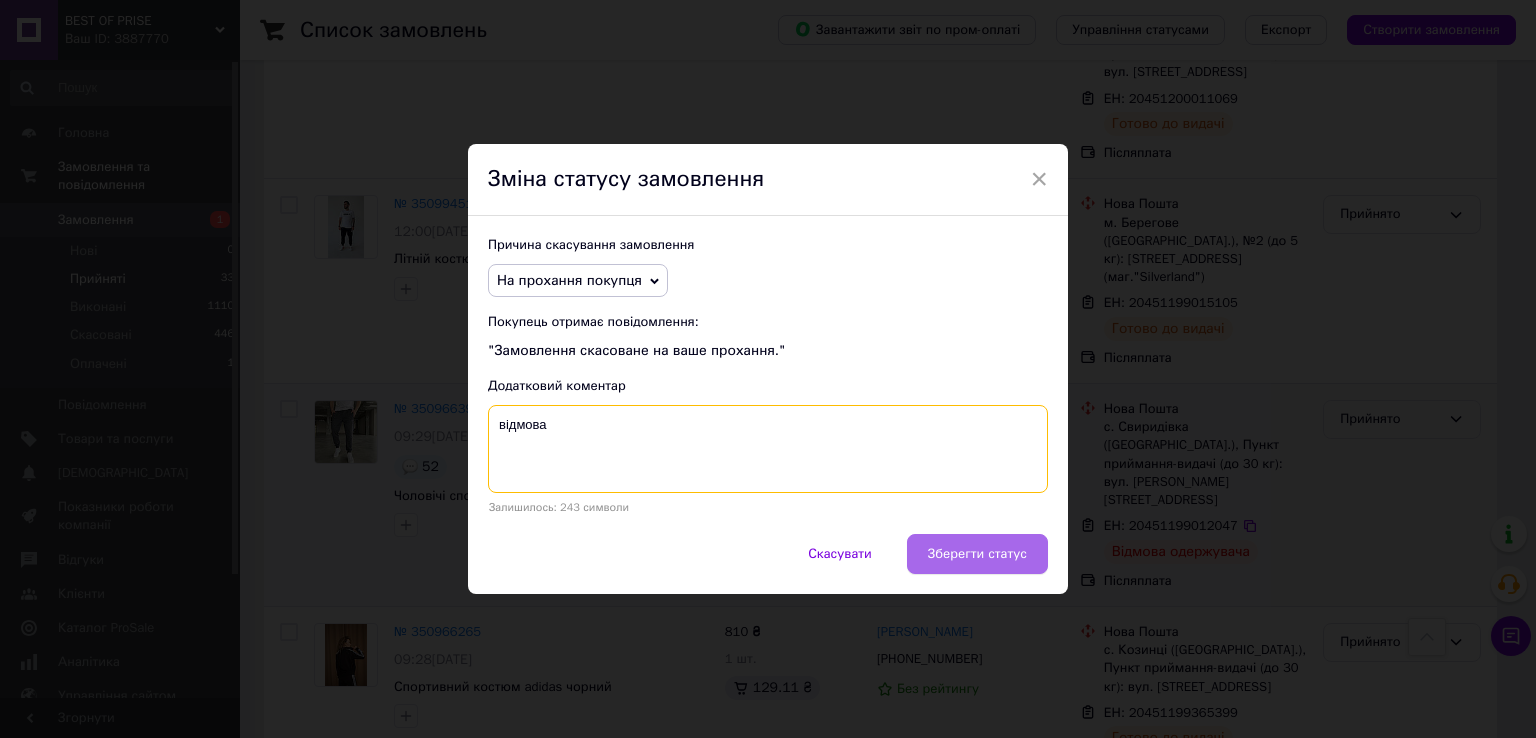 type on "відмова" 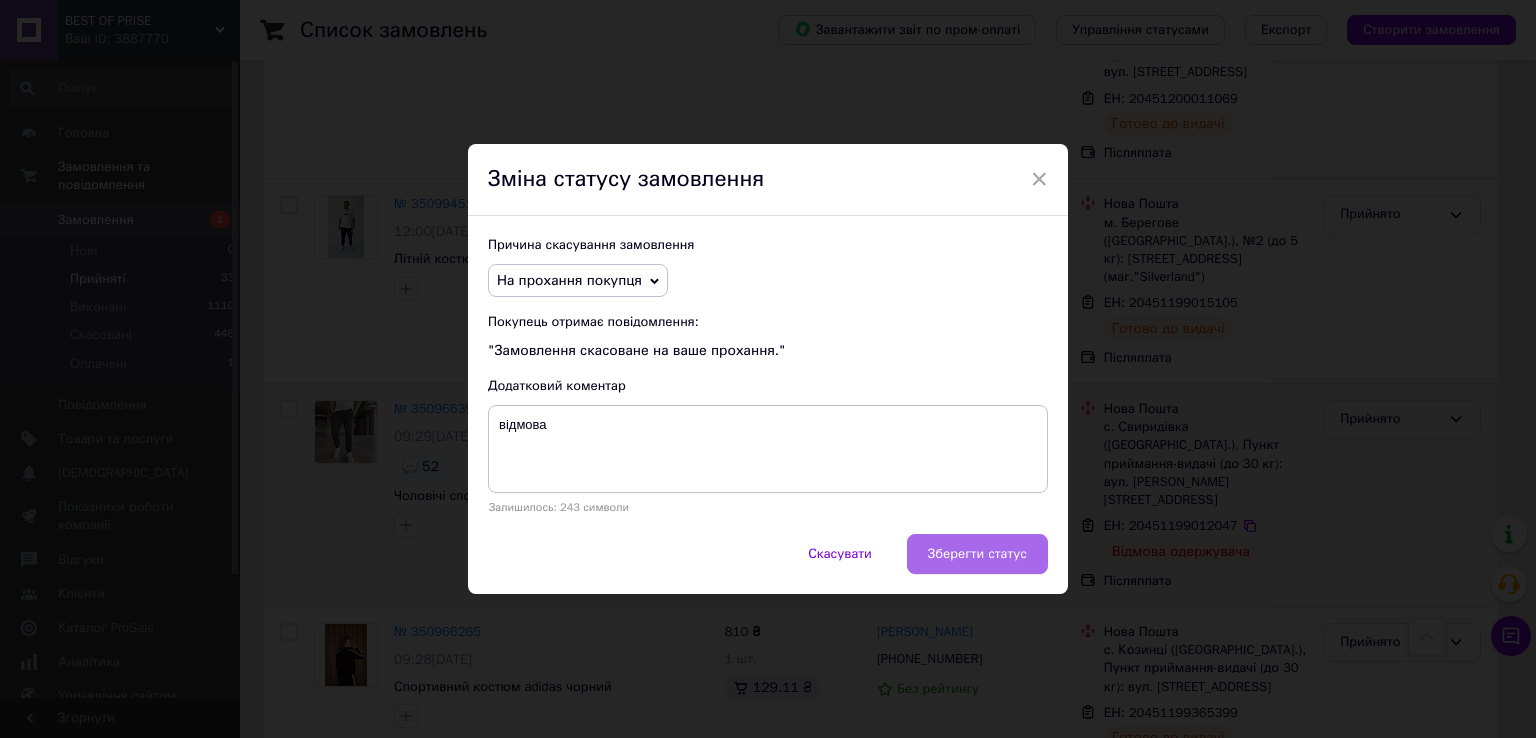 click on "Зберегти статус" at bounding box center [977, 554] 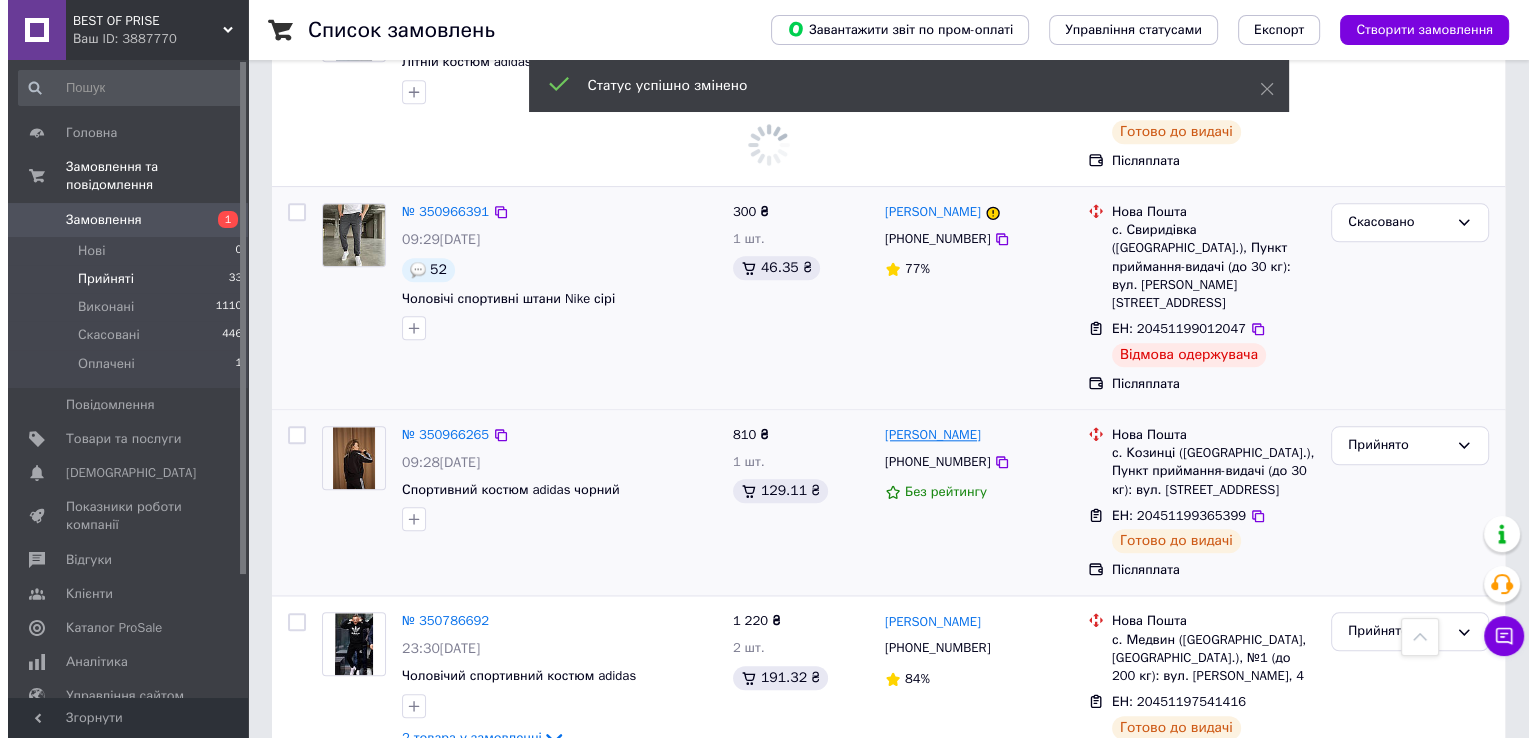 scroll, scrollTop: 2112, scrollLeft: 0, axis: vertical 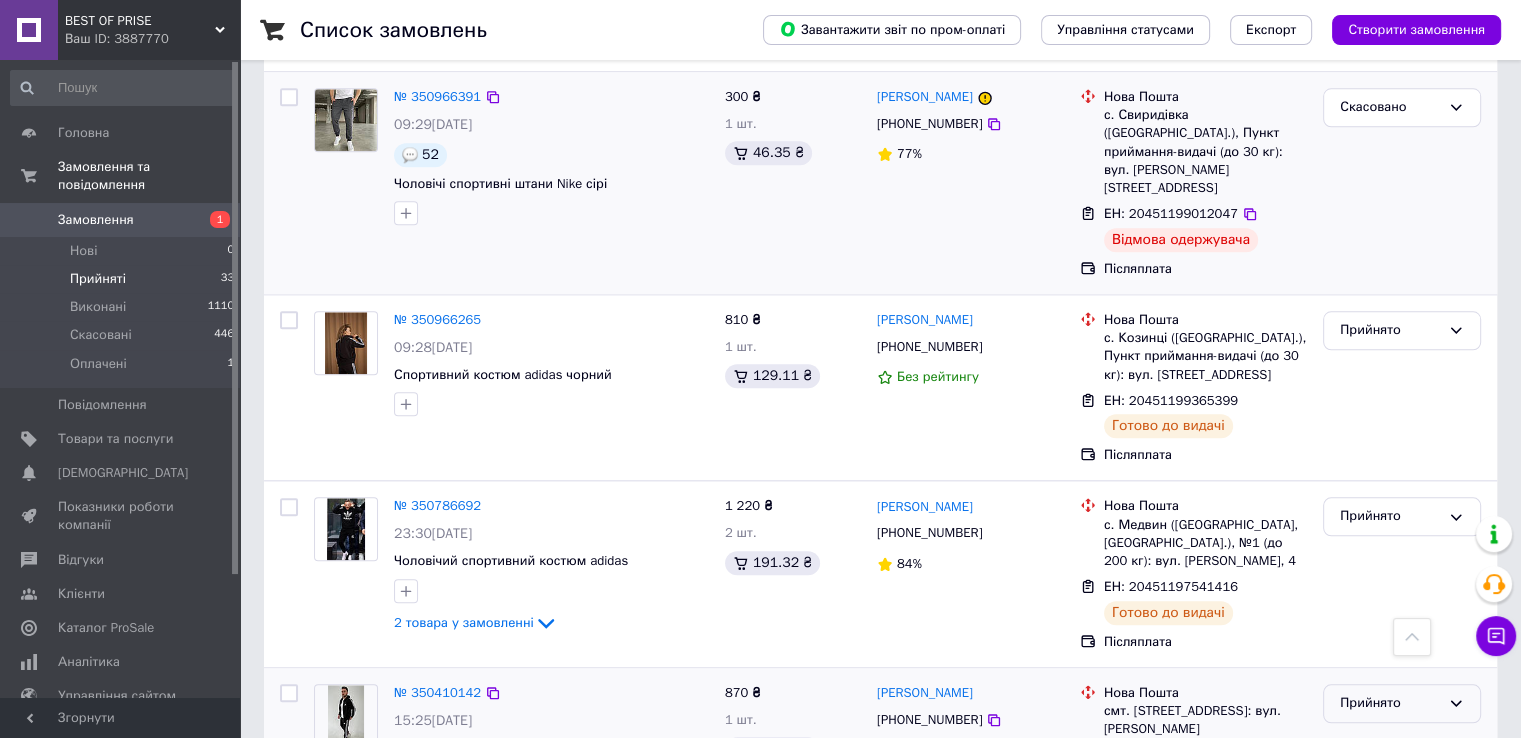 click on "Прийнято" at bounding box center (1390, 703) 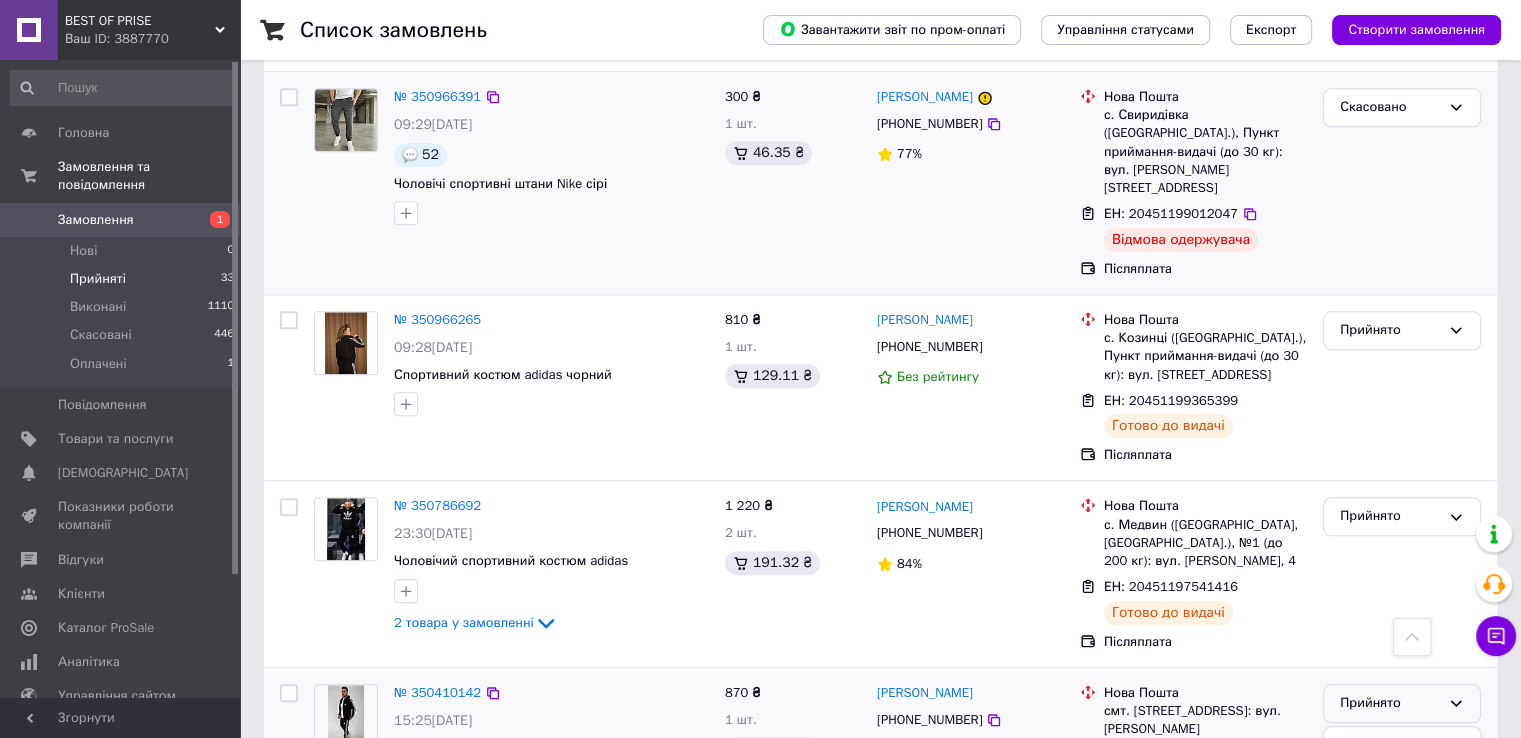 click on "Скасовано" at bounding box center (1402, 781) 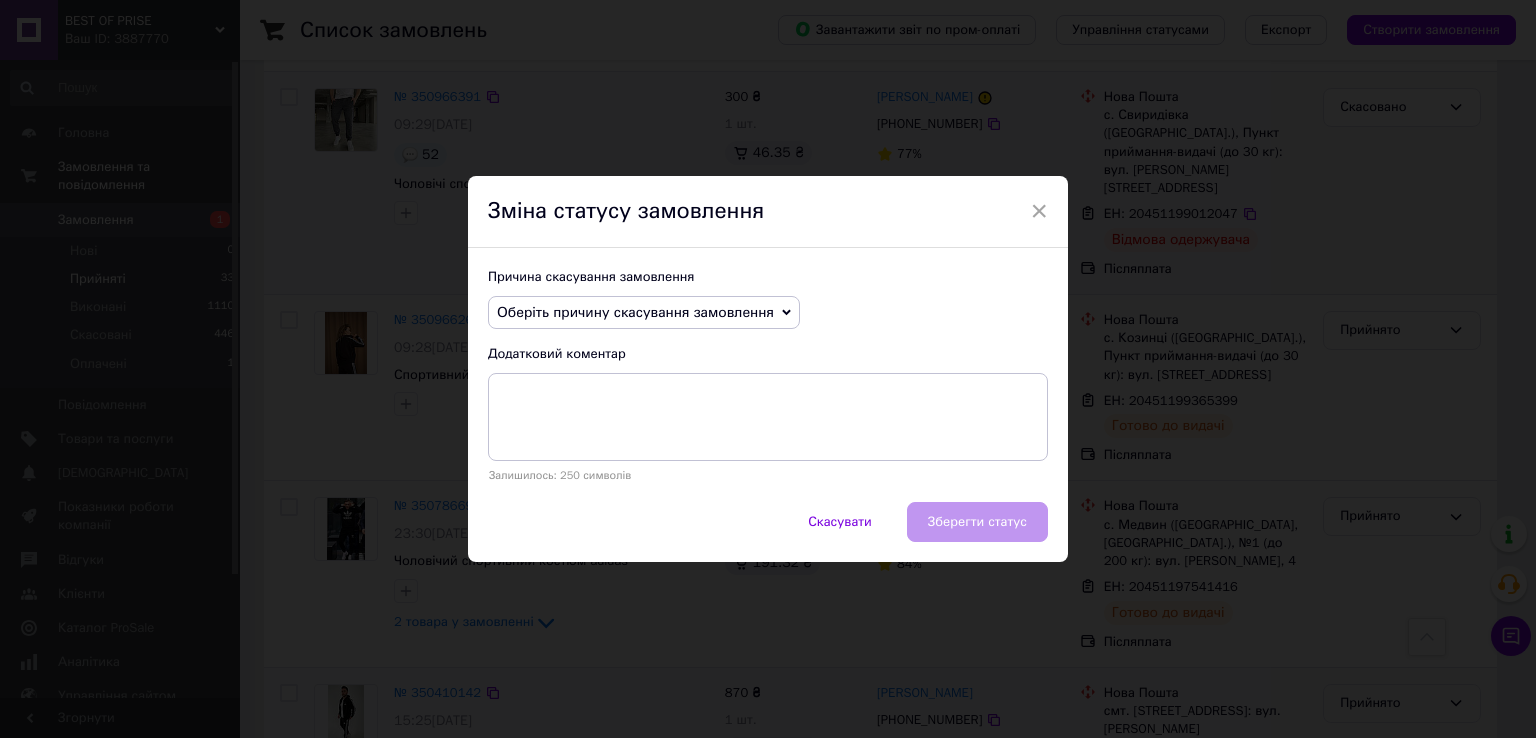 click on "Оберіть причину скасування замовлення" at bounding box center [635, 312] 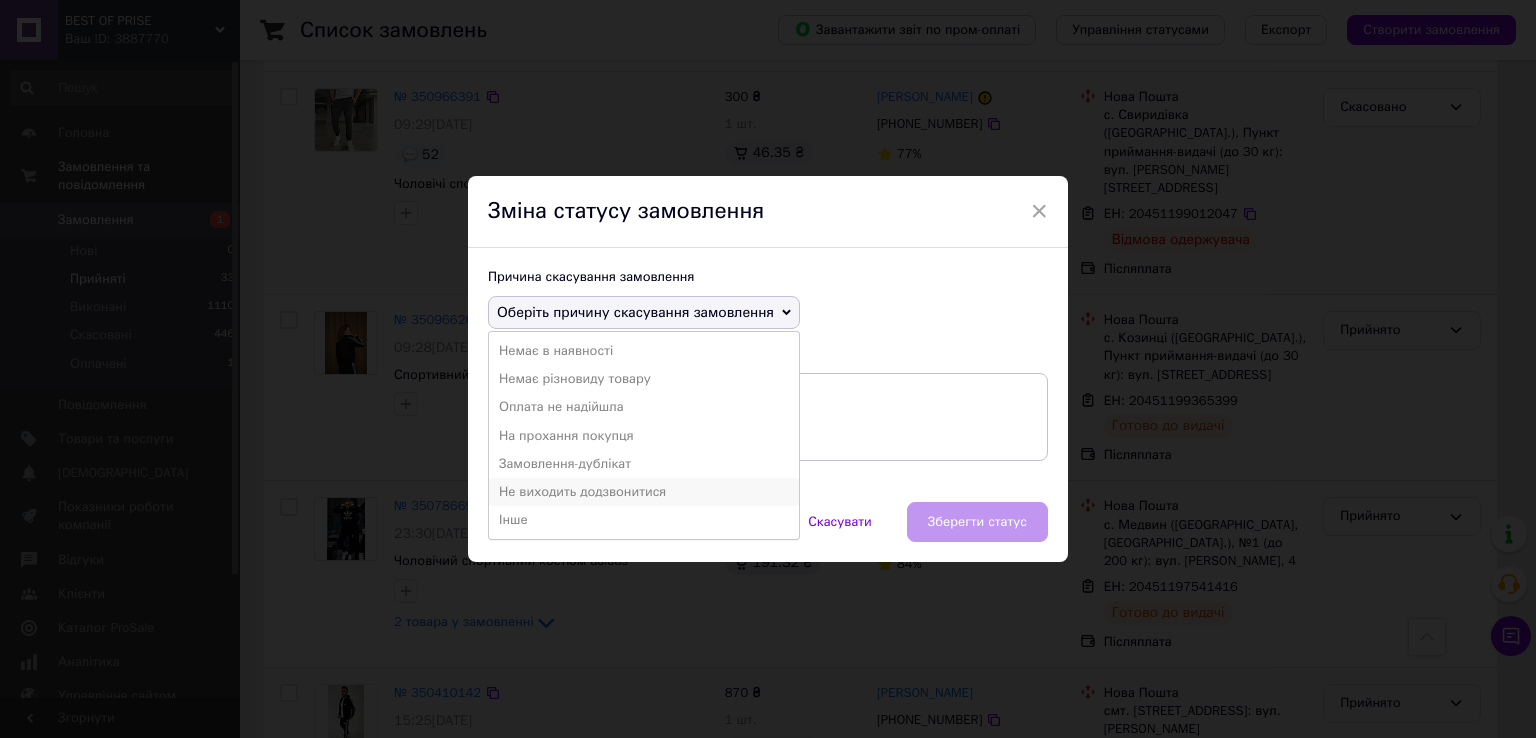 click on "Не виходить додзвонитися" at bounding box center [644, 492] 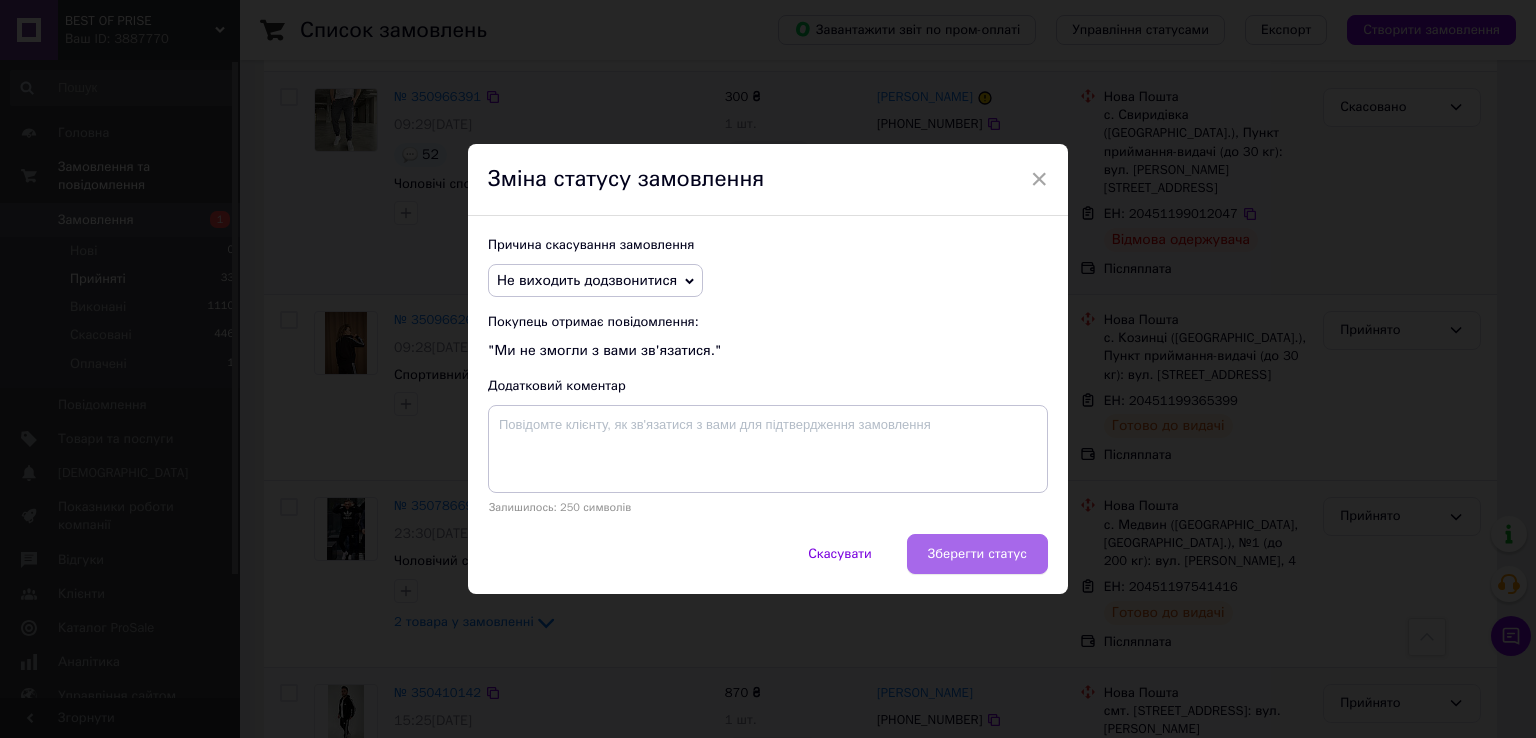 click on "Зберегти статус" at bounding box center (977, 554) 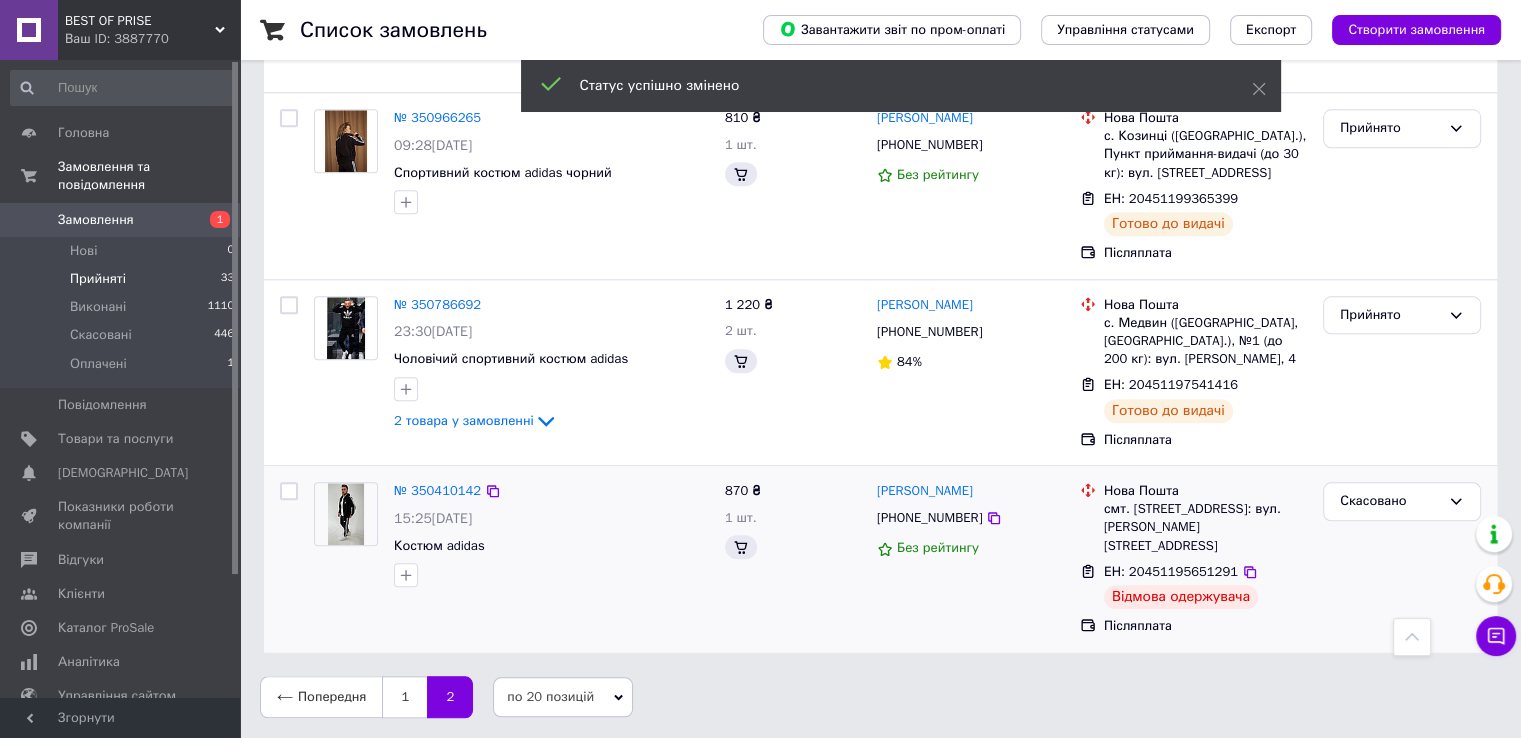 scroll, scrollTop: 1925, scrollLeft: 0, axis: vertical 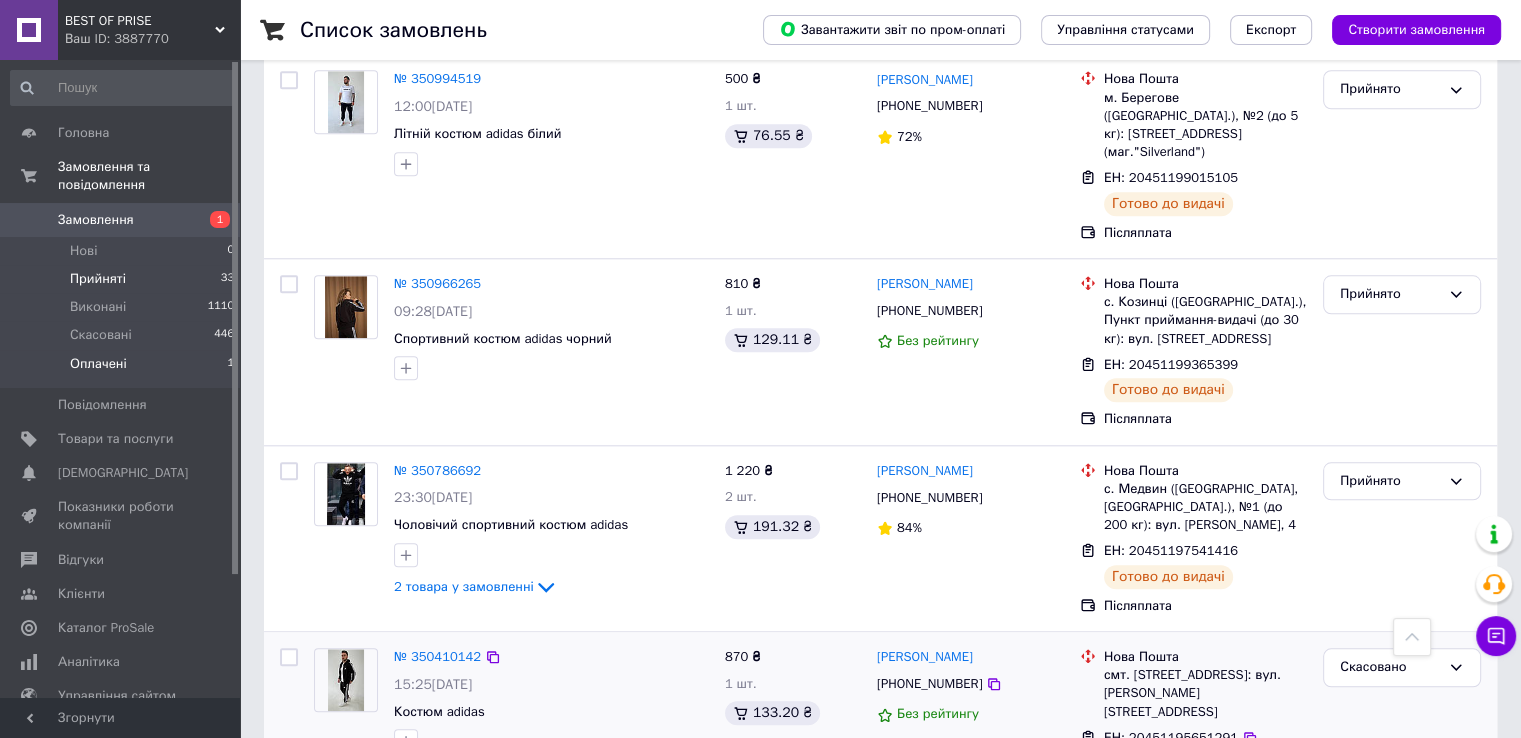 click on "Оплачені 1" at bounding box center (123, 369) 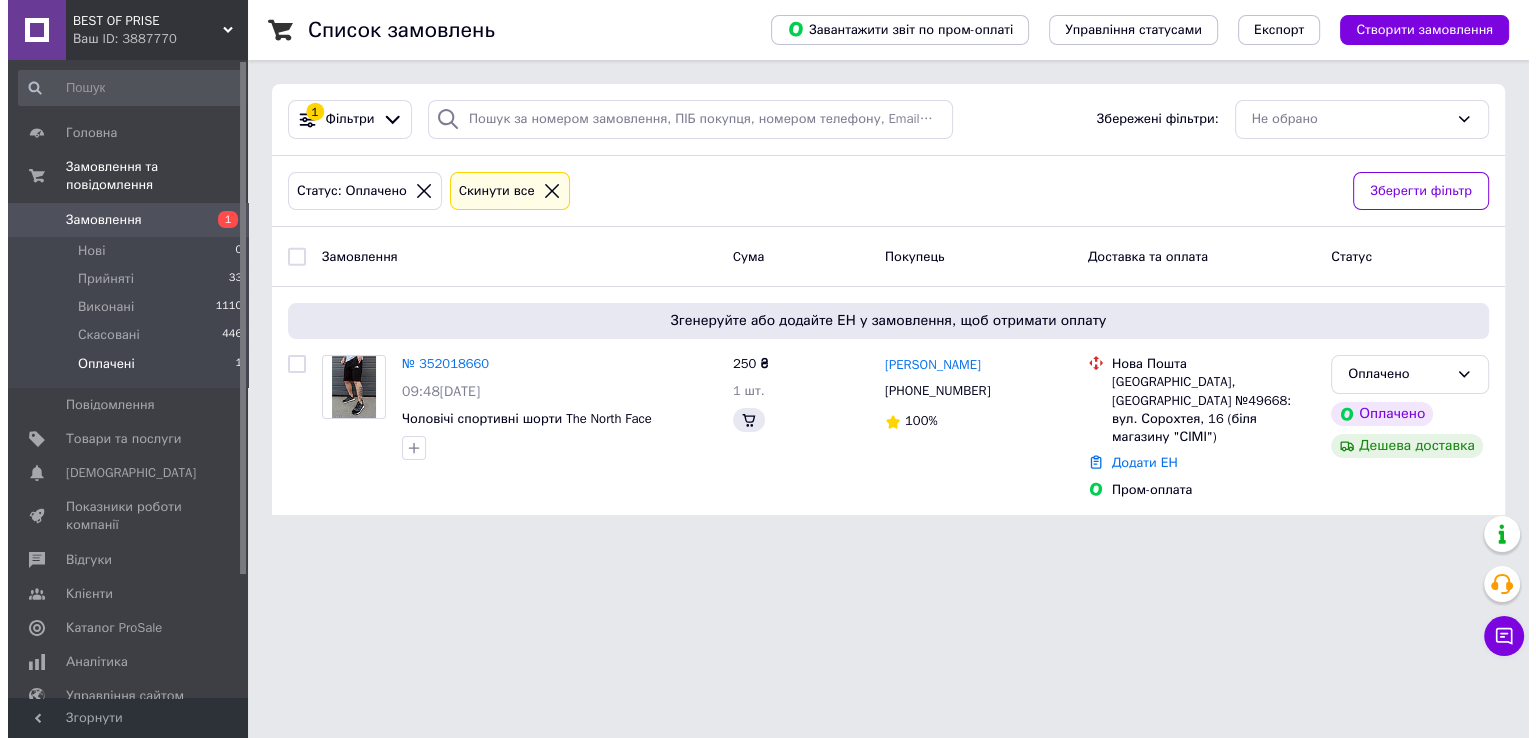 scroll, scrollTop: 0, scrollLeft: 0, axis: both 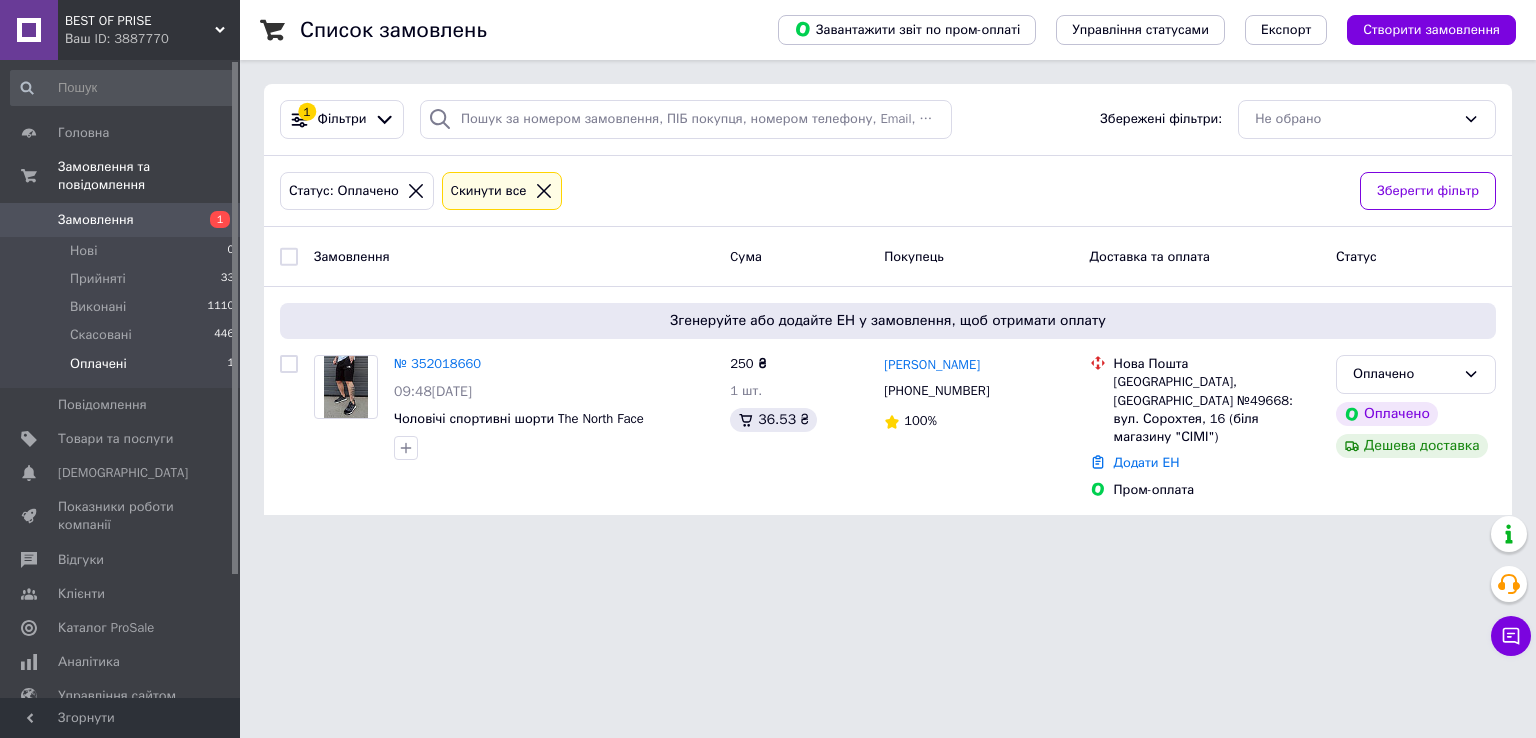 click on "Оплачені" at bounding box center (98, 364) 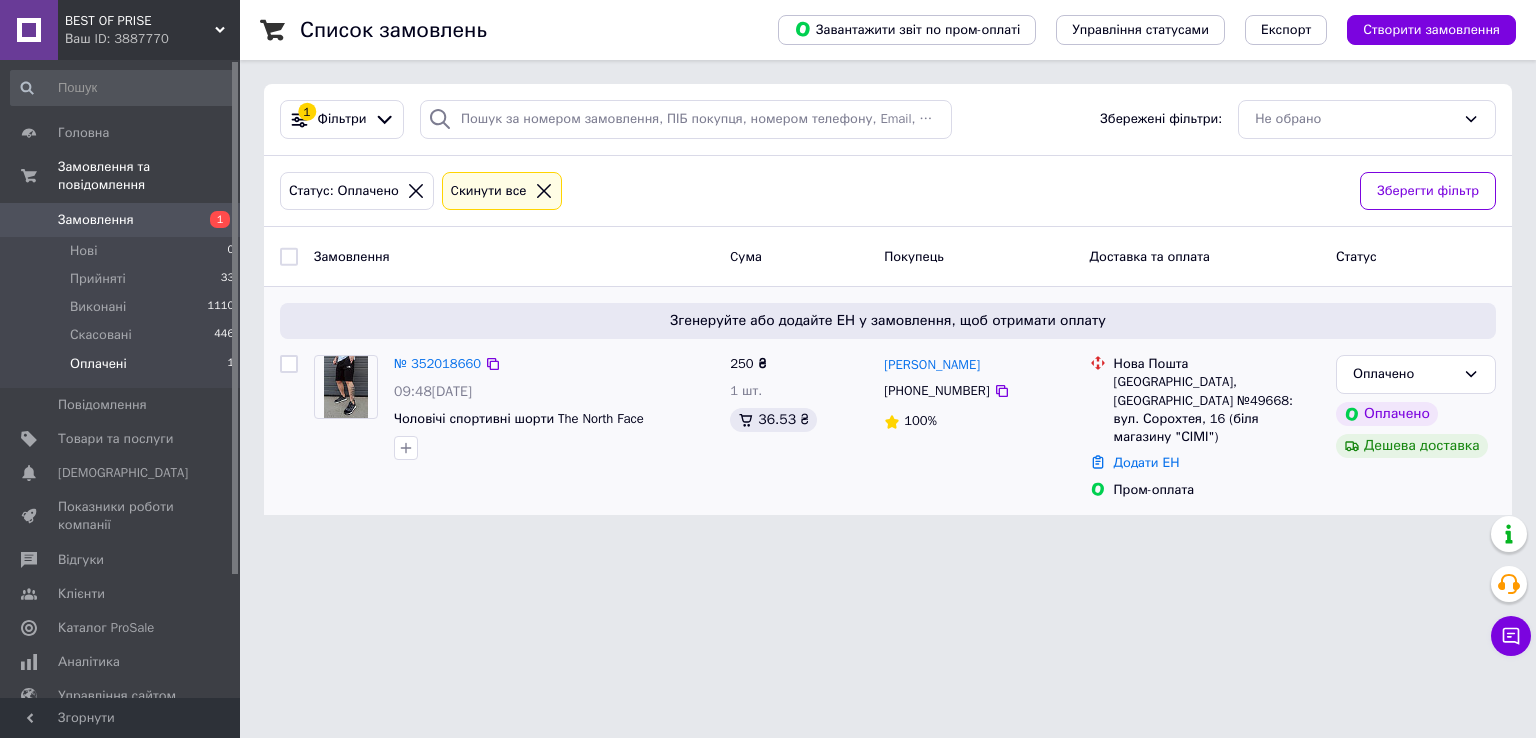 click at bounding box center (345, 387) 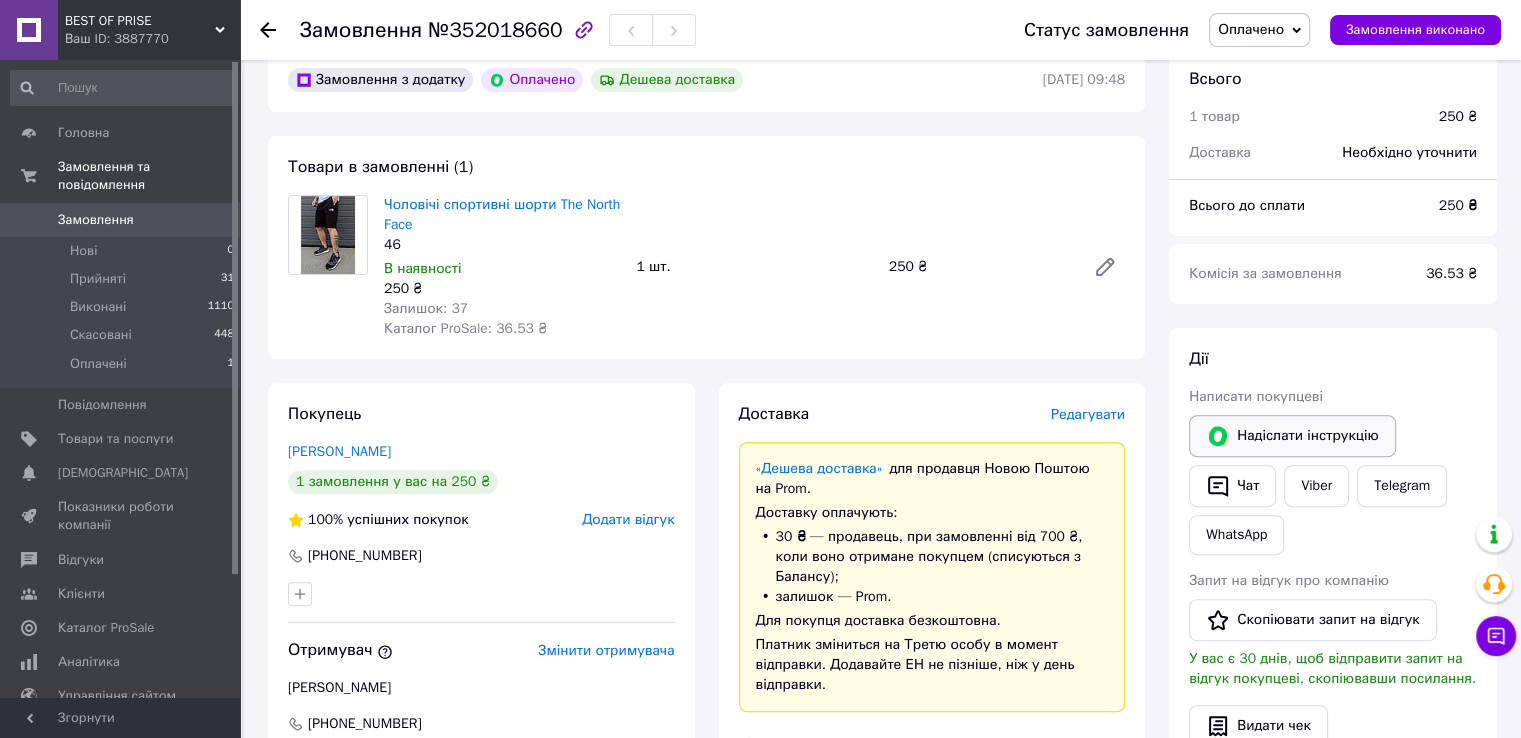 scroll, scrollTop: 600, scrollLeft: 0, axis: vertical 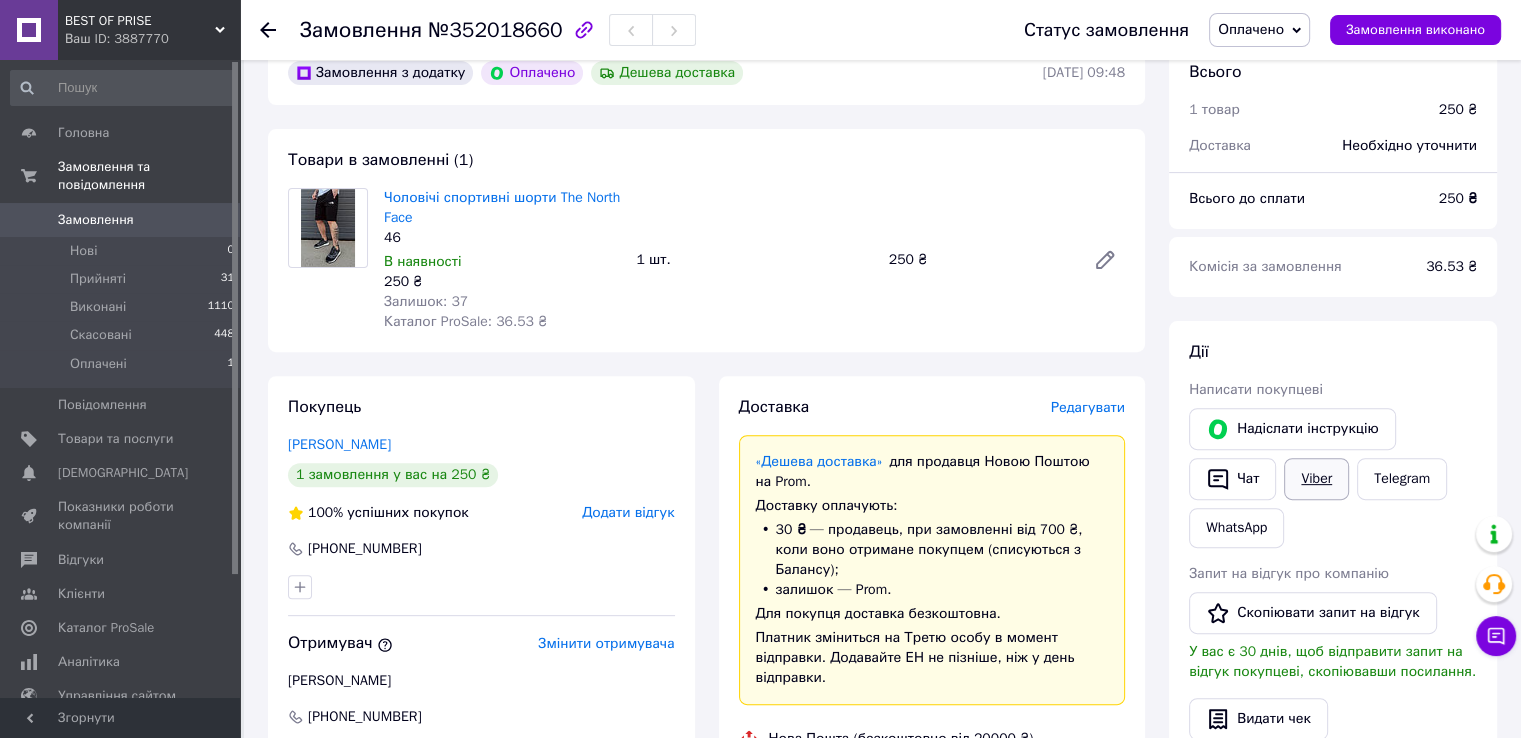 click on "Viber" at bounding box center [1316, 479] 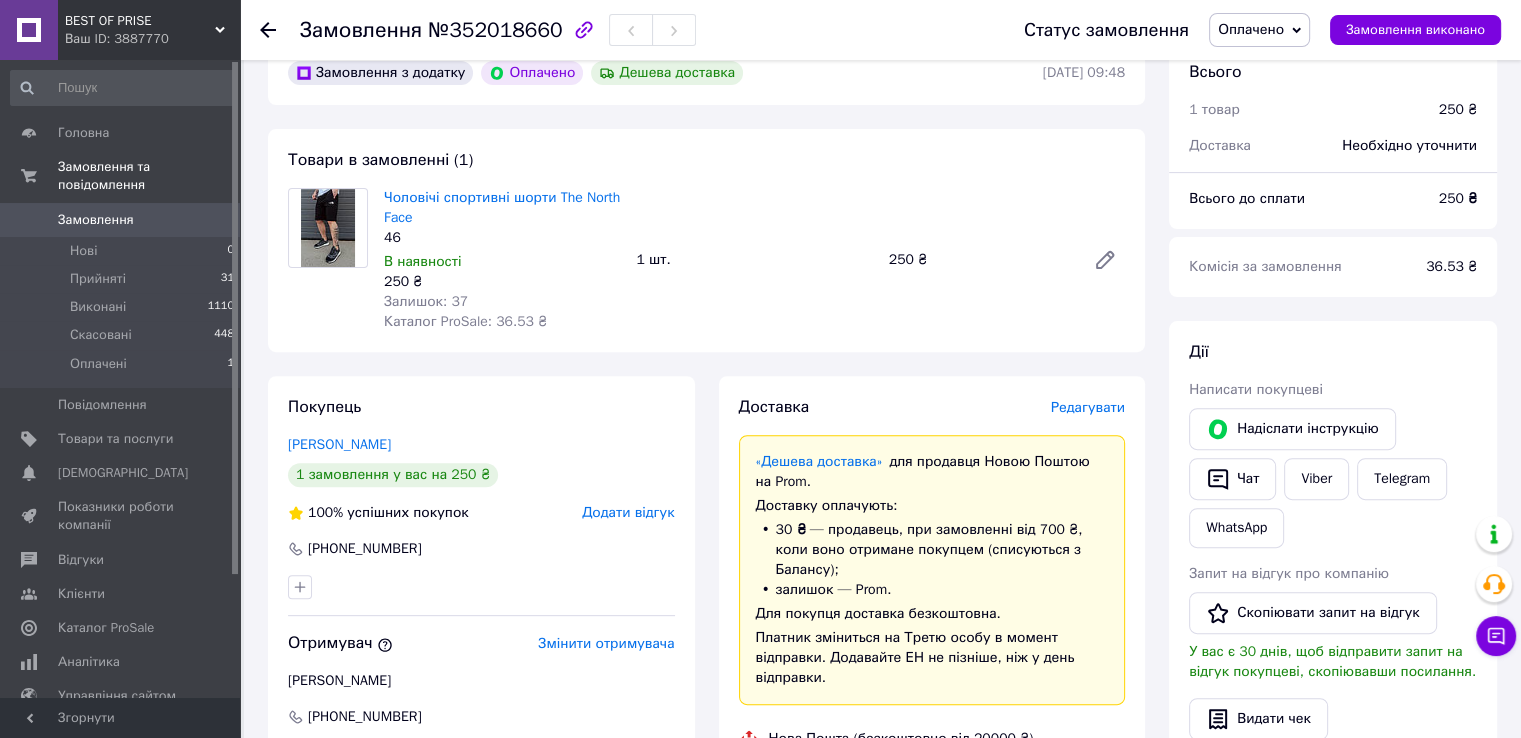 click on "Замовлення №352018660 Статус замовлення Оплачено Прийнято Виконано Скасовано Замовлення виконано Це замовлення сплачено за допомогою Пром-оплата з виплатою на картку працює як P2P переказ (з картки на картку) з обмеженнями платіжних систем: до 150 виплат загалом на 3 картки. Досягли ліміту? Підпишіть договір з ТОВ «ФК «ЕВО» та підключіть розрахунковий рахунок. Якщо у вас з'явилися питання, пишіть —   [EMAIL_ADDRESS][DOMAIN_NAME] 1 Зв'яжіться з покупцем Підтвердіть оплату, наявність товару, спосіб і терміни доставки 2 Відправте товар якомога швидше 3 Отримайте гроші Ок, зрозуміло 46" at bounding box center [882, 512] 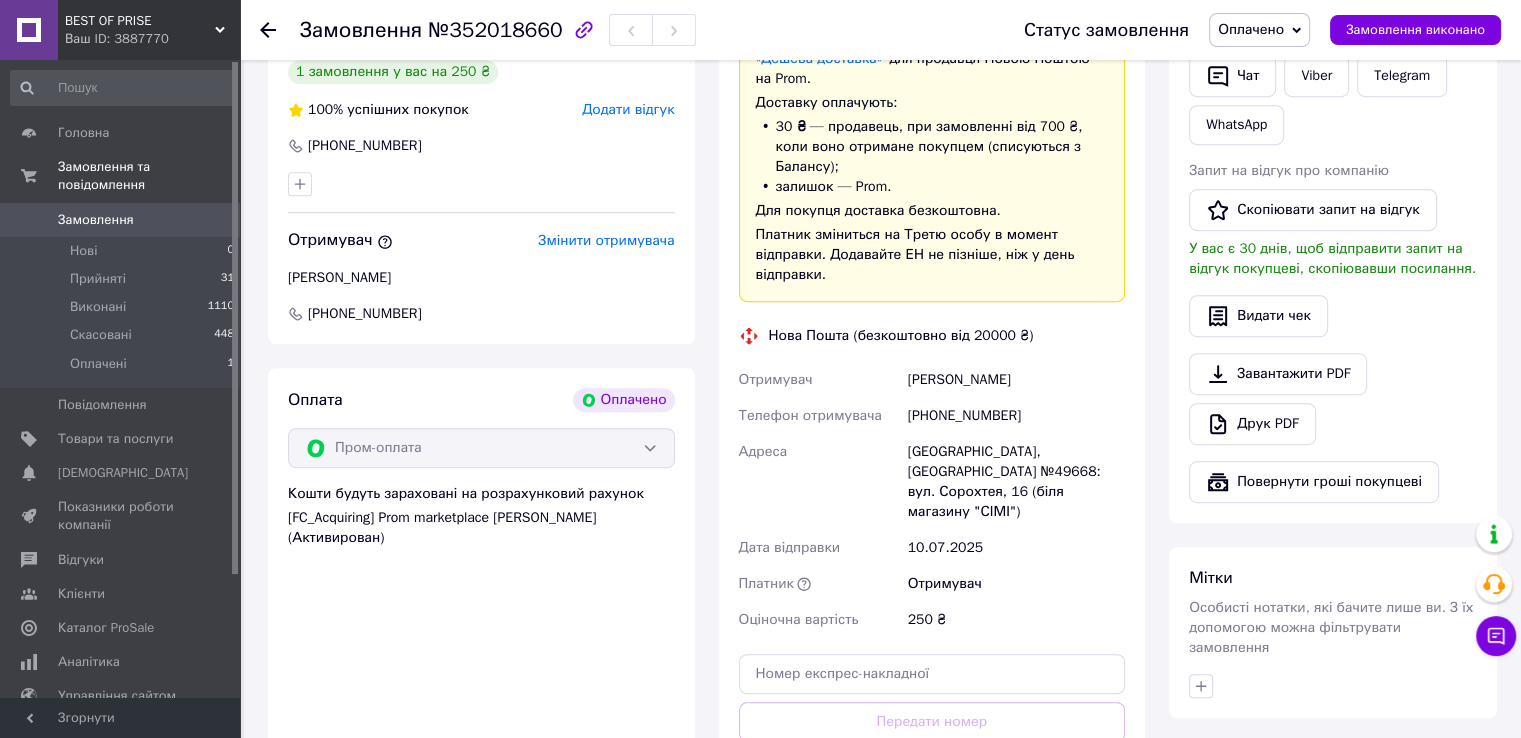 scroll, scrollTop: 1200, scrollLeft: 0, axis: vertical 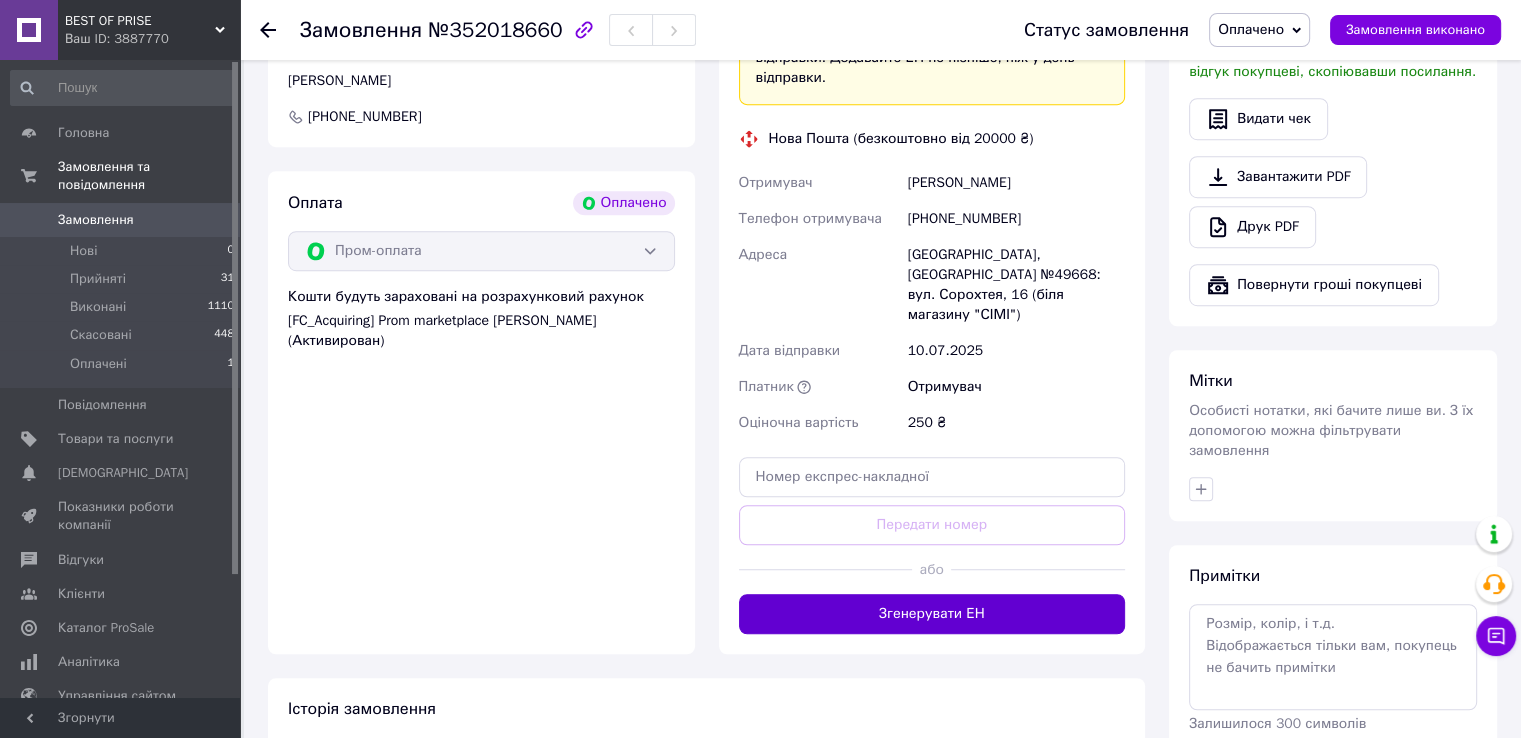 click on "Згенерувати ЕН" at bounding box center (932, 614) 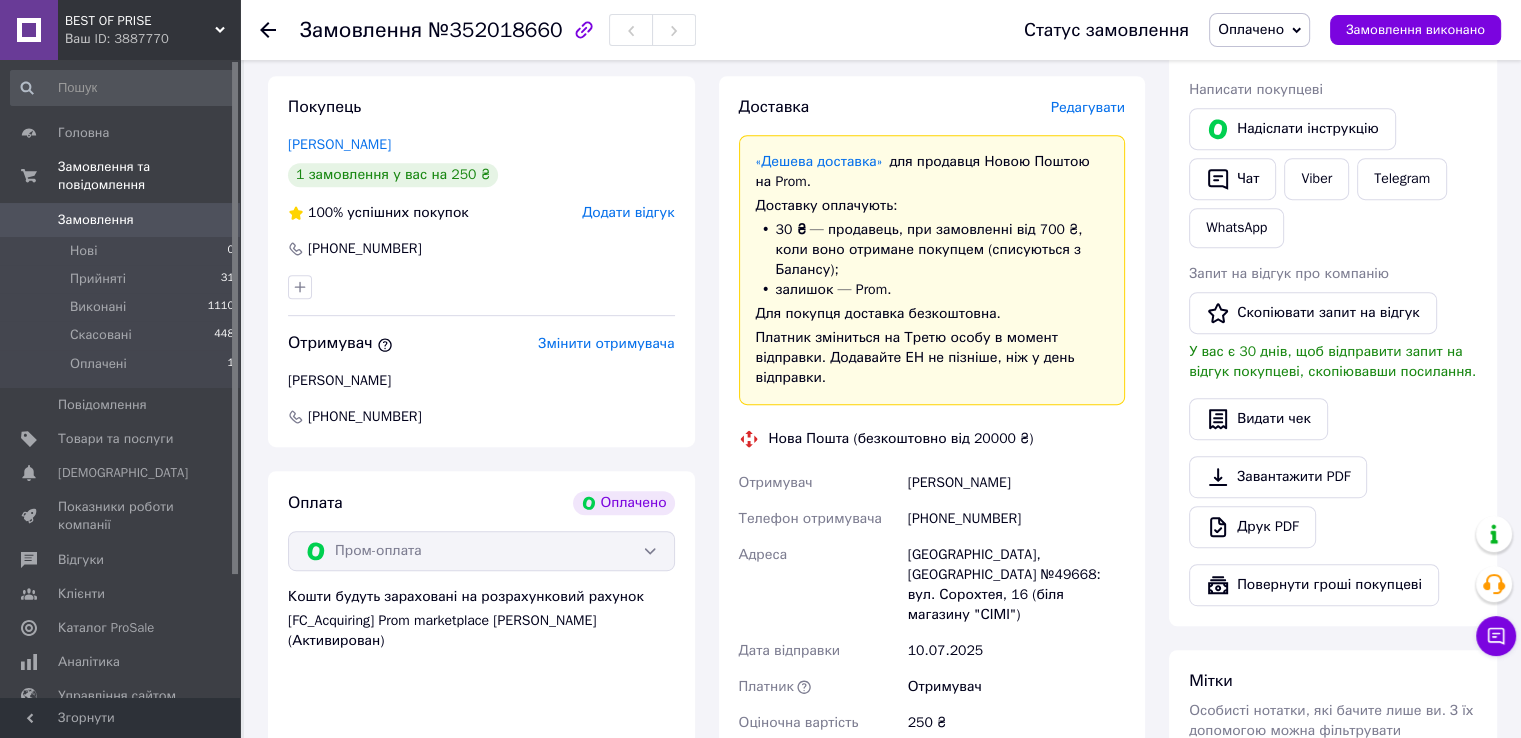 scroll, scrollTop: 900, scrollLeft: 0, axis: vertical 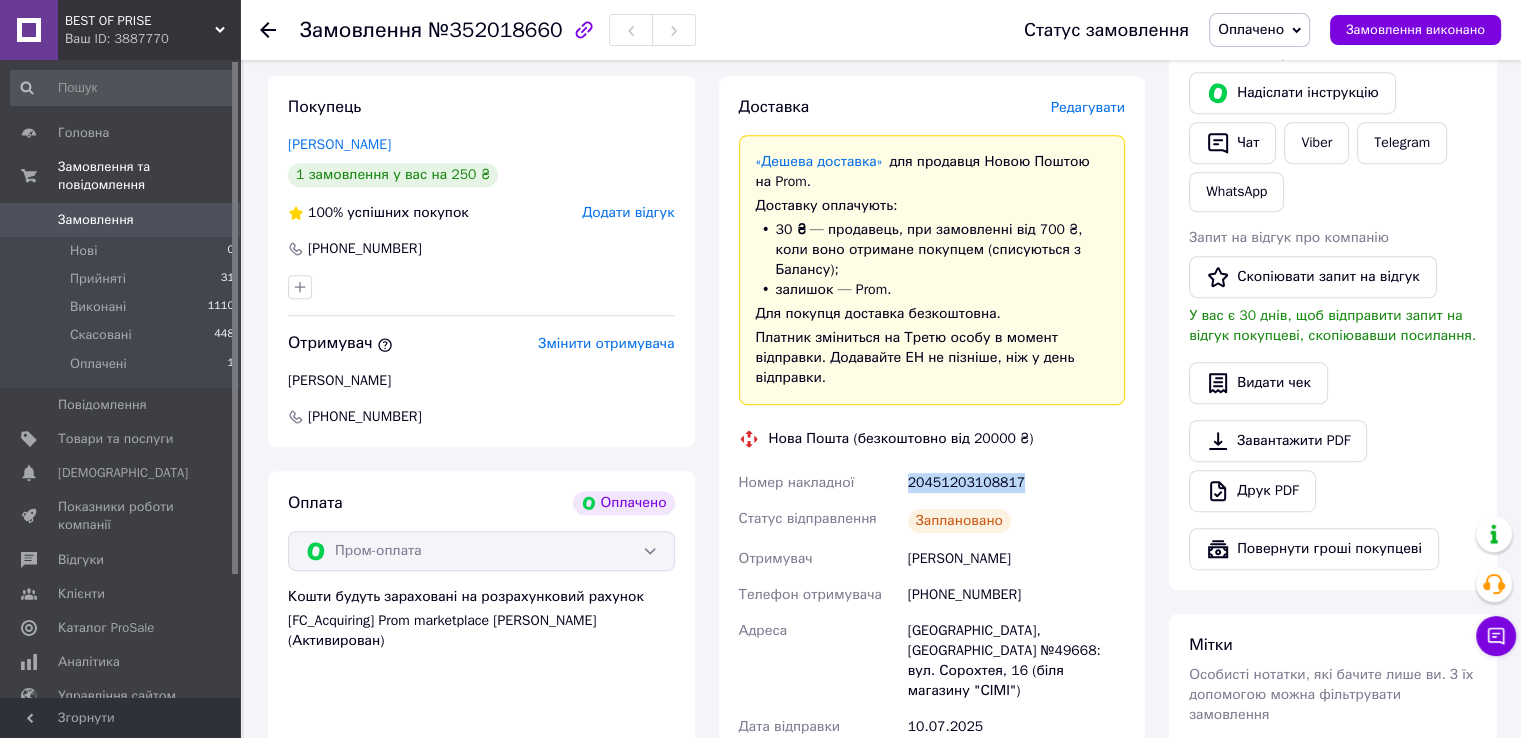 drag, startPoint x: 1020, startPoint y: 461, endPoint x: 897, endPoint y: 464, distance: 123.03658 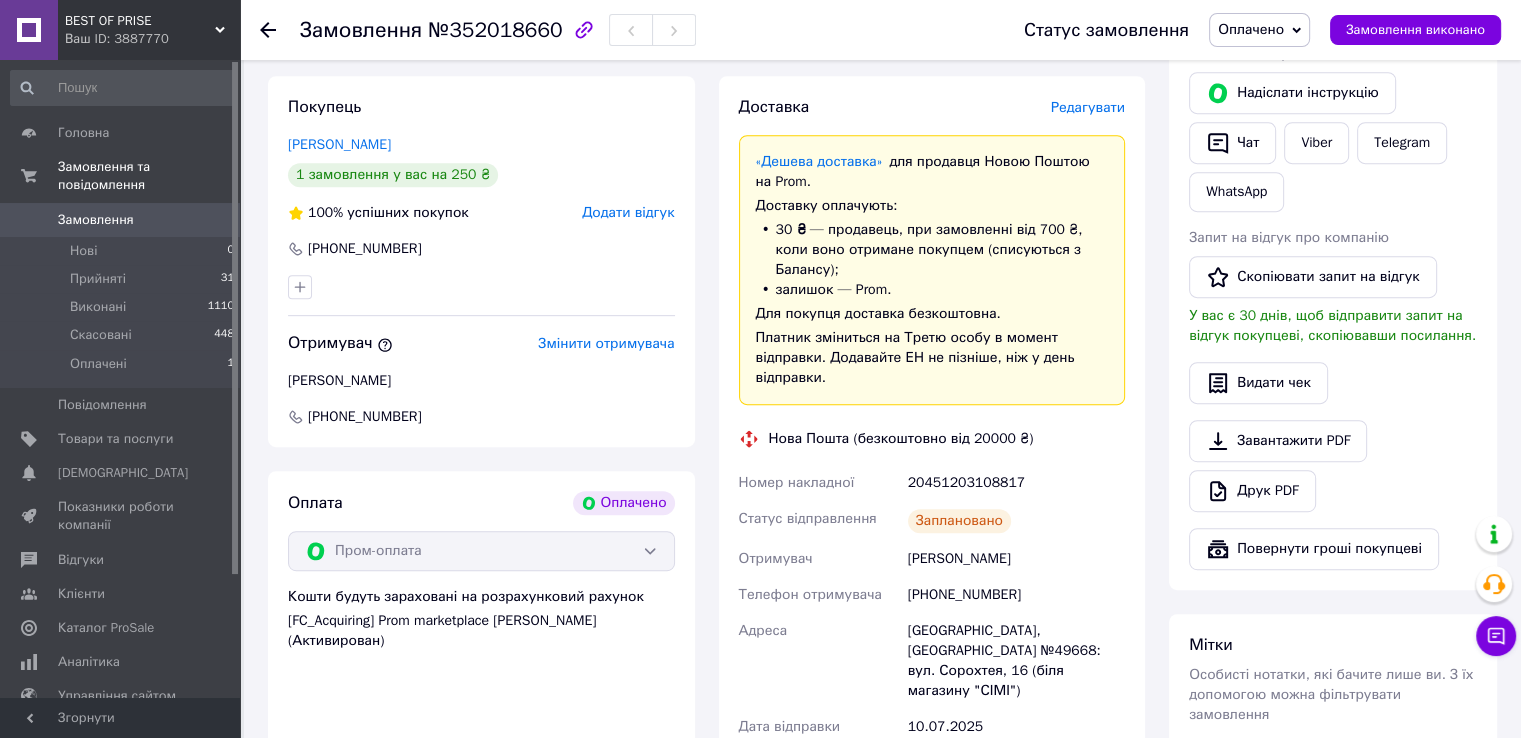 click on "Замовлення №352018660 Статус замовлення Оплачено Прийнято Виконано Скасовано Замовлення виконано Це замовлення сплачено за допомогою Пром-оплата з виплатою на картку працює як P2P переказ (з картки на картку) з обмеженнями платіжних систем: до 150 виплат загалом на 3 картки. Досягли ліміту? Підпишіть договір з ТОВ «ФК «ЕВО» та підключіть розрахунковий рахунок. Якщо у вас з'явилися питання, пишіть —   [EMAIL_ADDRESS][DOMAIN_NAME] 1 Зв'яжіться з покупцем Підтвердіть оплату, наявність товару, спосіб і терміни доставки 2 Відправте товар якомога швидше 3 Отримайте гроші Ок, зрозуміло 46" at bounding box center [882, 230] 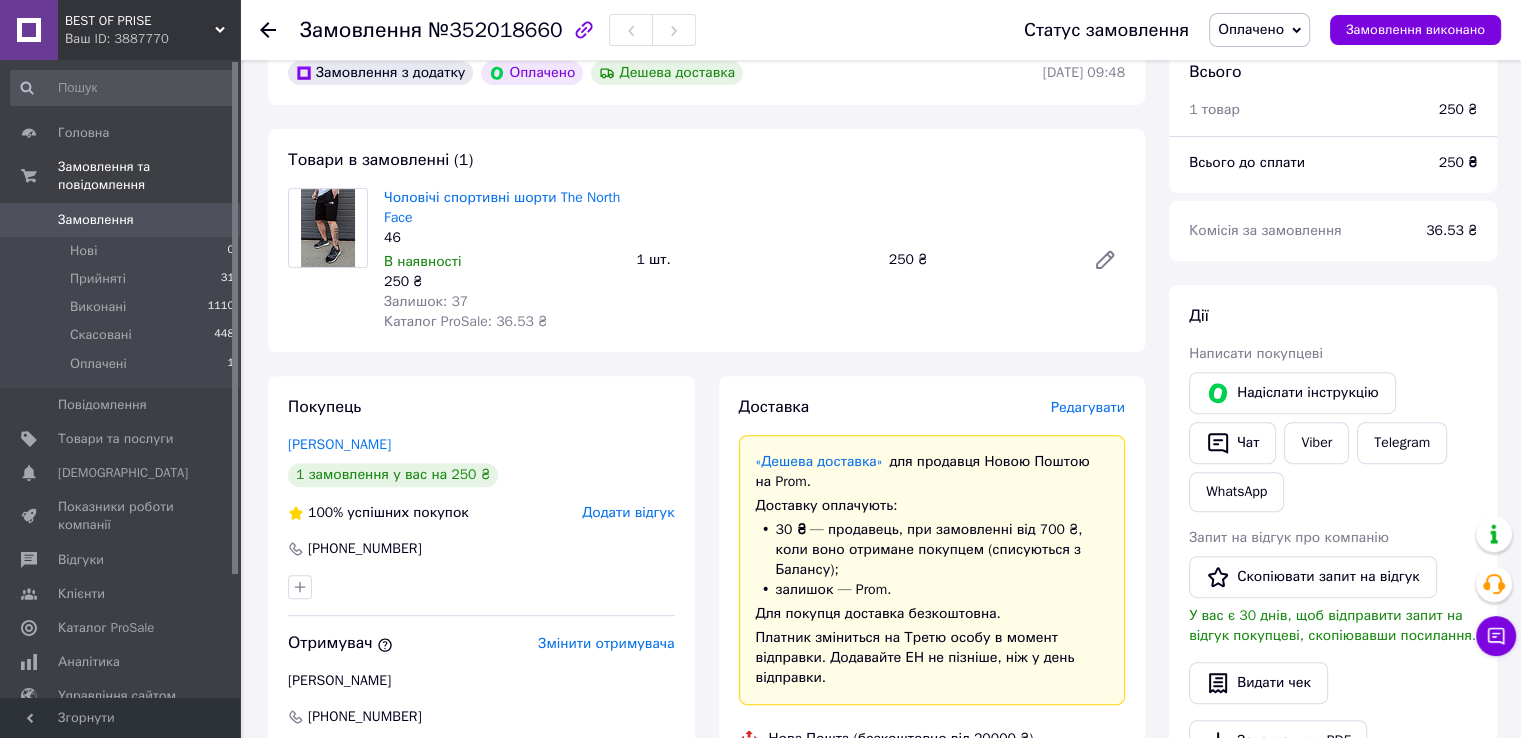 scroll, scrollTop: 400, scrollLeft: 0, axis: vertical 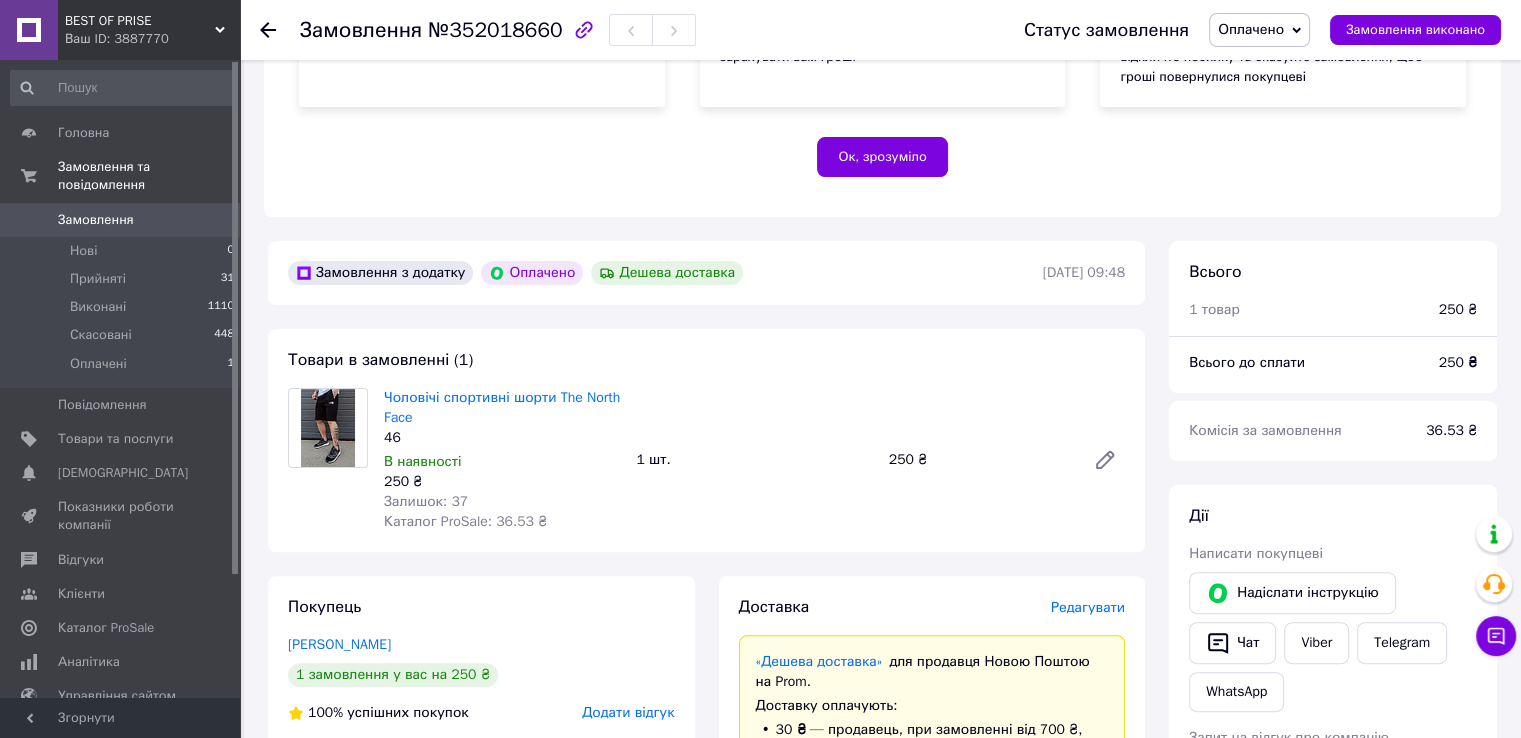 click on "Оплачено" at bounding box center [1259, 30] 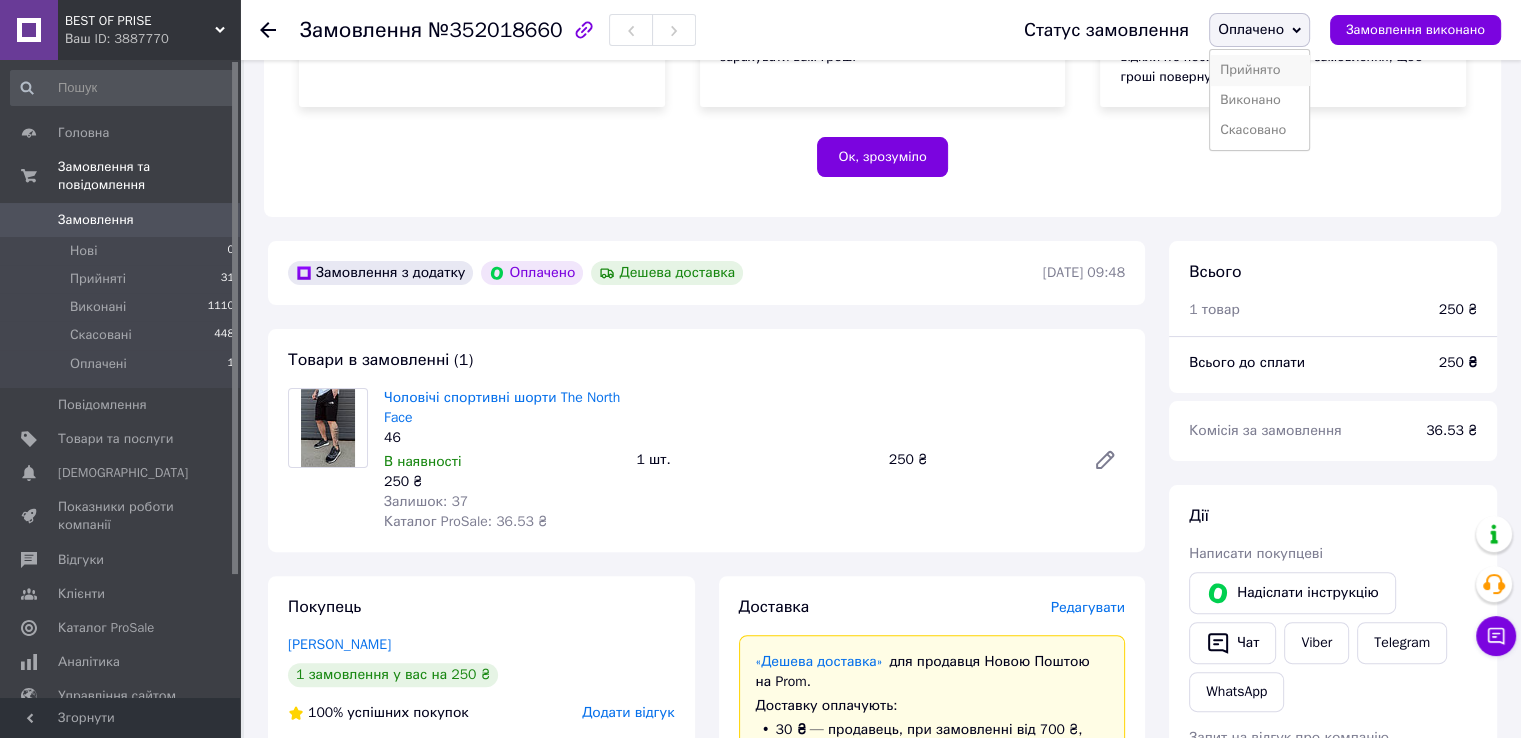 click on "Прийнято" at bounding box center (1259, 70) 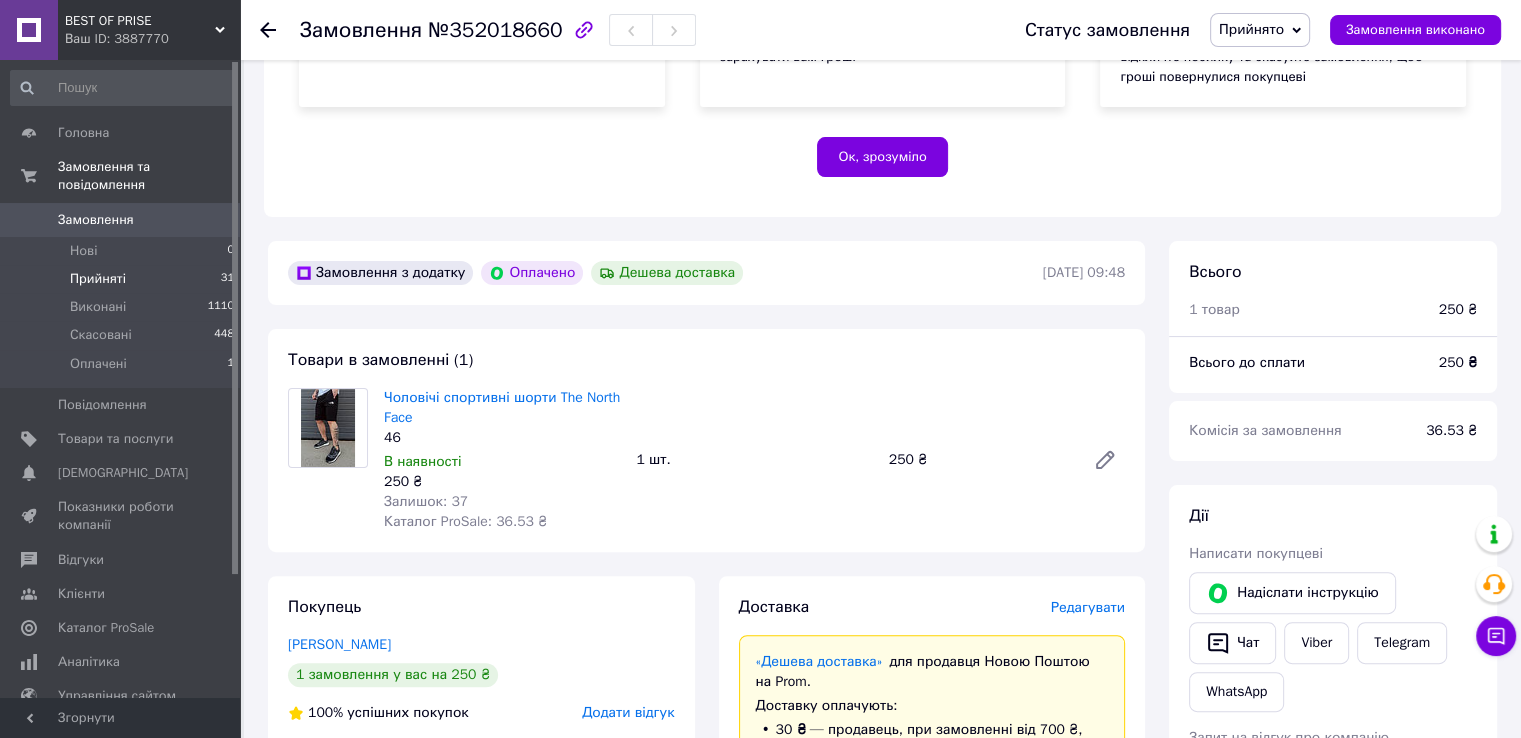 click on "Прийняті" at bounding box center (98, 279) 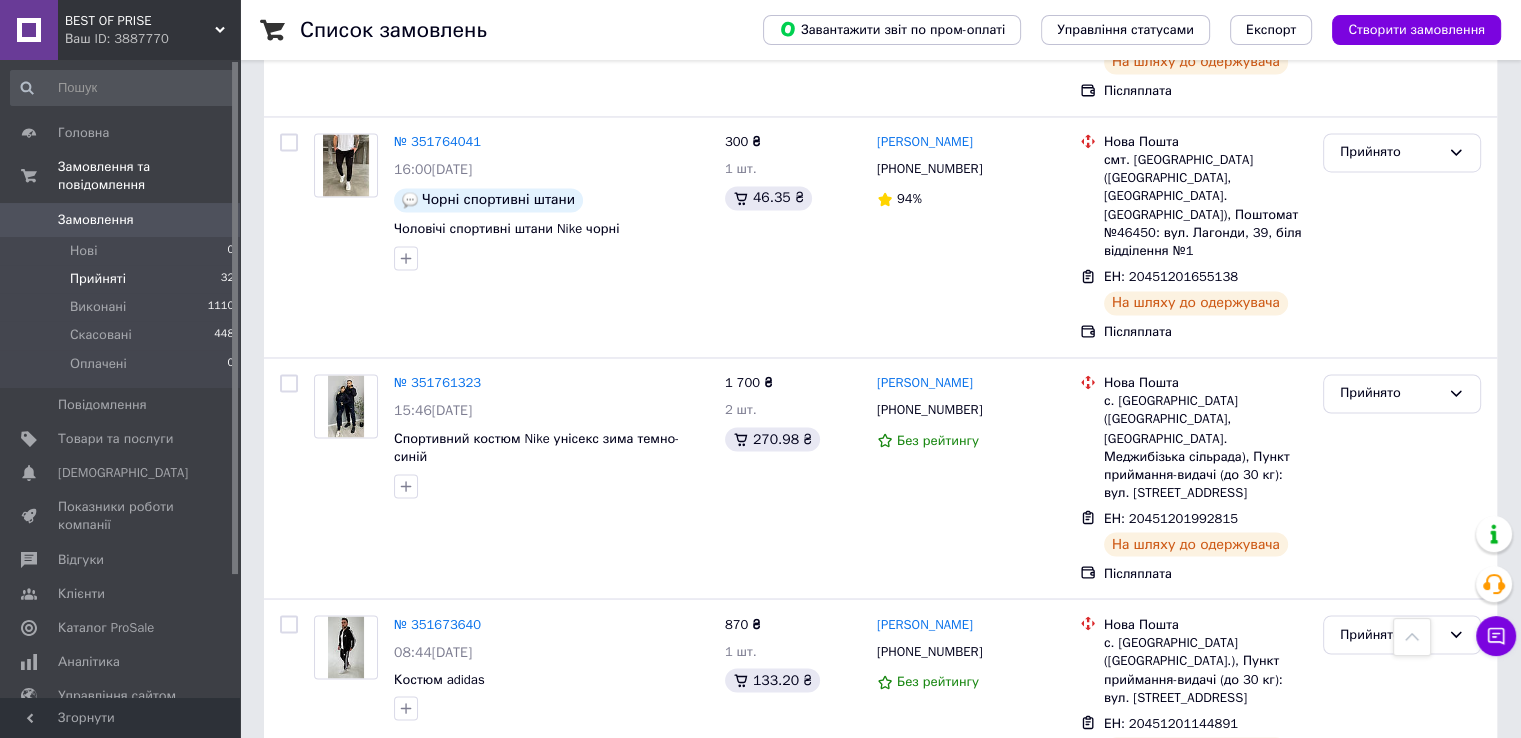 scroll, scrollTop: 3421, scrollLeft: 0, axis: vertical 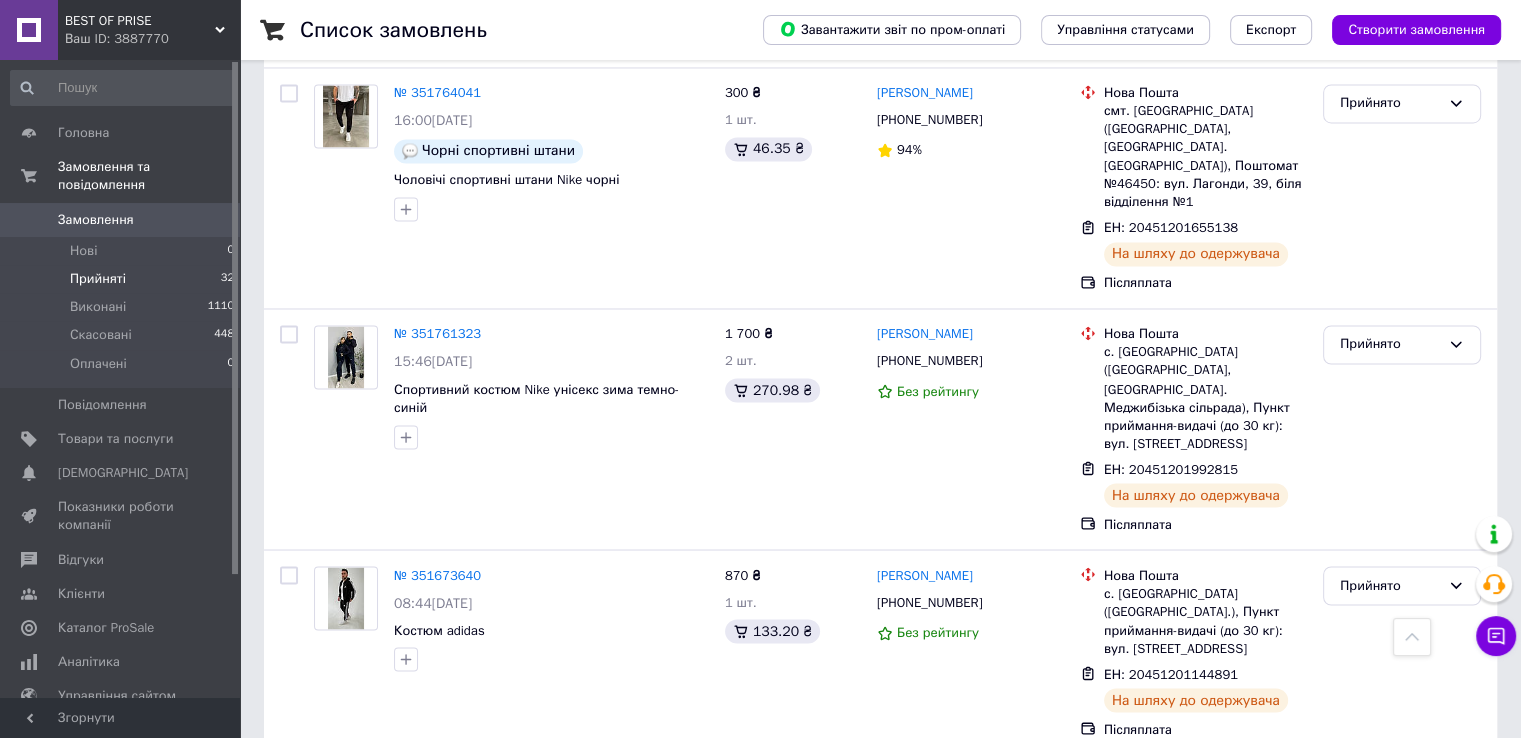 click on "2" at bounding box center (327, 1022) 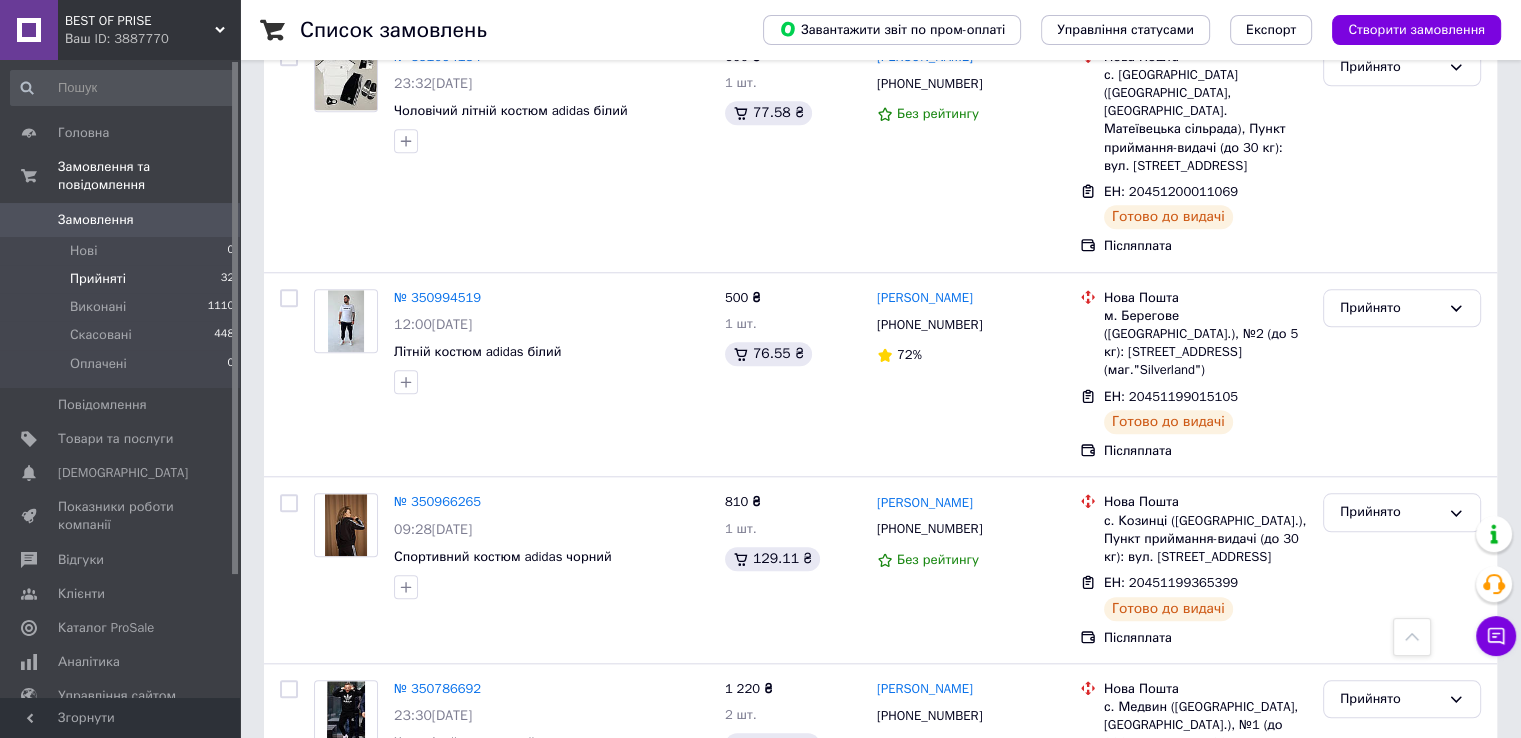 scroll, scrollTop: 1925, scrollLeft: 0, axis: vertical 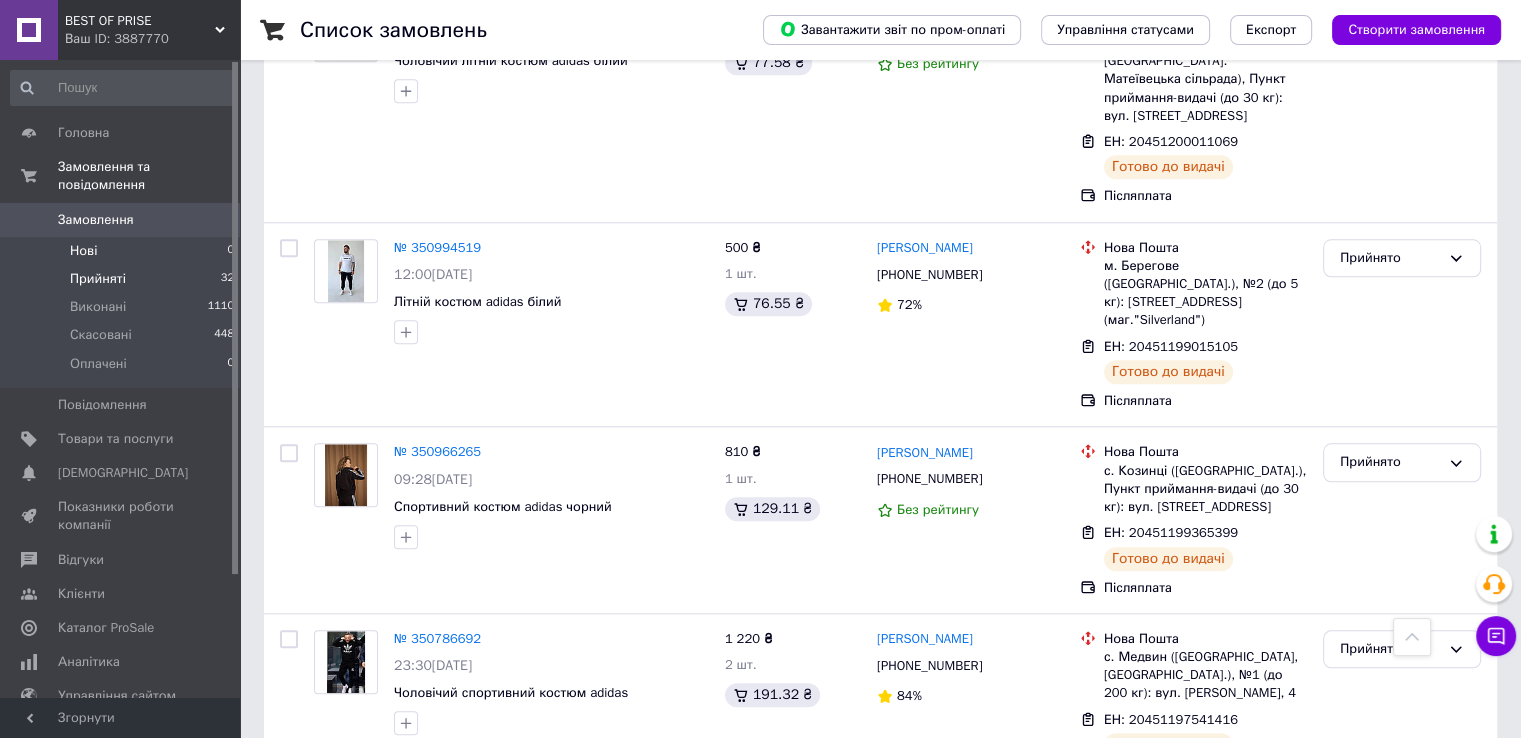 click on "Нові" at bounding box center [83, 251] 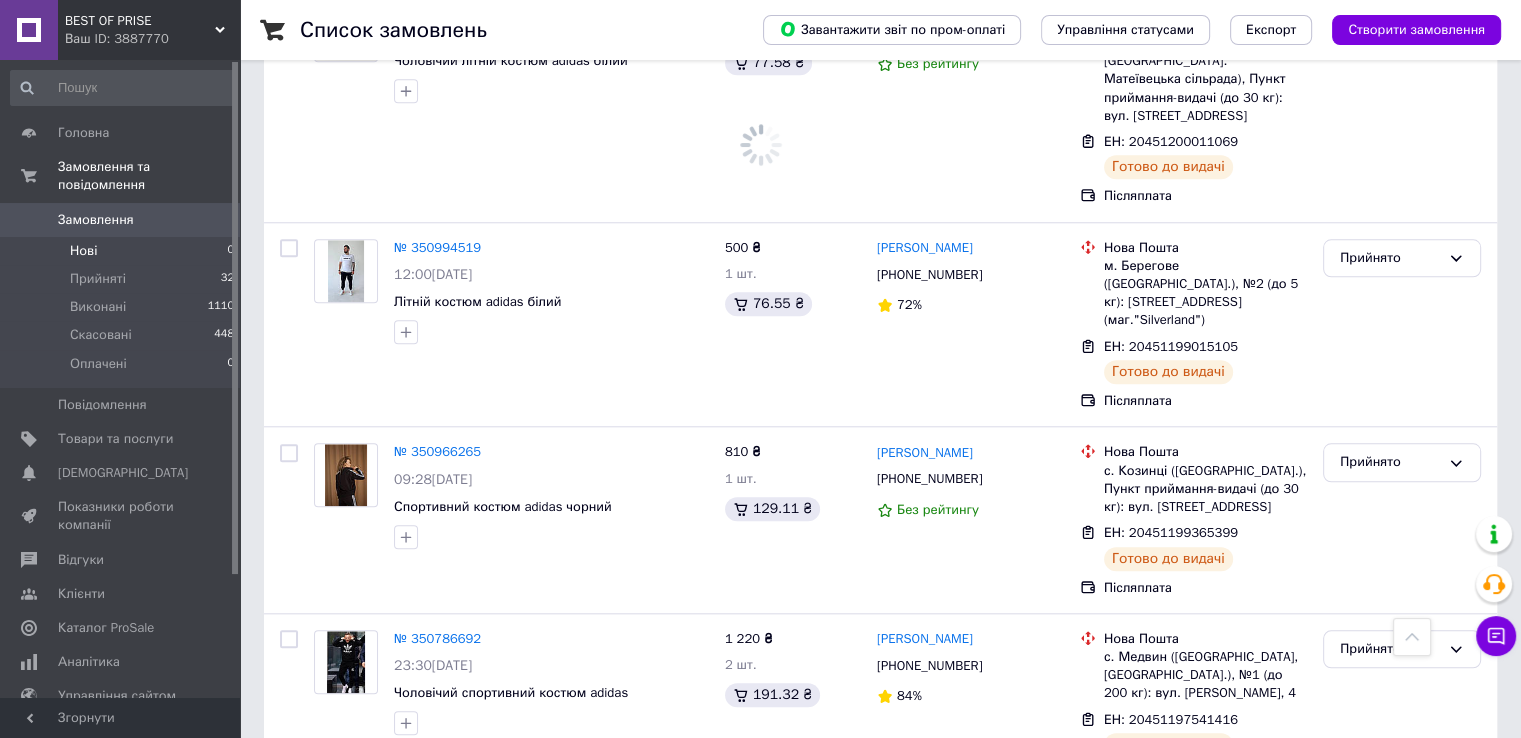 scroll, scrollTop: 0, scrollLeft: 0, axis: both 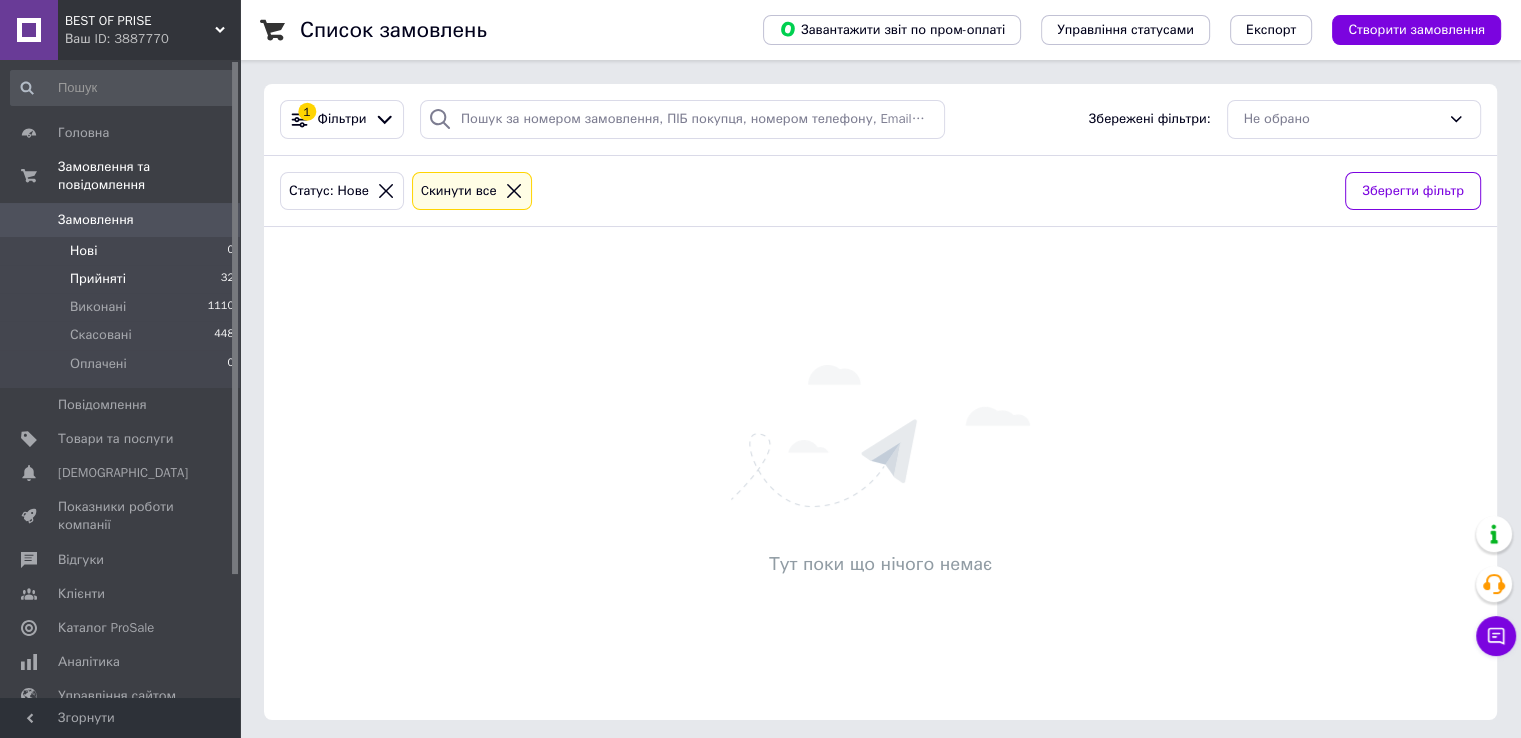 click on "Прийняті 32" at bounding box center (123, 279) 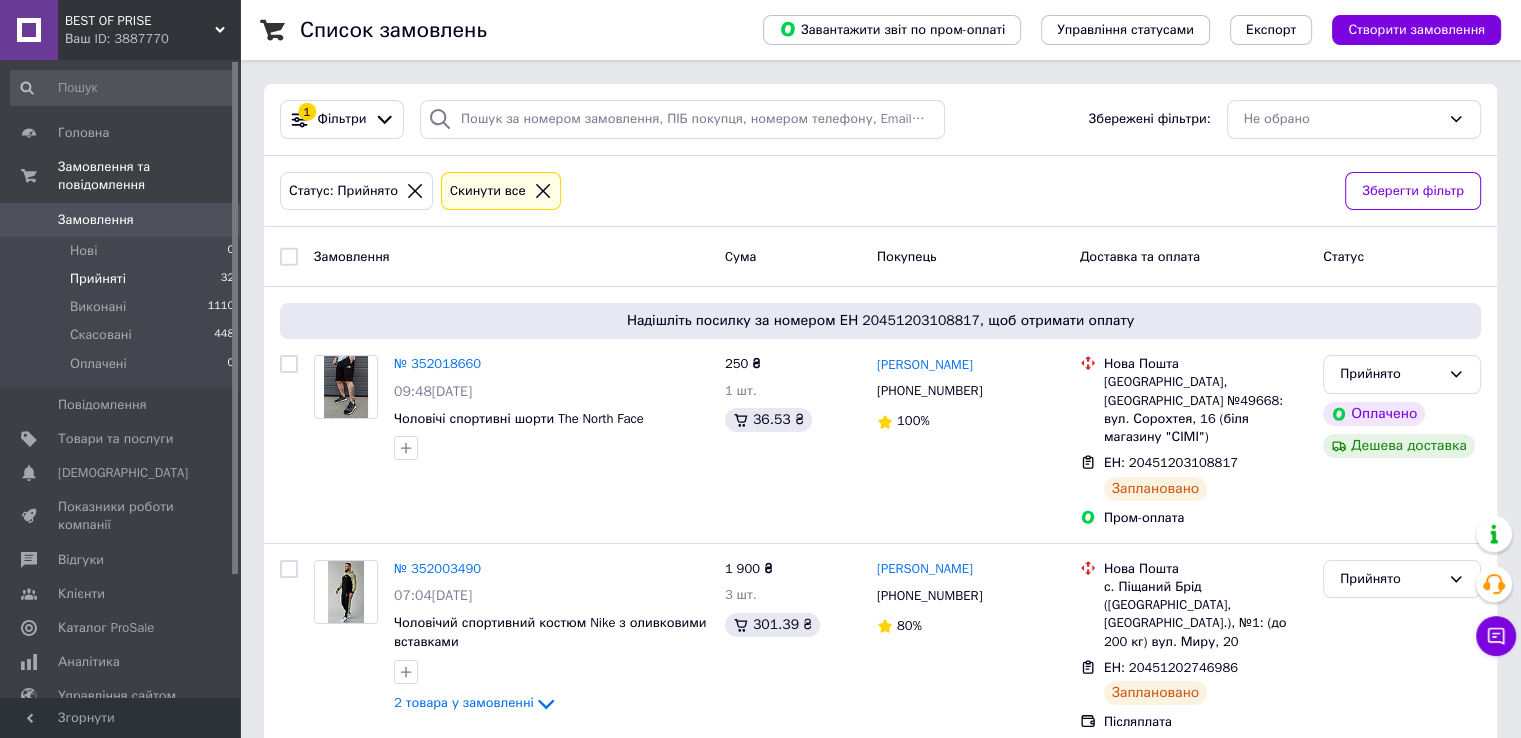 click on "Прийняті" at bounding box center (98, 279) 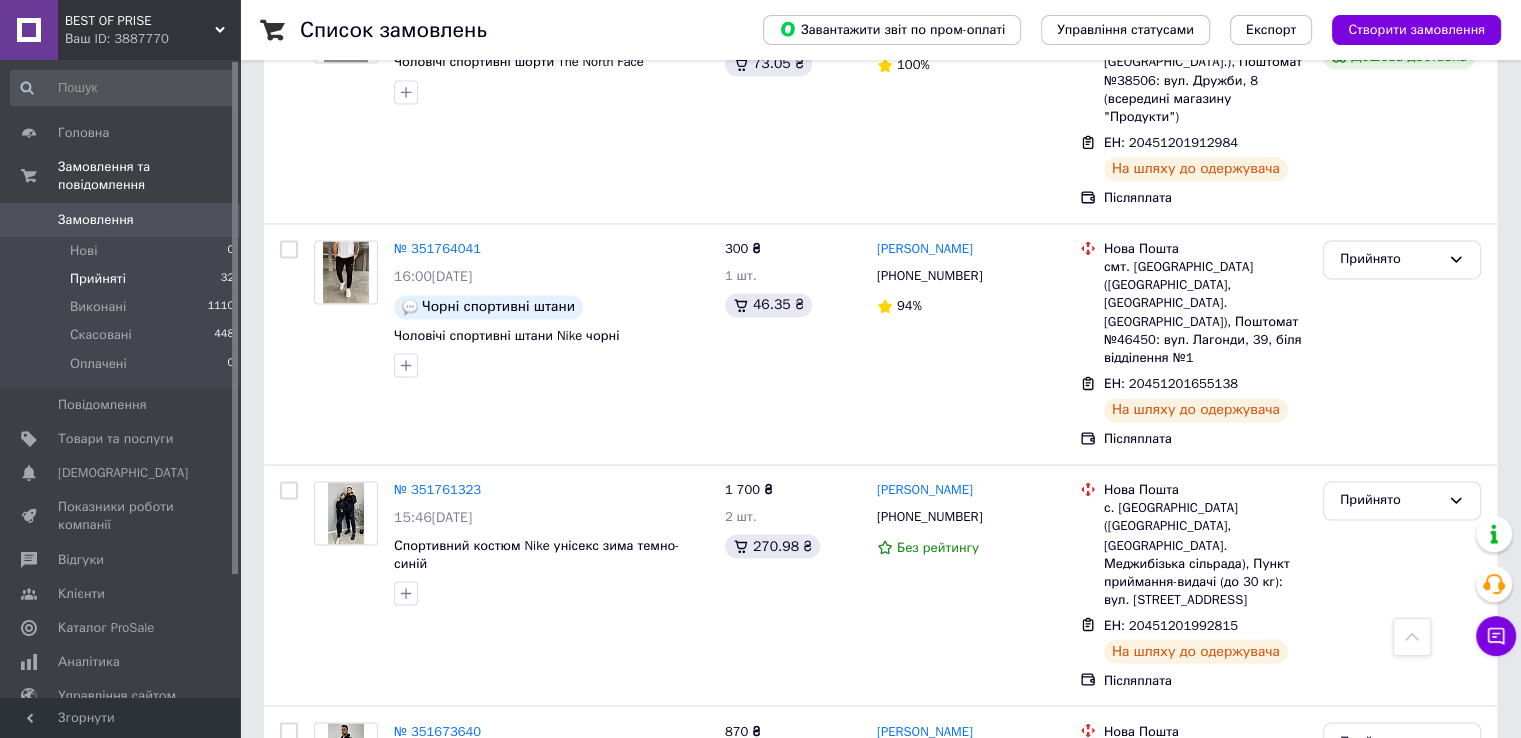 scroll, scrollTop: 3421, scrollLeft: 0, axis: vertical 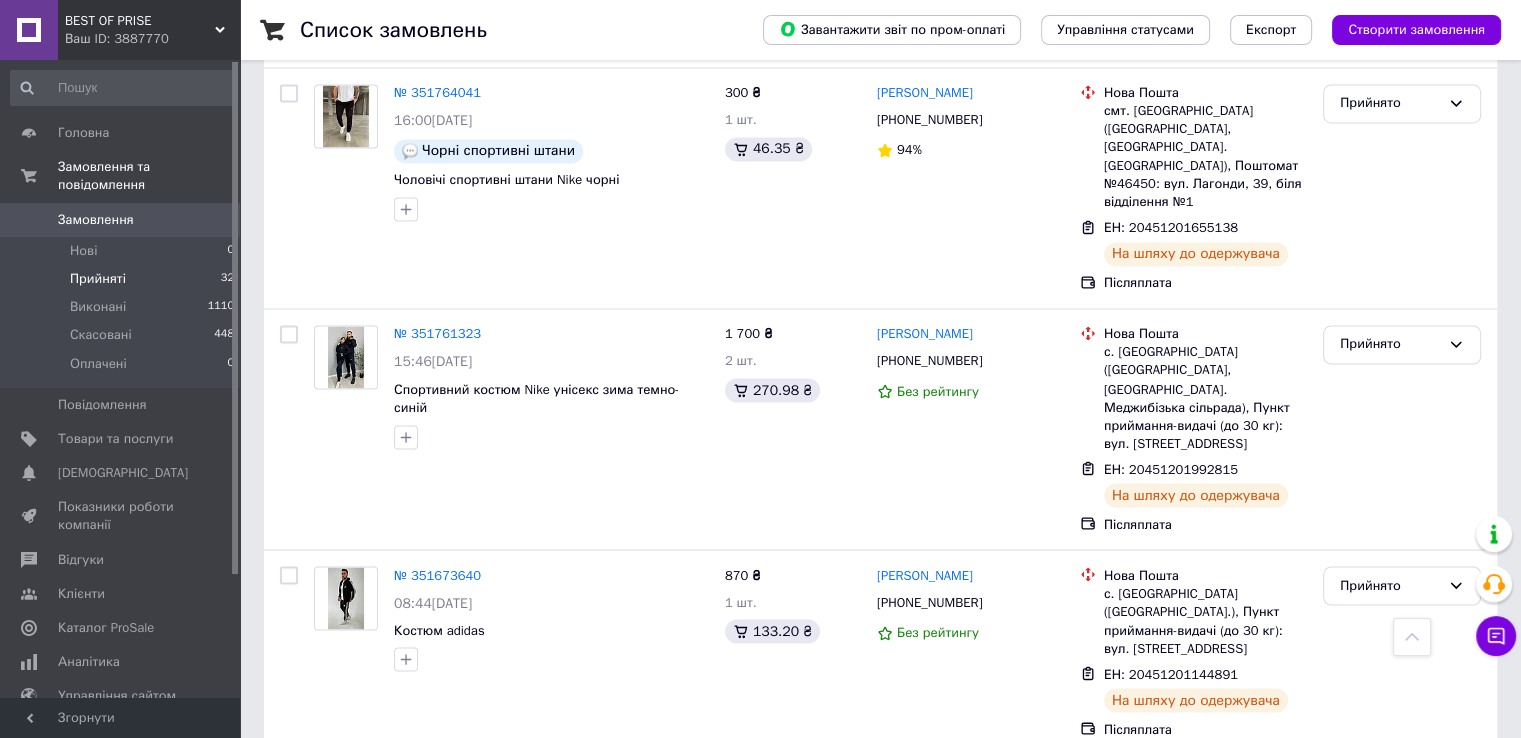 click on "Прийняті" at bounding box center (98, 279) 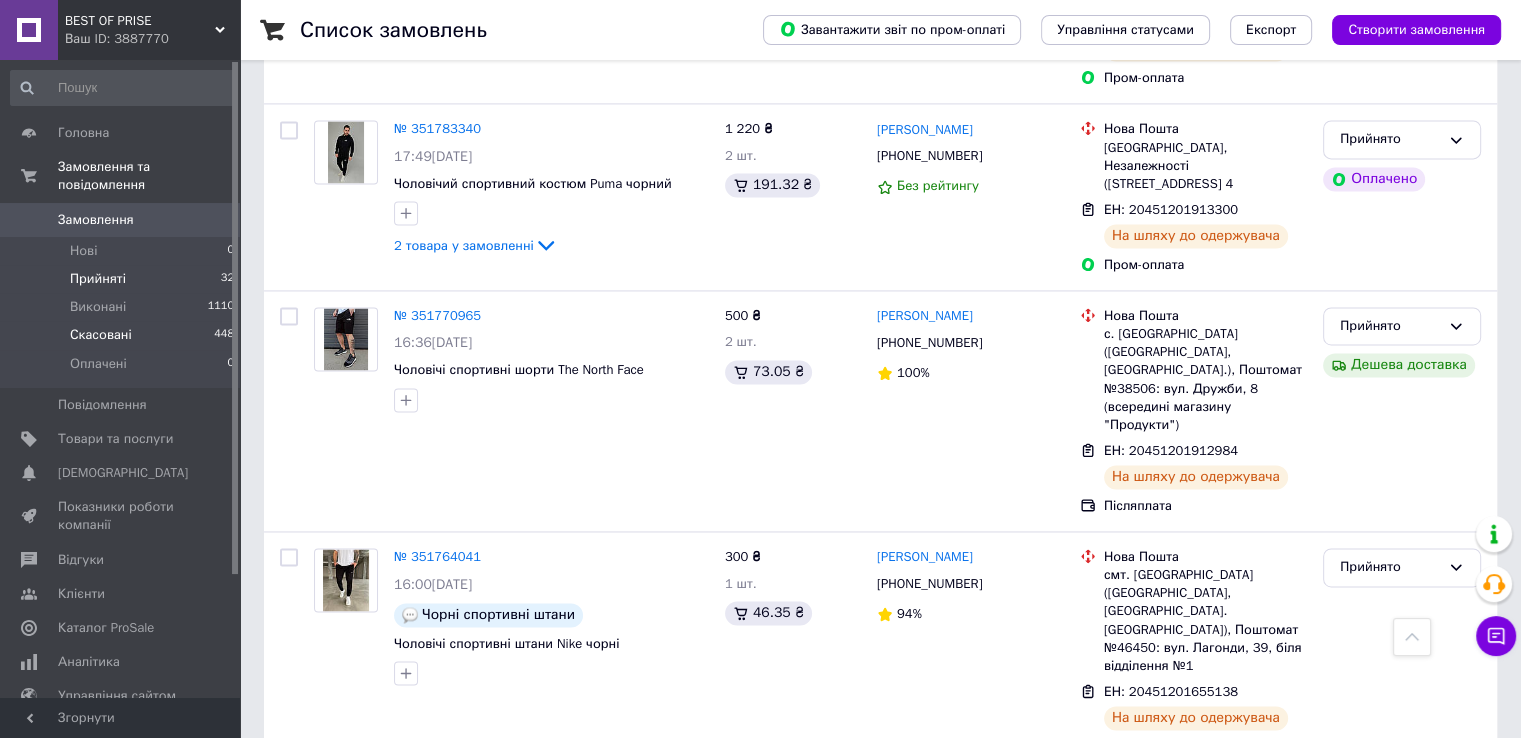 scroll, scrollTop: 2821, scrollLeft: 0, axis: vertical 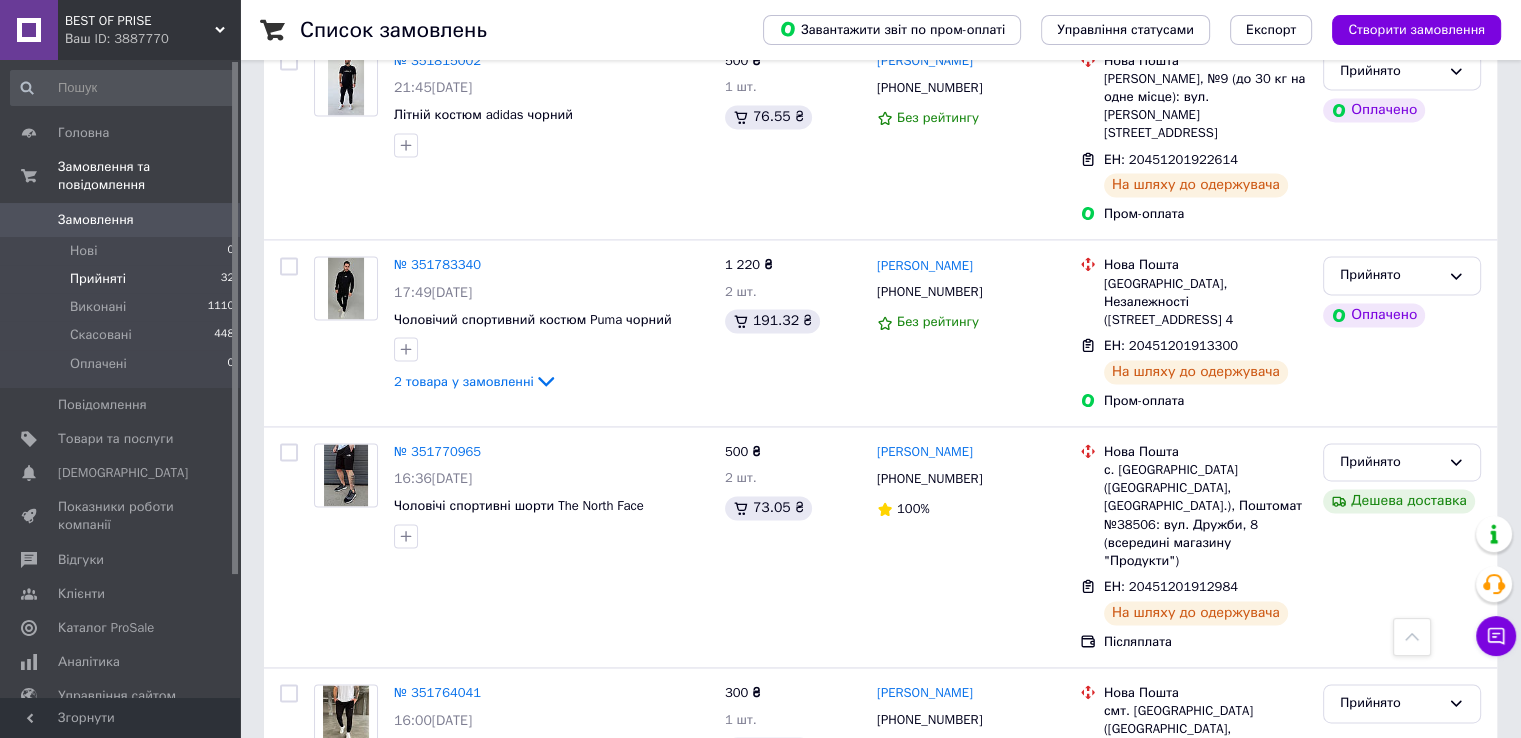 click on "Прийняті" at bounding box center [98, 279] 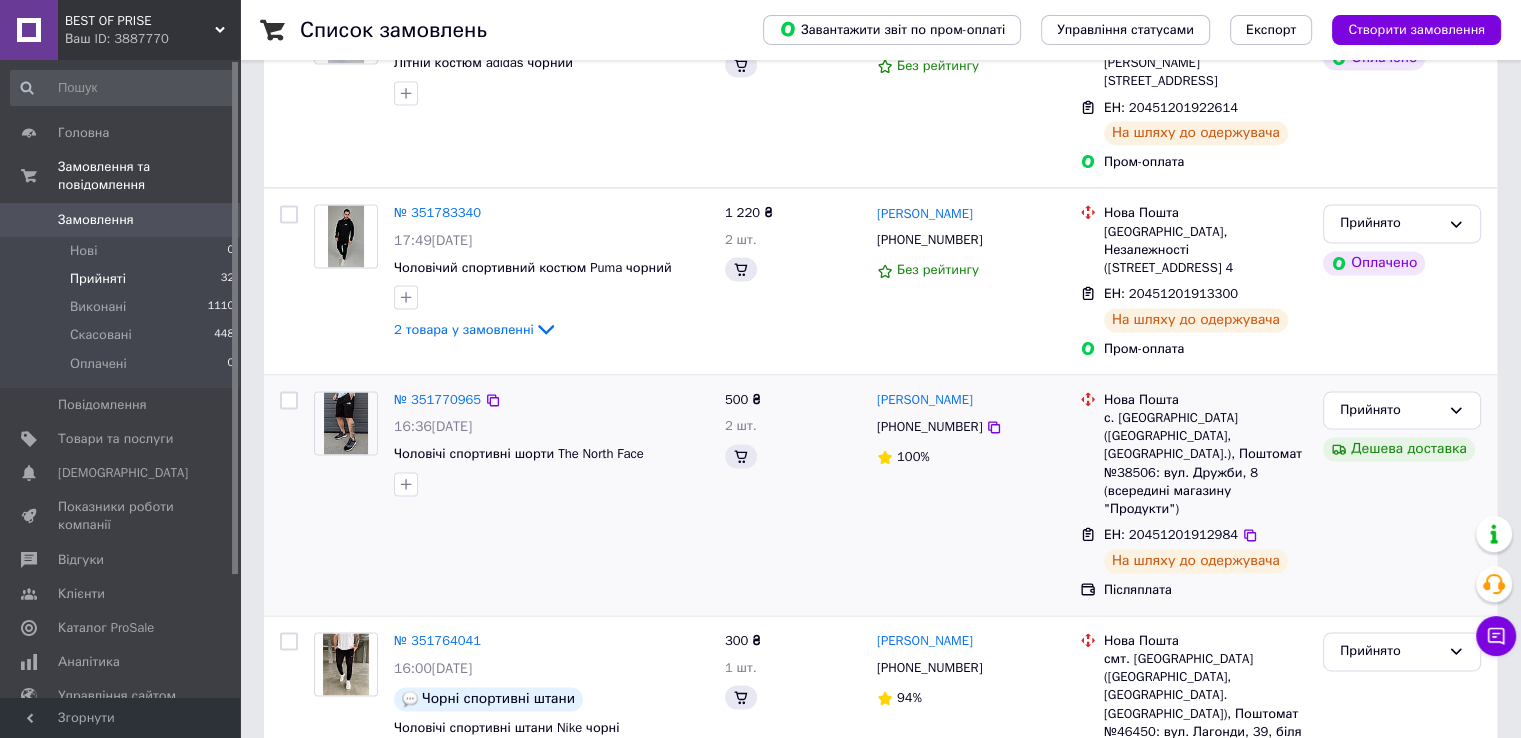 scroll, scrollTop: 0, scrollLeft: 0, axis: both 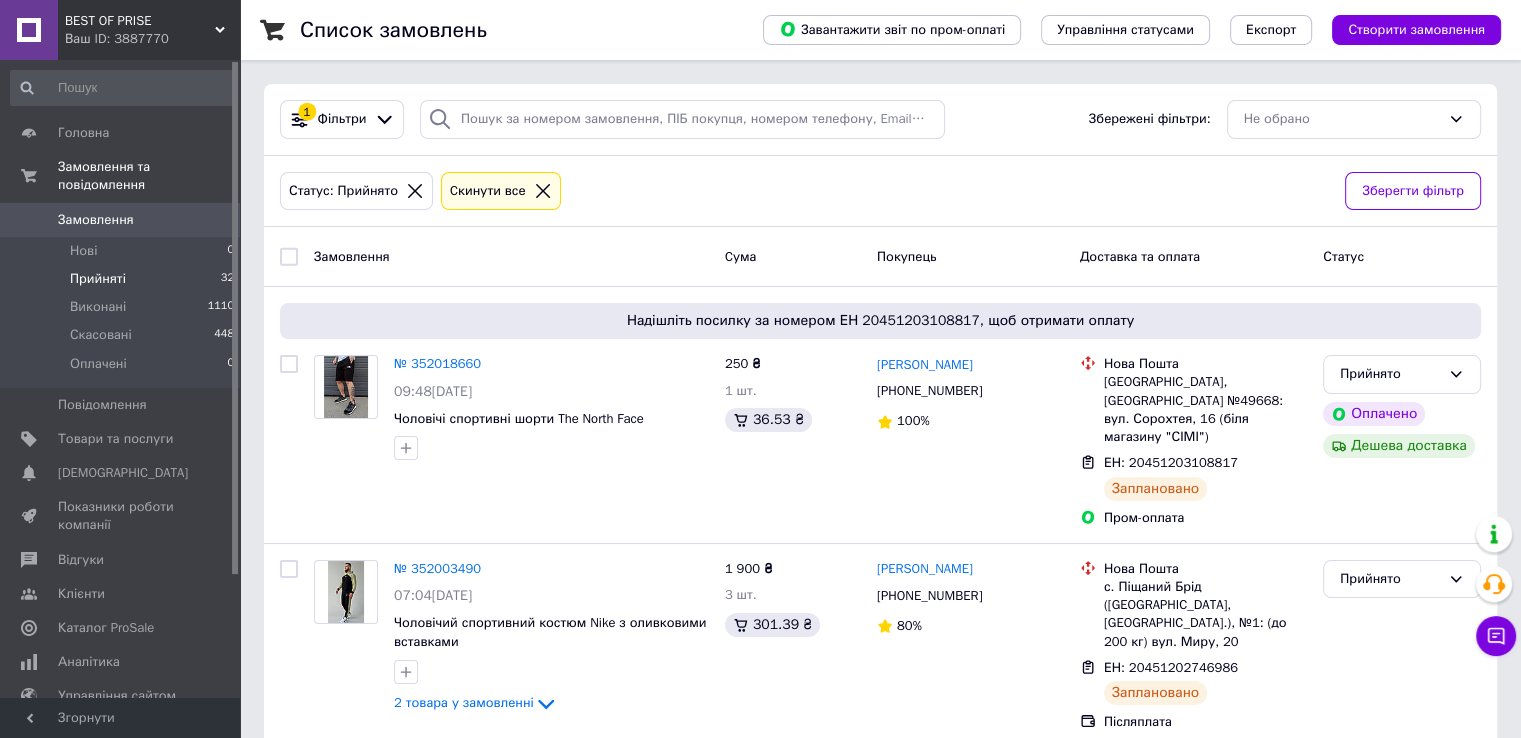 click on "Прийняті" at bounding box center [98, 279] 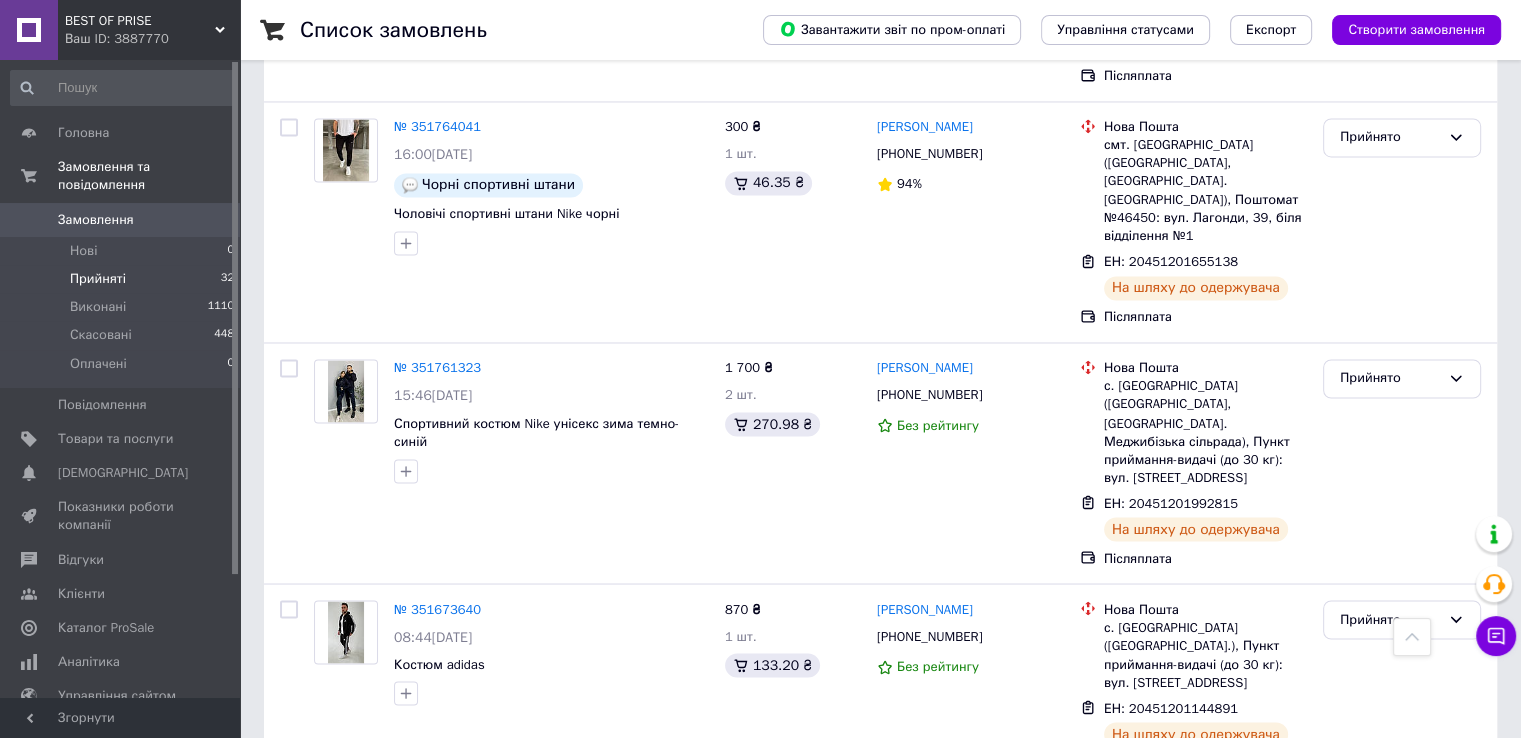 scroll, scrollTop: 3421, scrollLeft: 0, axis: vertical 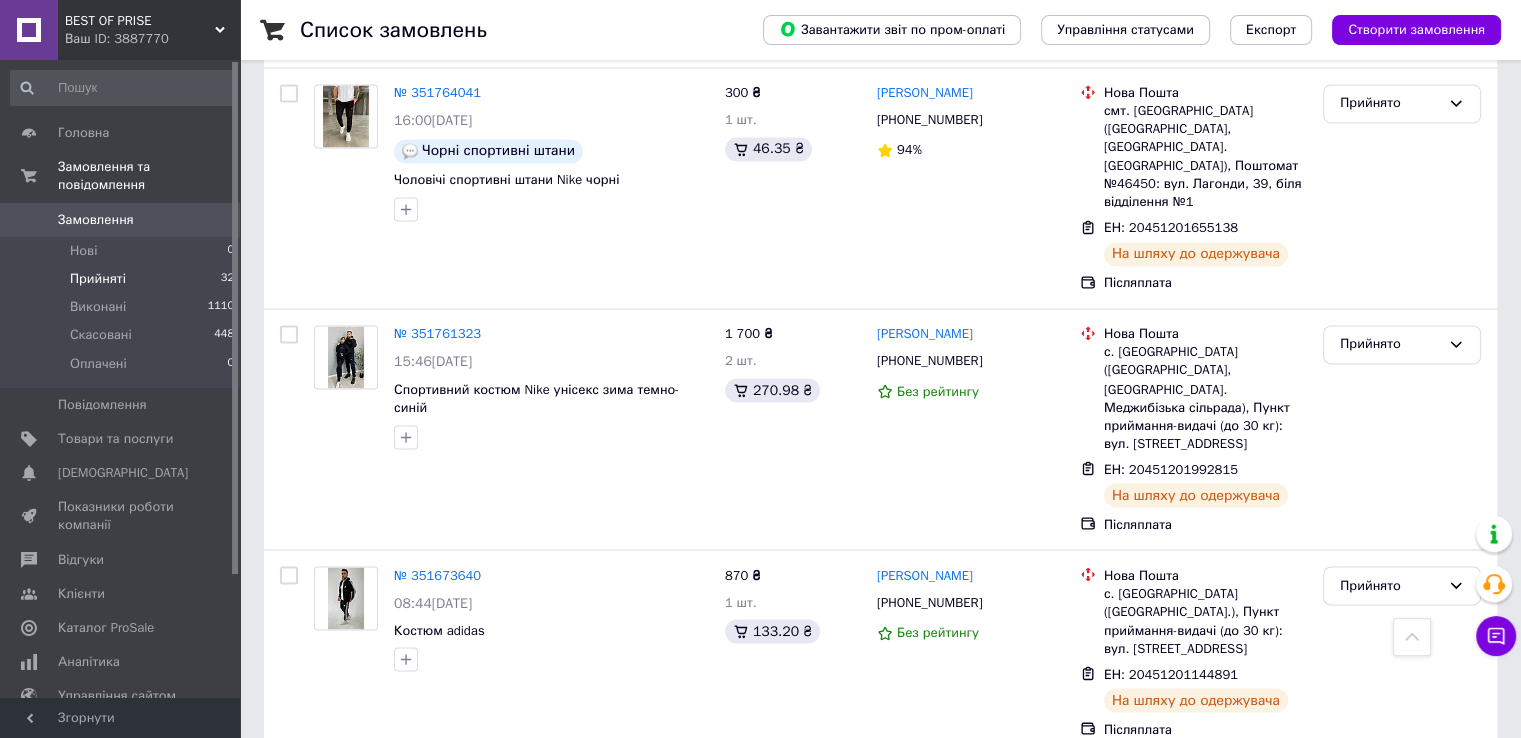 click on "2" at bounding box center (327, 1022) 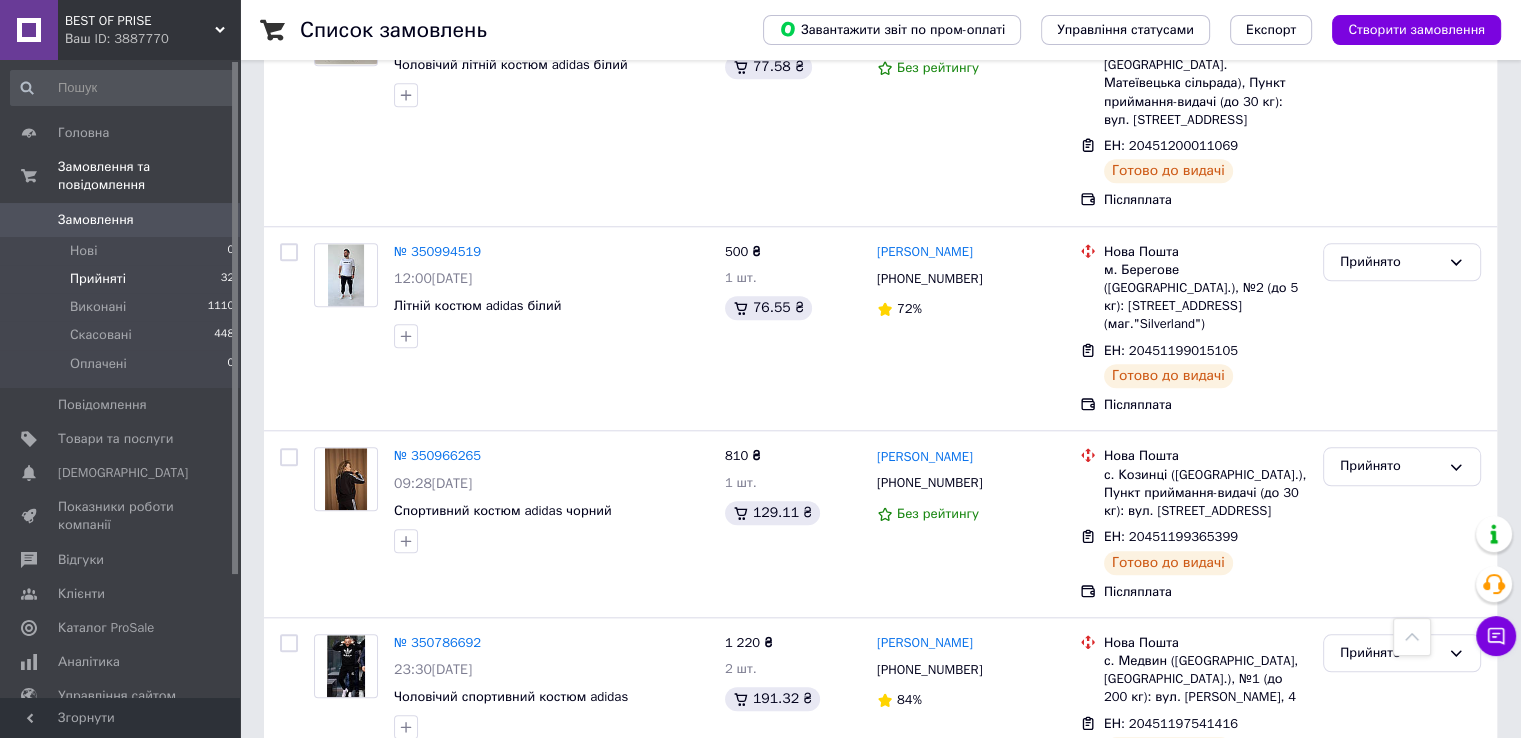 scroll, scrollTop: 1925, scrollLeft: 0, axis: vertical 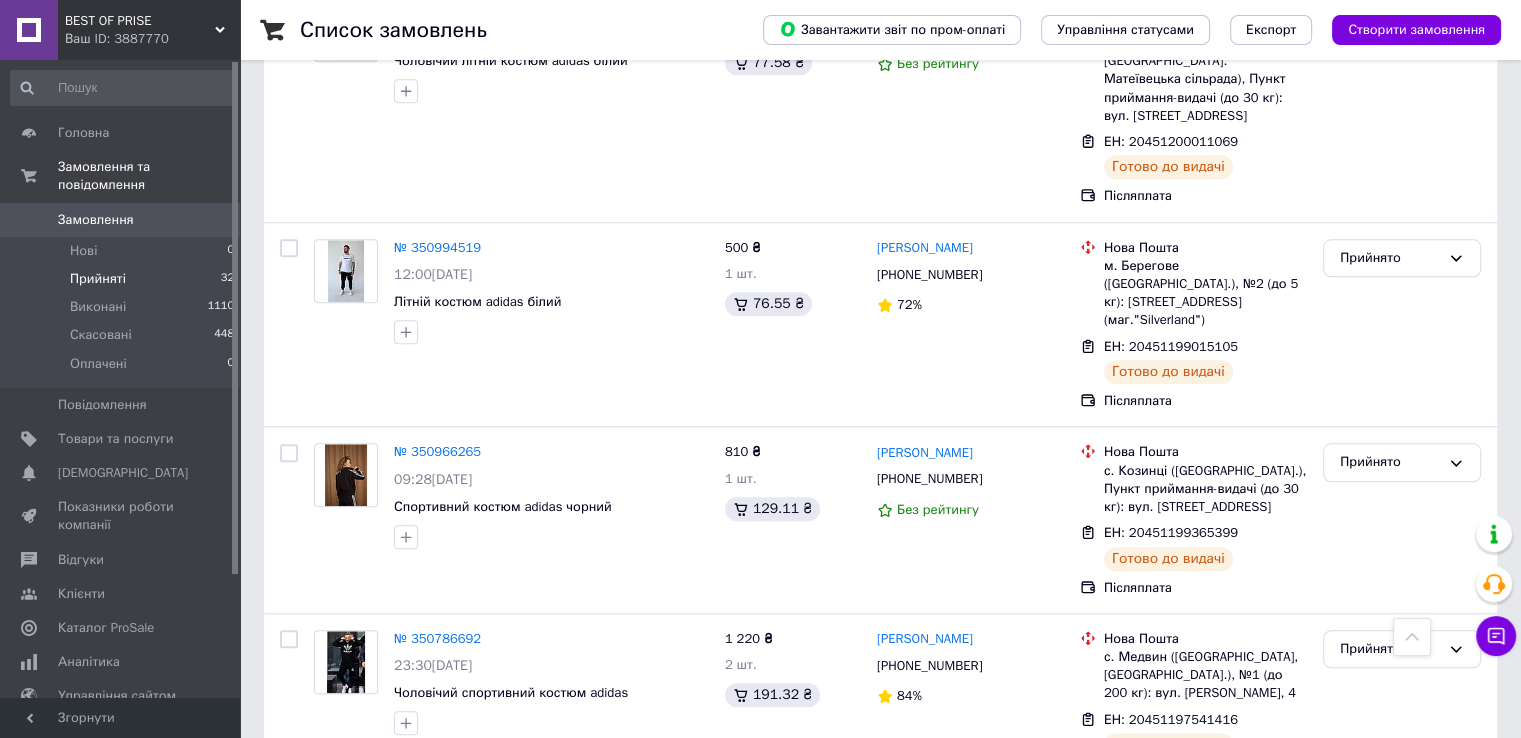 click on "Прийняті 32" at bounding box center [123, 279] 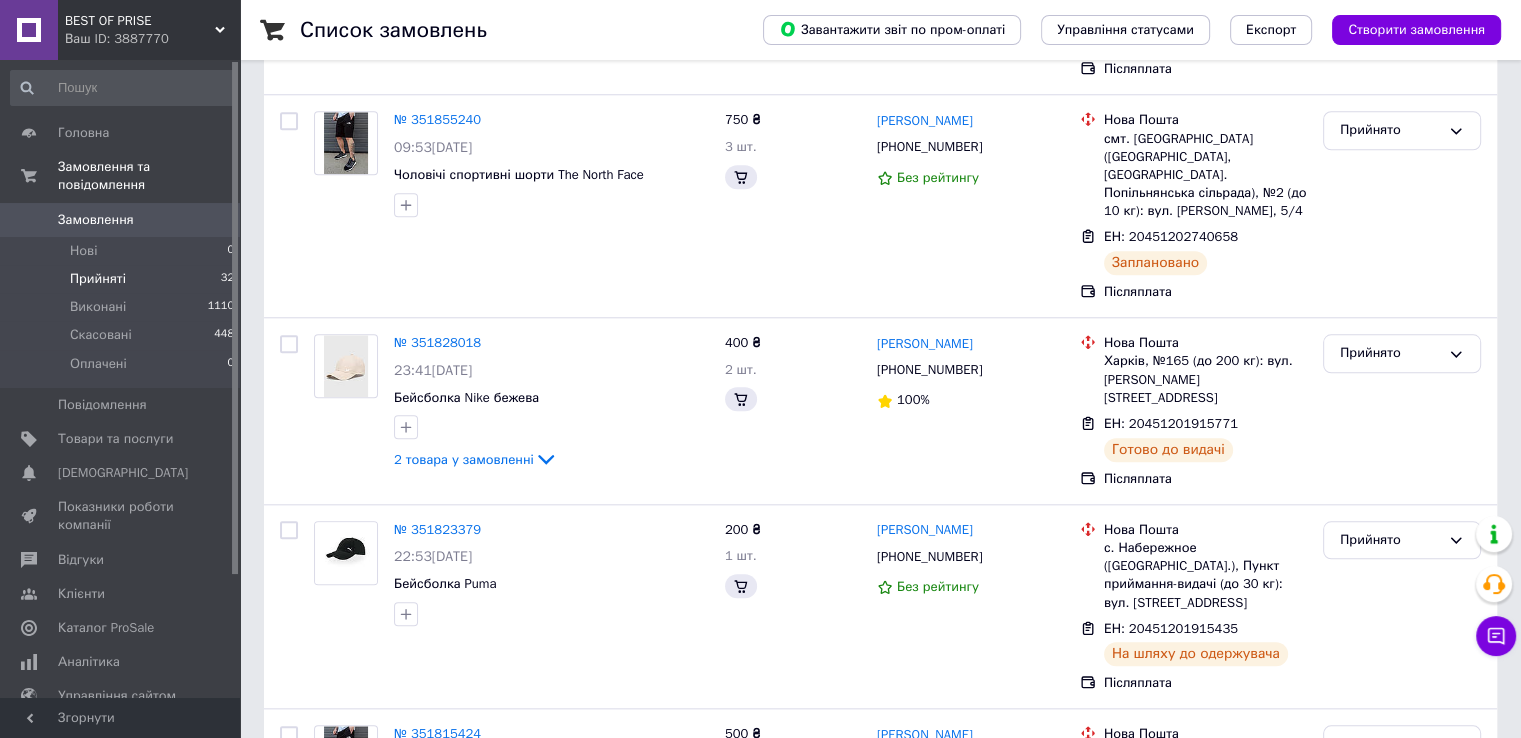 scroll, scrollTop: 0, scrollLeft: 0, axis: both 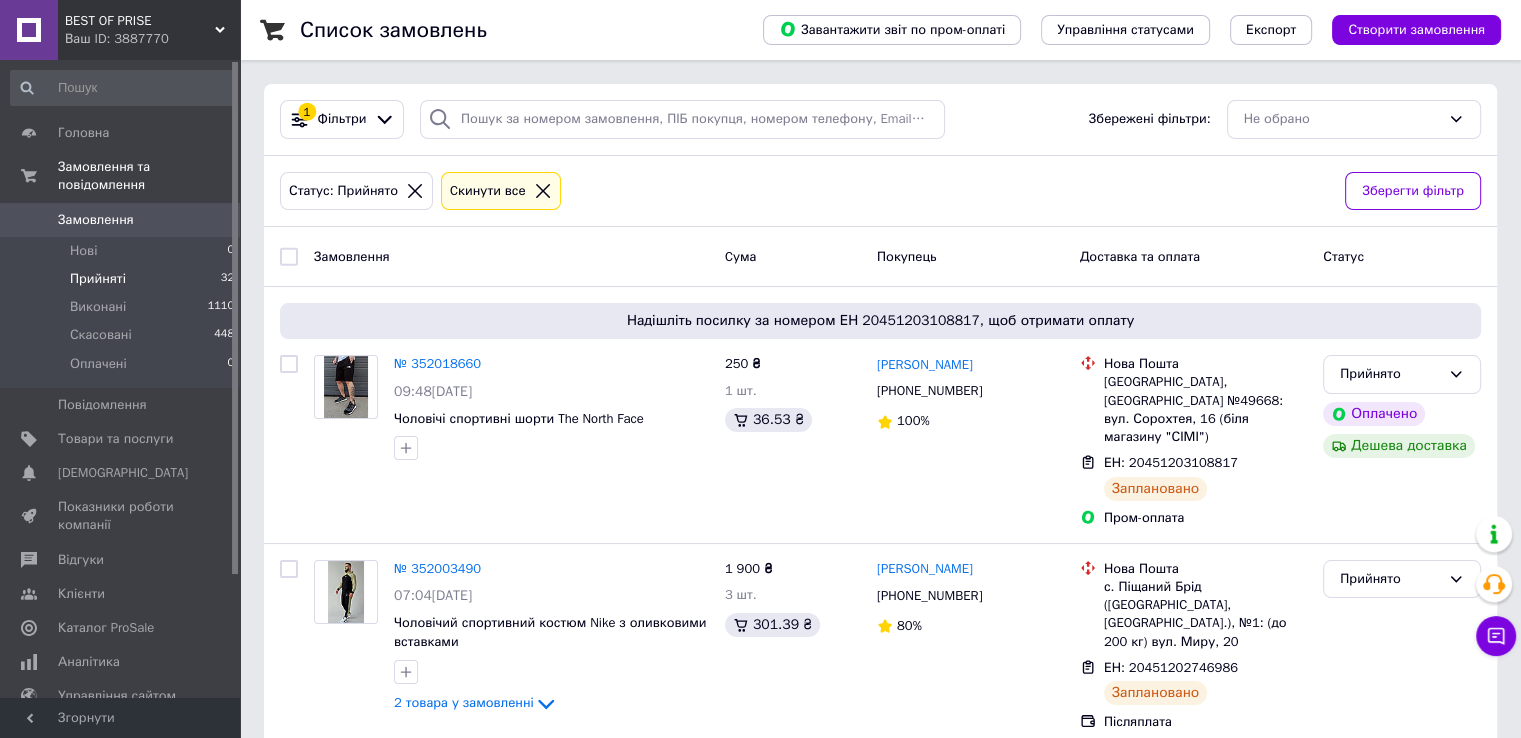 click on "Прийняті" at bounding box center (98, 279) 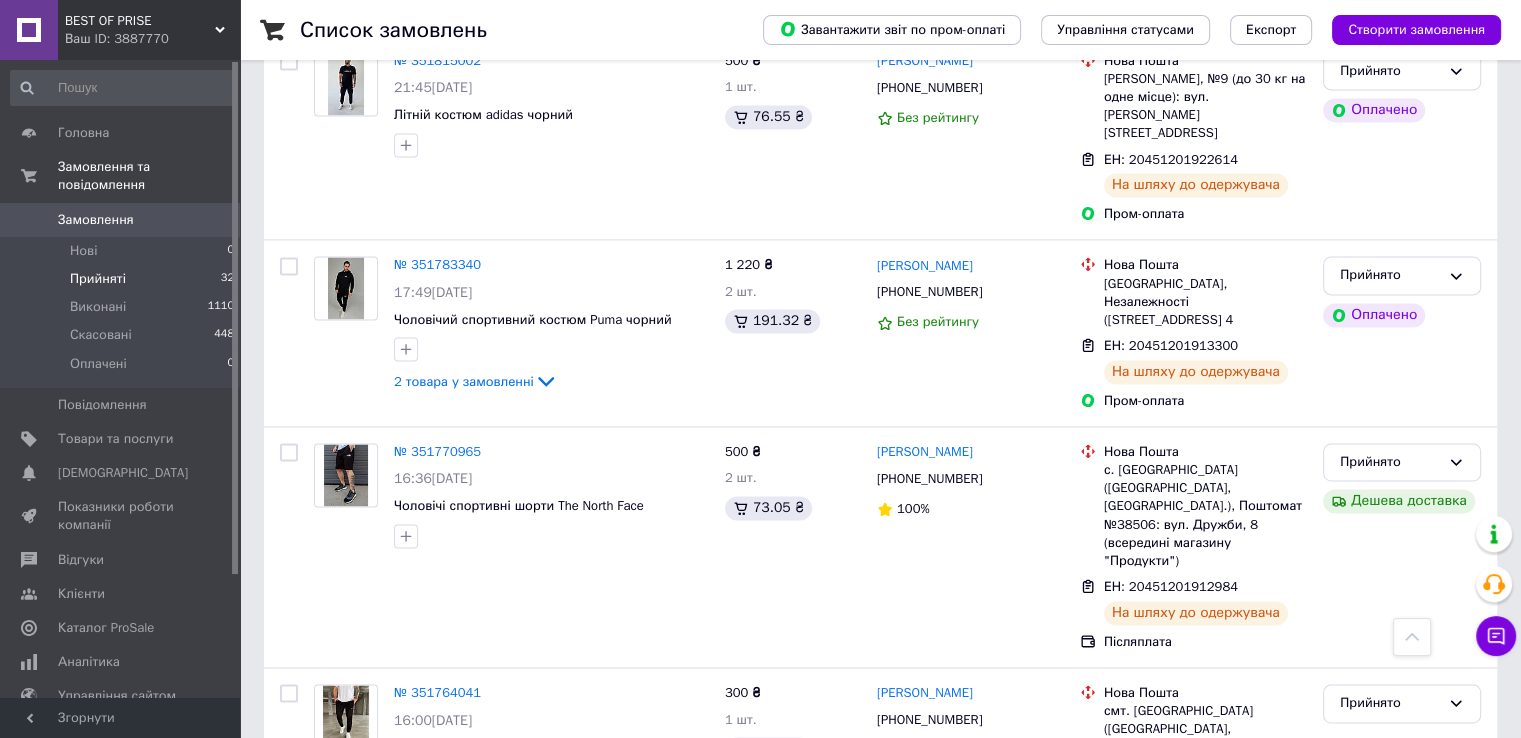 scroll, scrollTop: 3000, scrollLeft: 0, axis: vertical 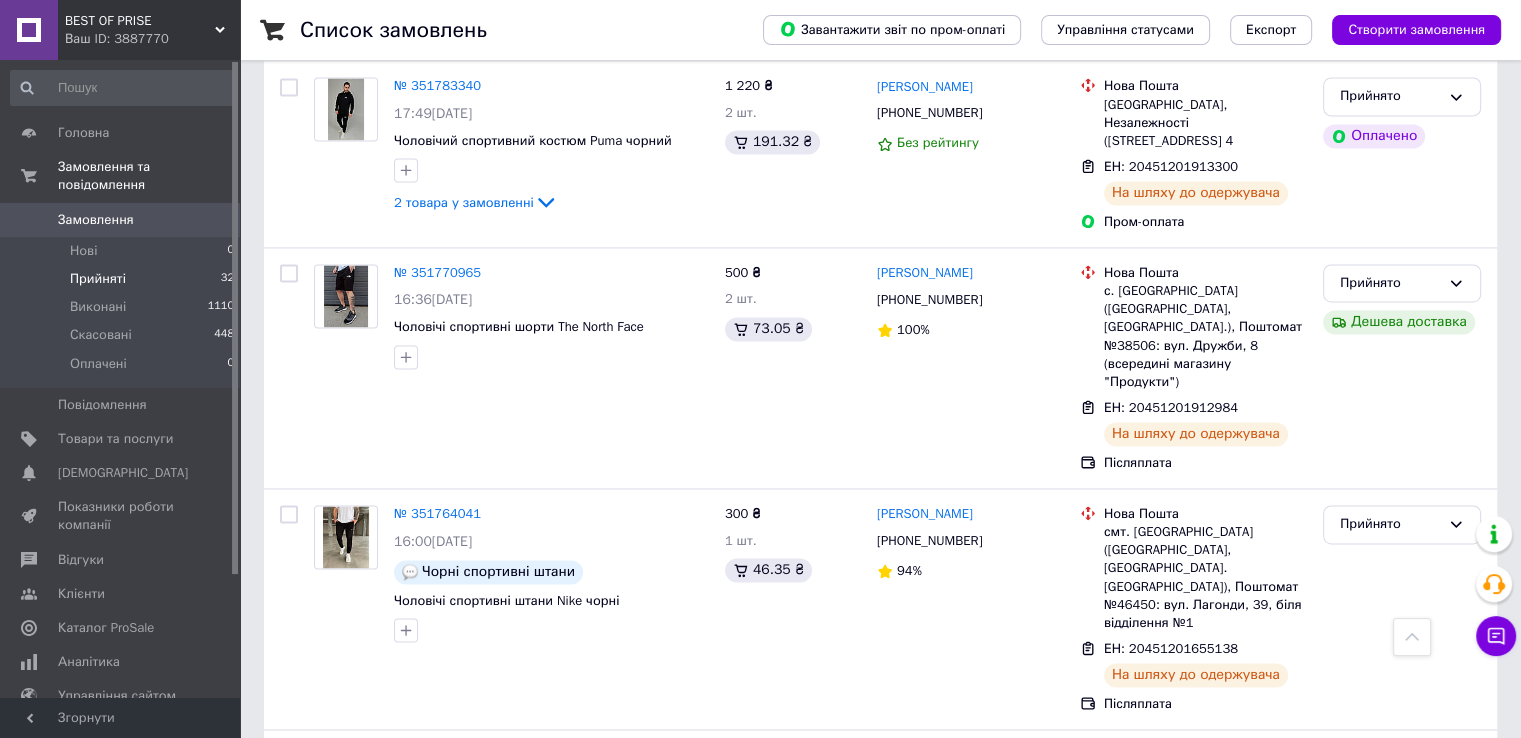 click on "Список замовлень   Завантажити звіт по пром-оплаті Управління статусами Експорт Створити замовлення 1 Фільтри Збережені фільтри: Не обрано Статус: Прийнято Cкинути все Зберегти фільтр Замовлення Cума Покупець Доставка та оплата Статус Надішліть посилку за номером ЕН 20451203108817, щоб отримати оплату № 352018660 09:48, 10.07.2025 Чоловічі спортивні шорти The North Face 250 ₴ 1 шт. 36.53 ₴ ЄВГЕНІЙ СТУКАЛ +380633452164 100% Нова Пошта Івано-Франківськ, Поштомат №49668: вул. Сорохтея, 16 (біля магазину "СІМІ") ЕН: 20451203108817 Заплановано Пром-оплата Прийнято Оплачено Дешева доставка № 352003490 07:04, 10.07.2025 1" at bounding box center [880, -758] 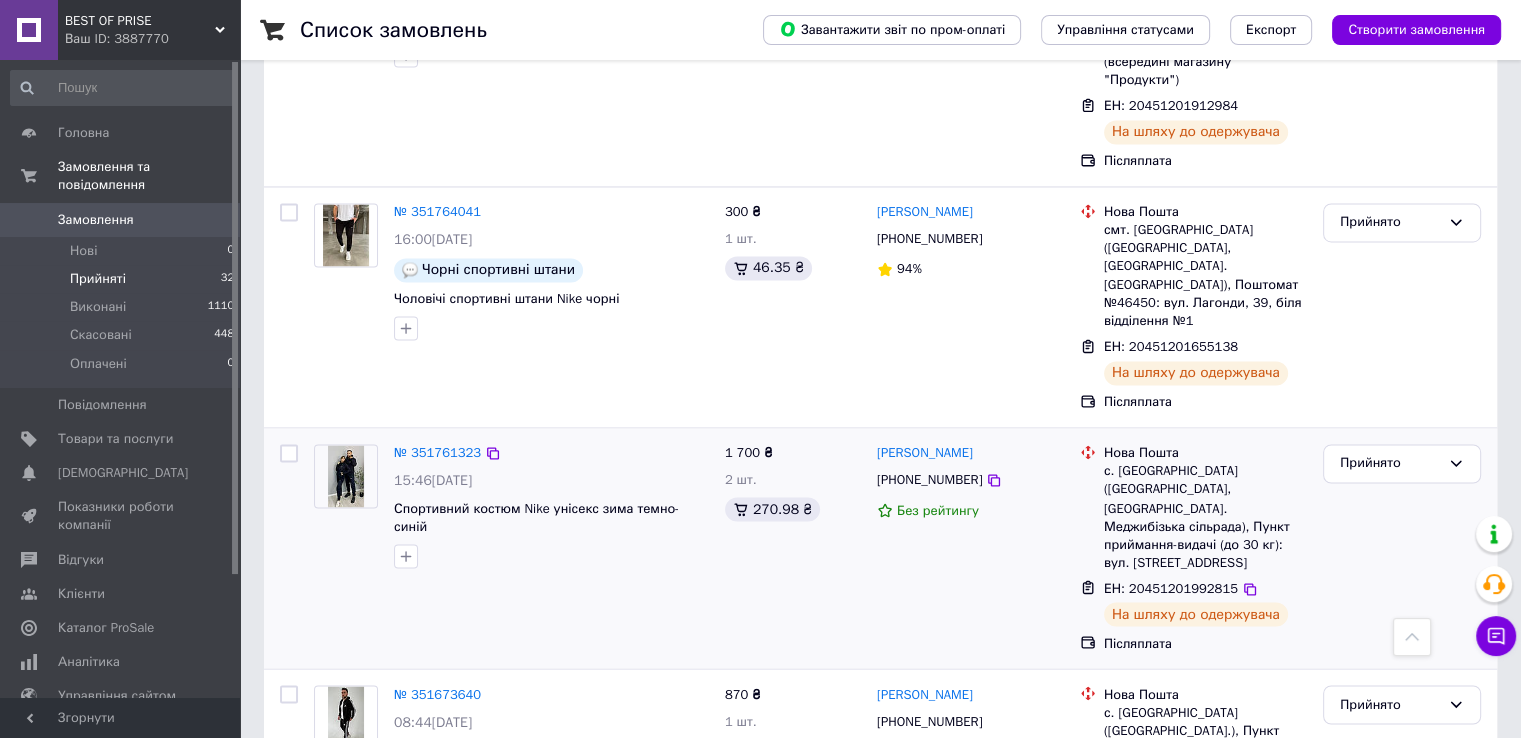 scroll, scrollTop: 3221, scrollLeft: 0, axis: vertical 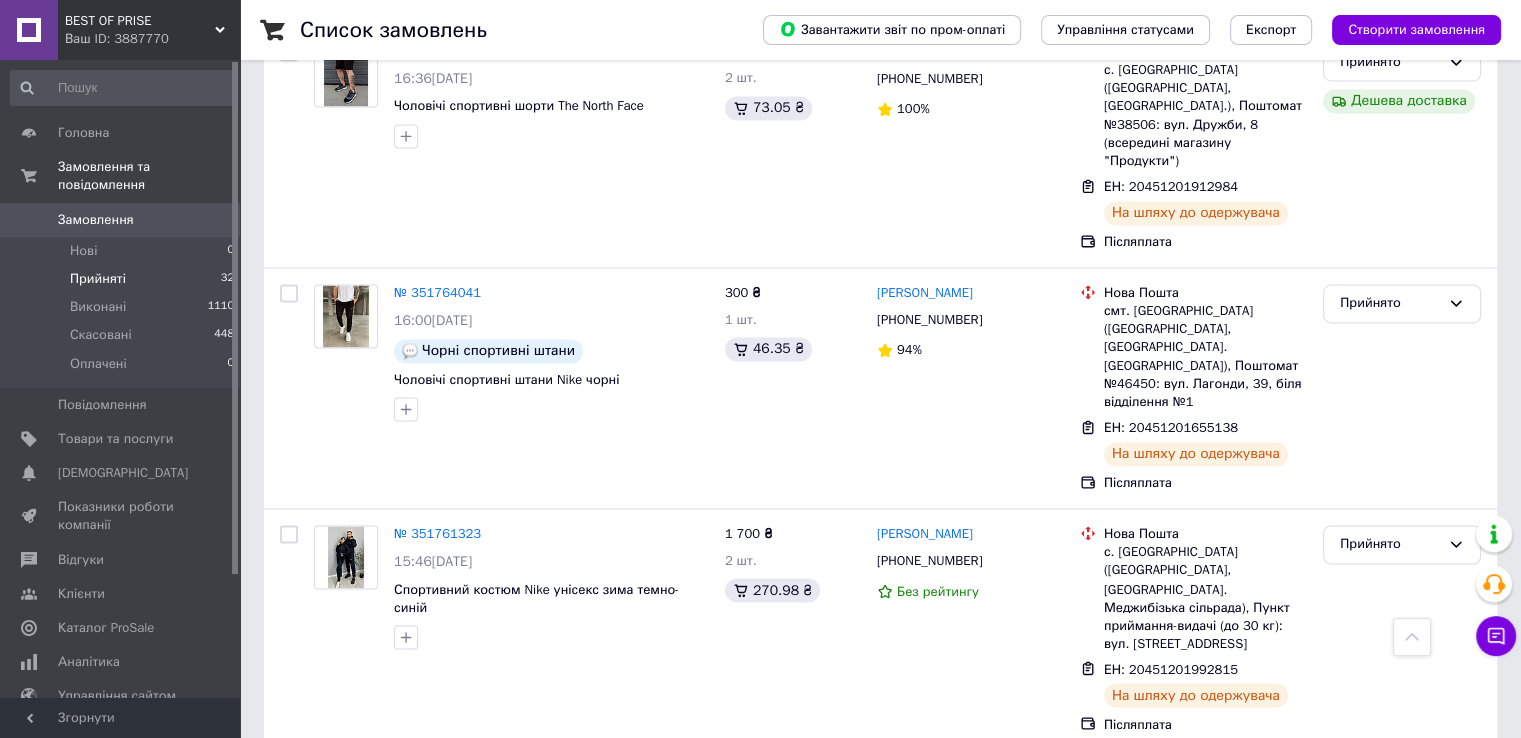 click at bounding box center [345, 798] 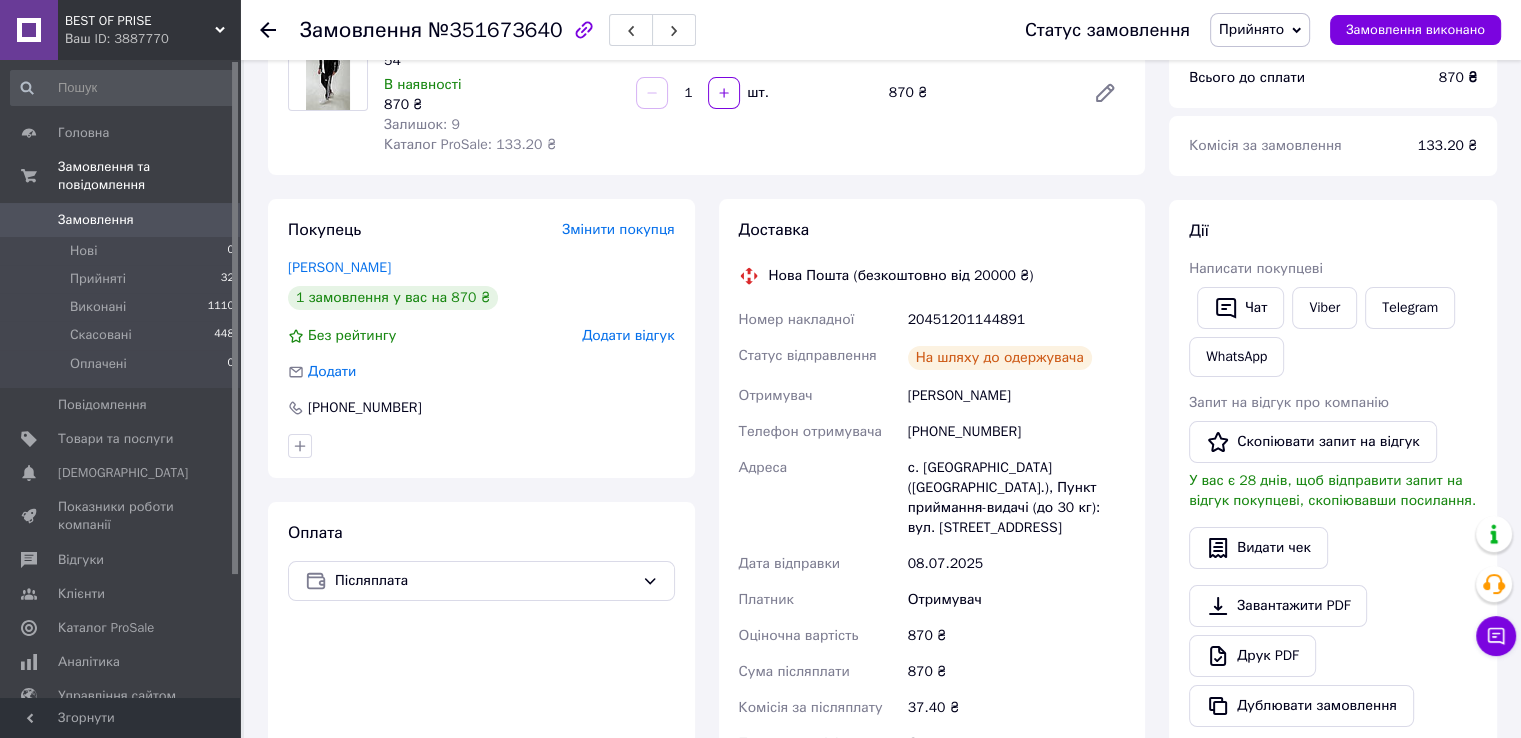 scroll, scrollTop: 0, scrollLeft: 0, axis: both 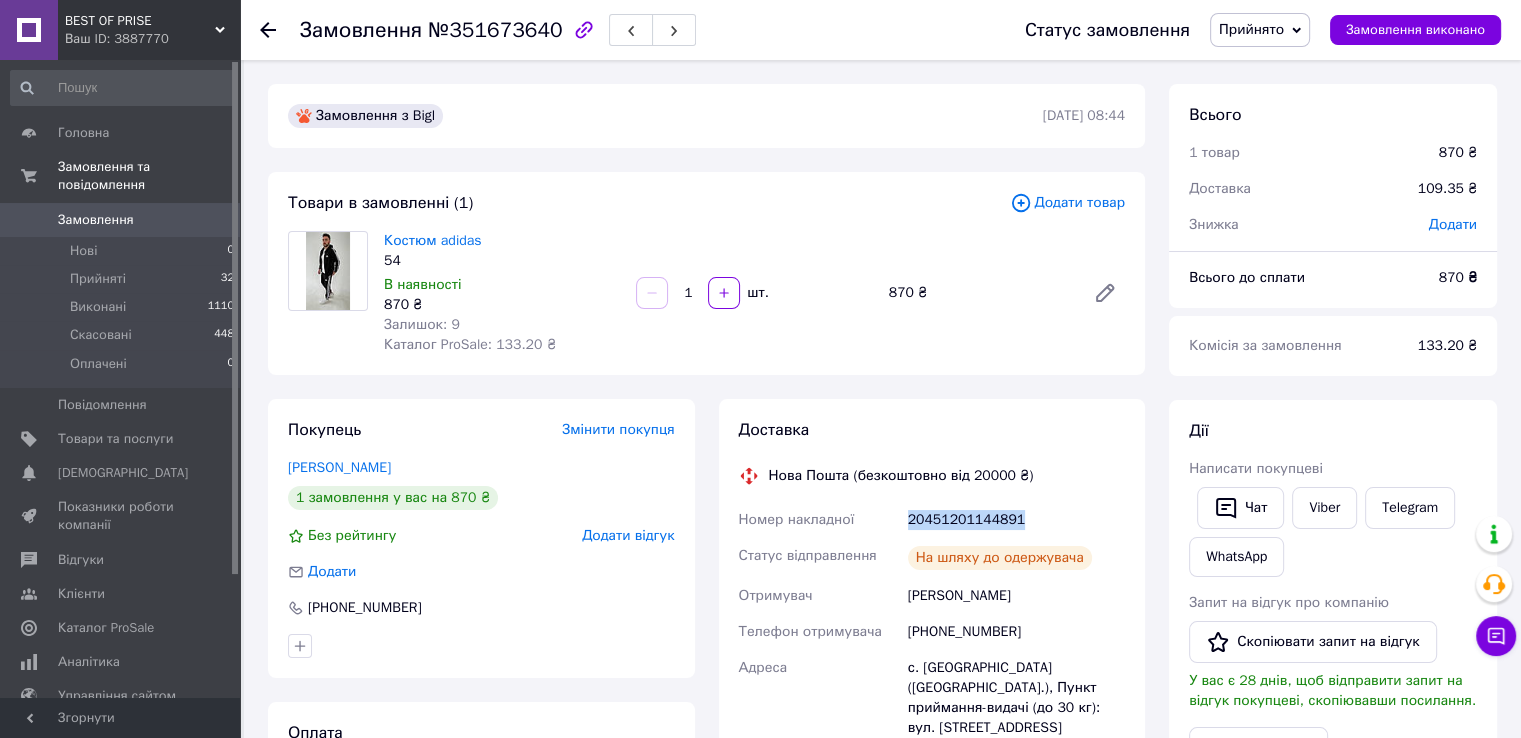 drag, startPoint x: 1016, startPoint y: 518, endPoint x: 886, endPoint y: 518, distance: 130 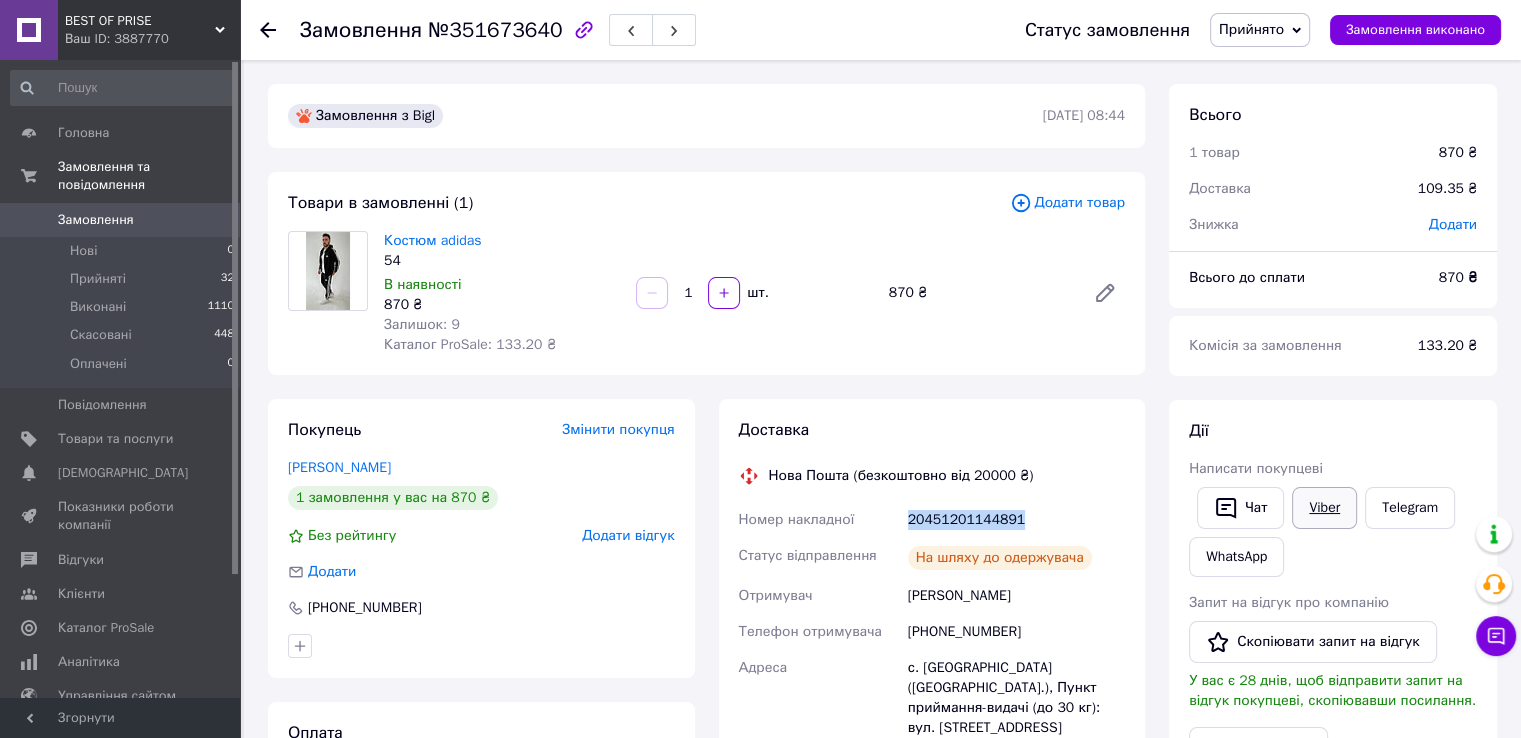 click on "Viber" at bounding box center [1324, 508] 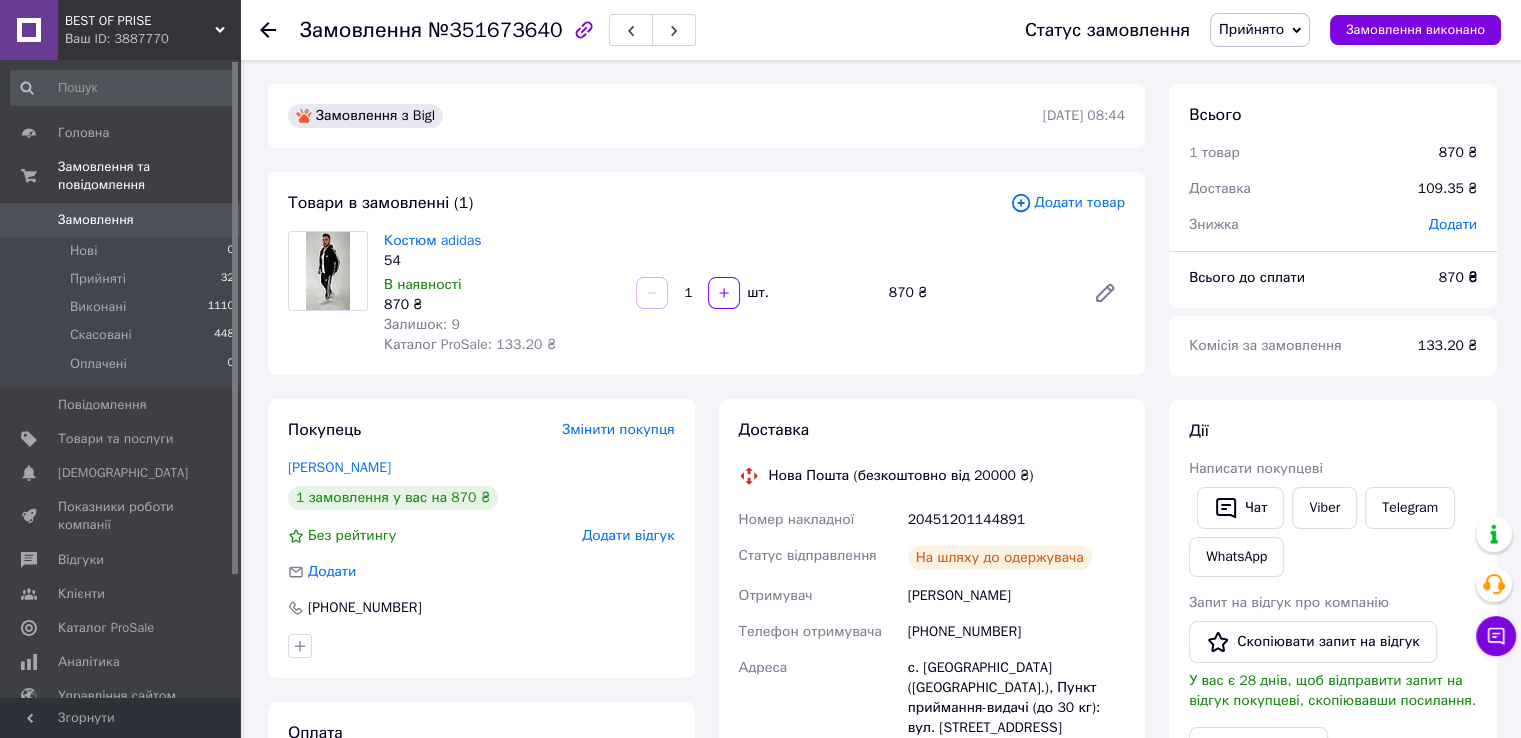 click on "Покупець Змінити покупця [PERSON_NAME] 1 замовлення у вас на 870 ₴ Без рейтингу   Додати відгук Додати [PHONE_NUMBER] Оплата Післяплата" at bounding box center (481, 746) 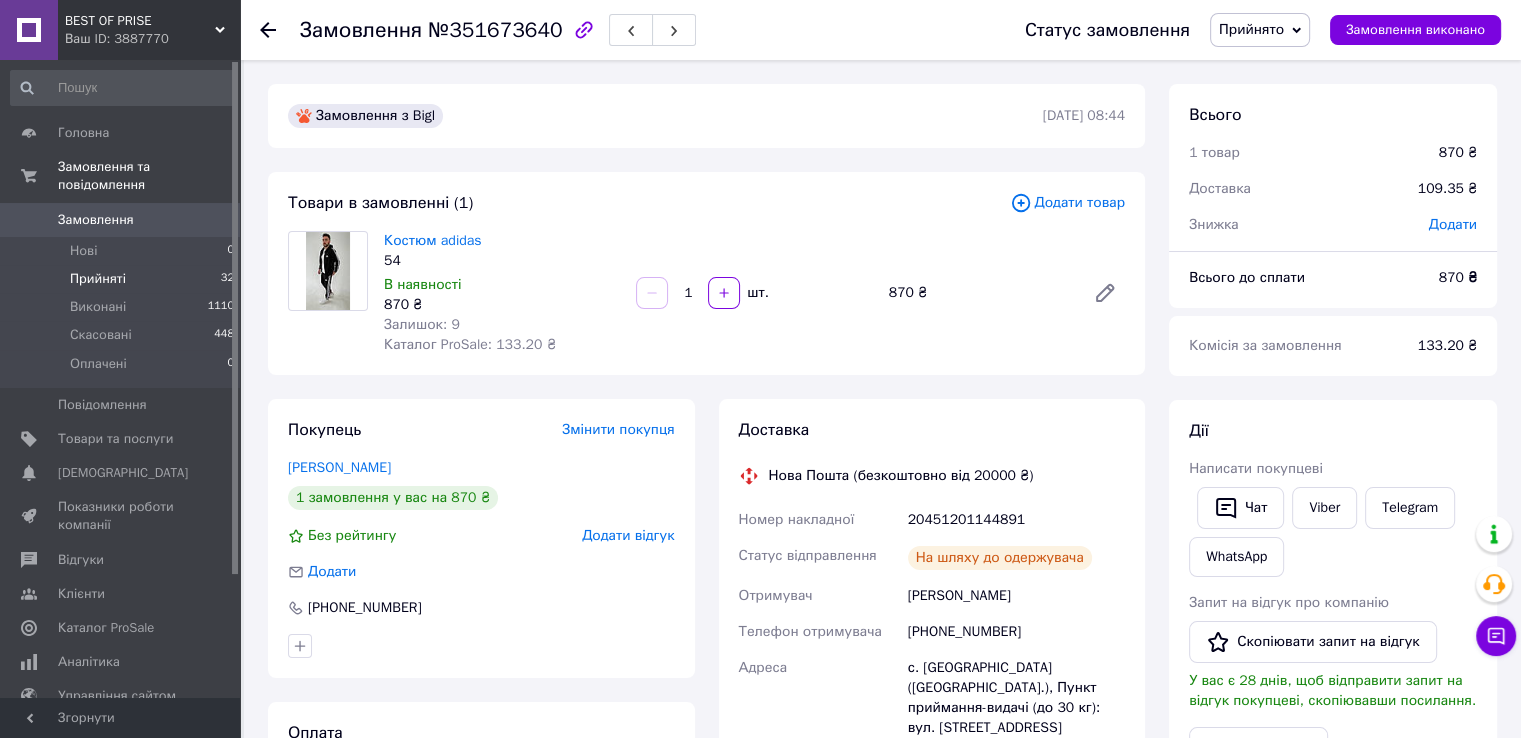 click on "Прийняті 32" at bounding box center [123, 279] 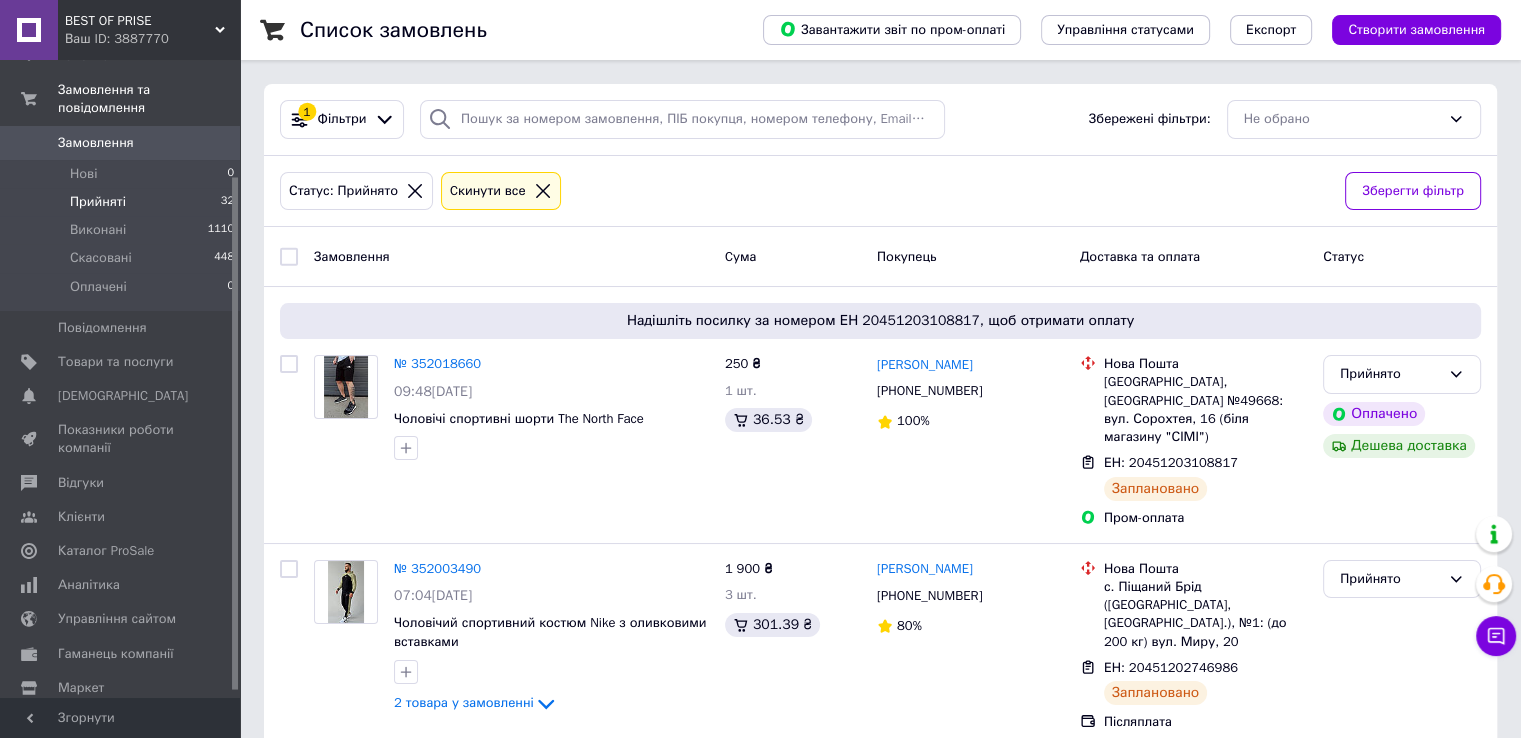 scroll, scrollTop: 152, scrollLeft: 0, axis: vertical 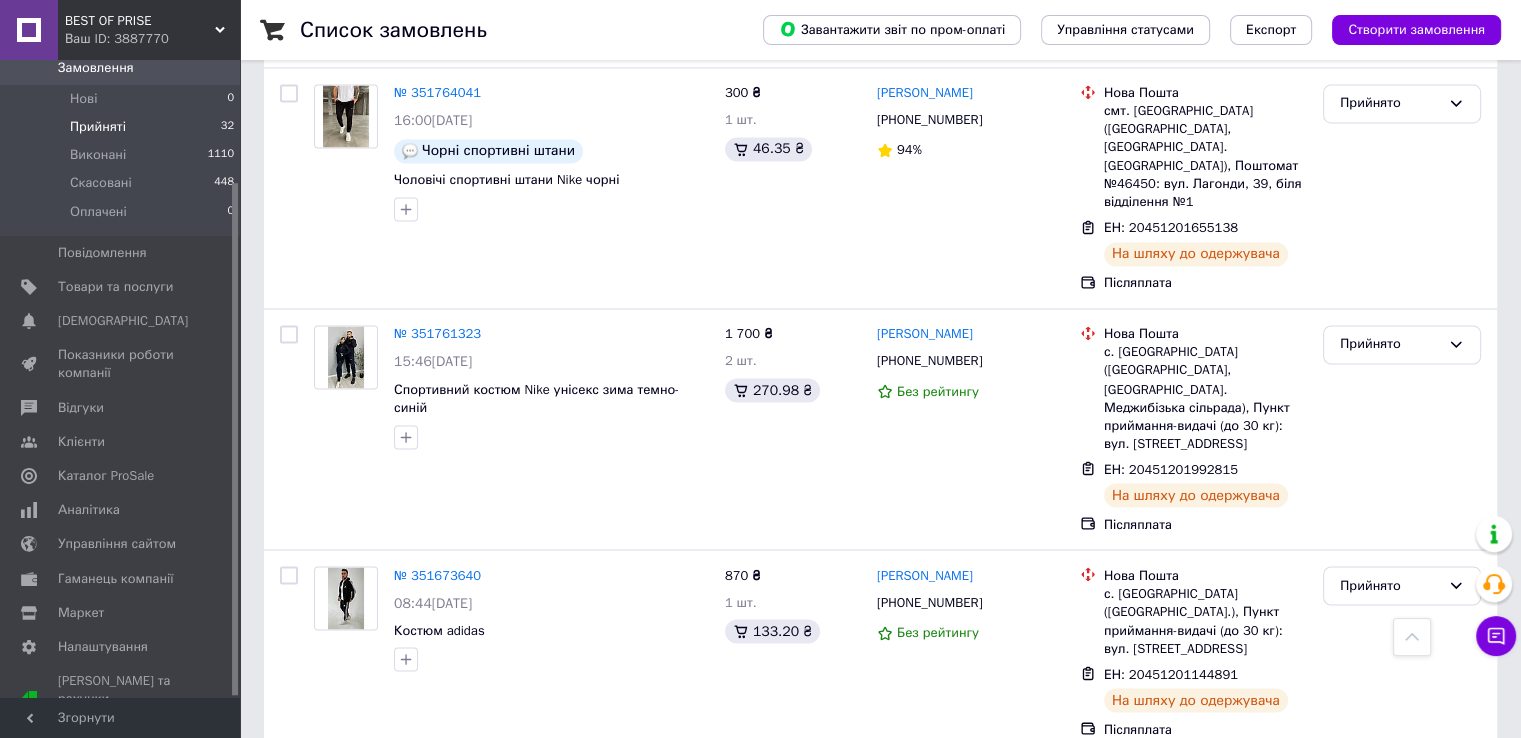 click on "2" at bounding box center [327, 1022] 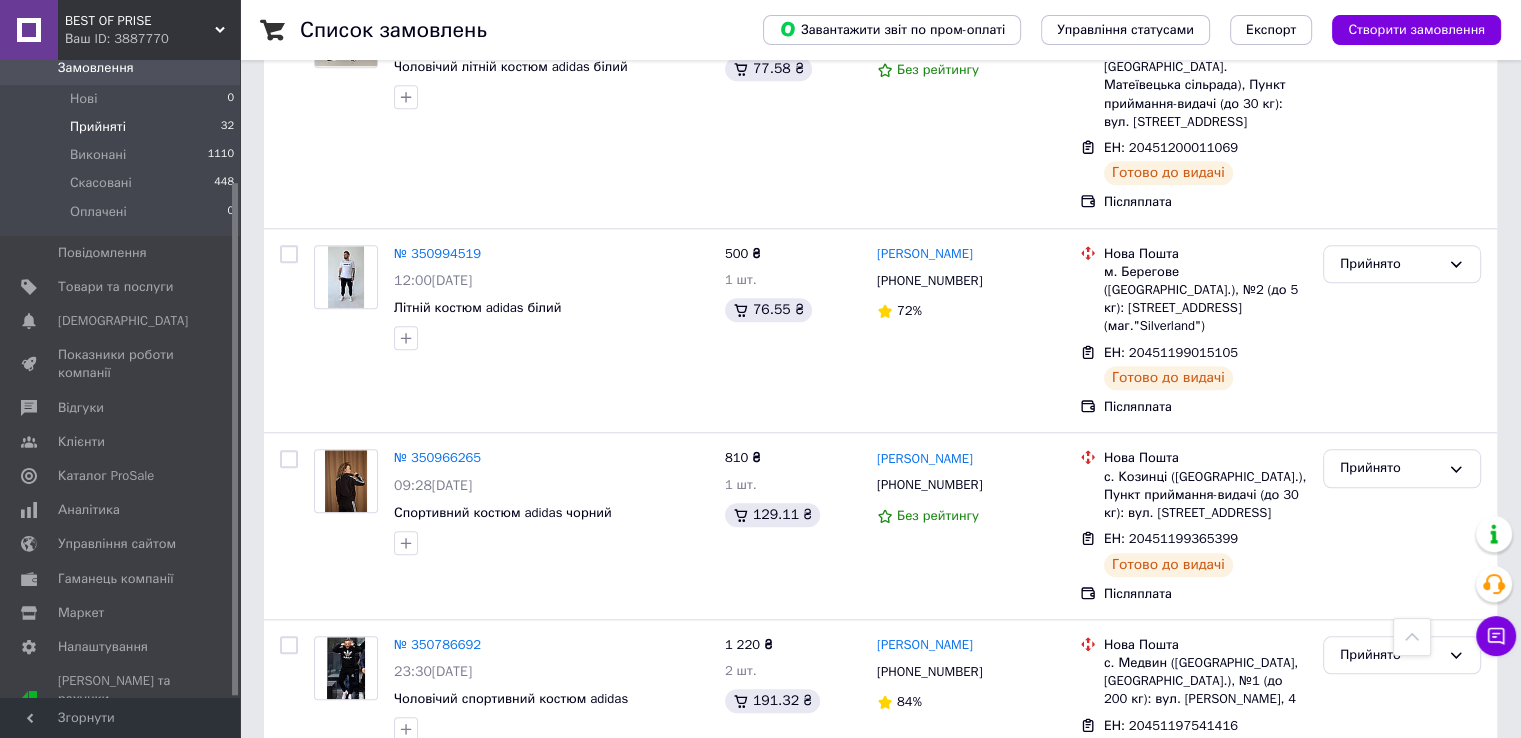 scroll, scrollTop: 1925, scrollLeft: 0, axis: vertical 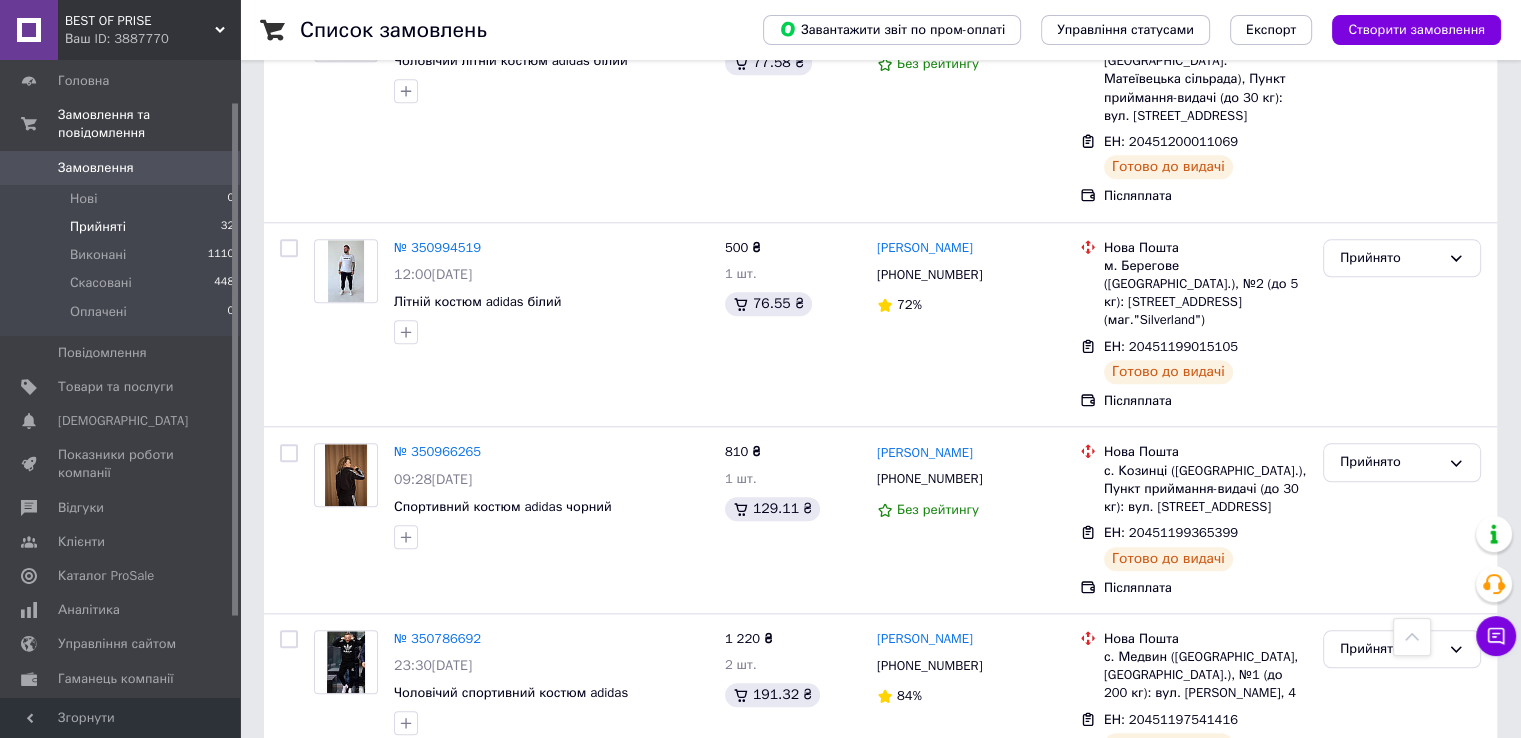 click on "Прийняті" at bounding box center [98, 227] 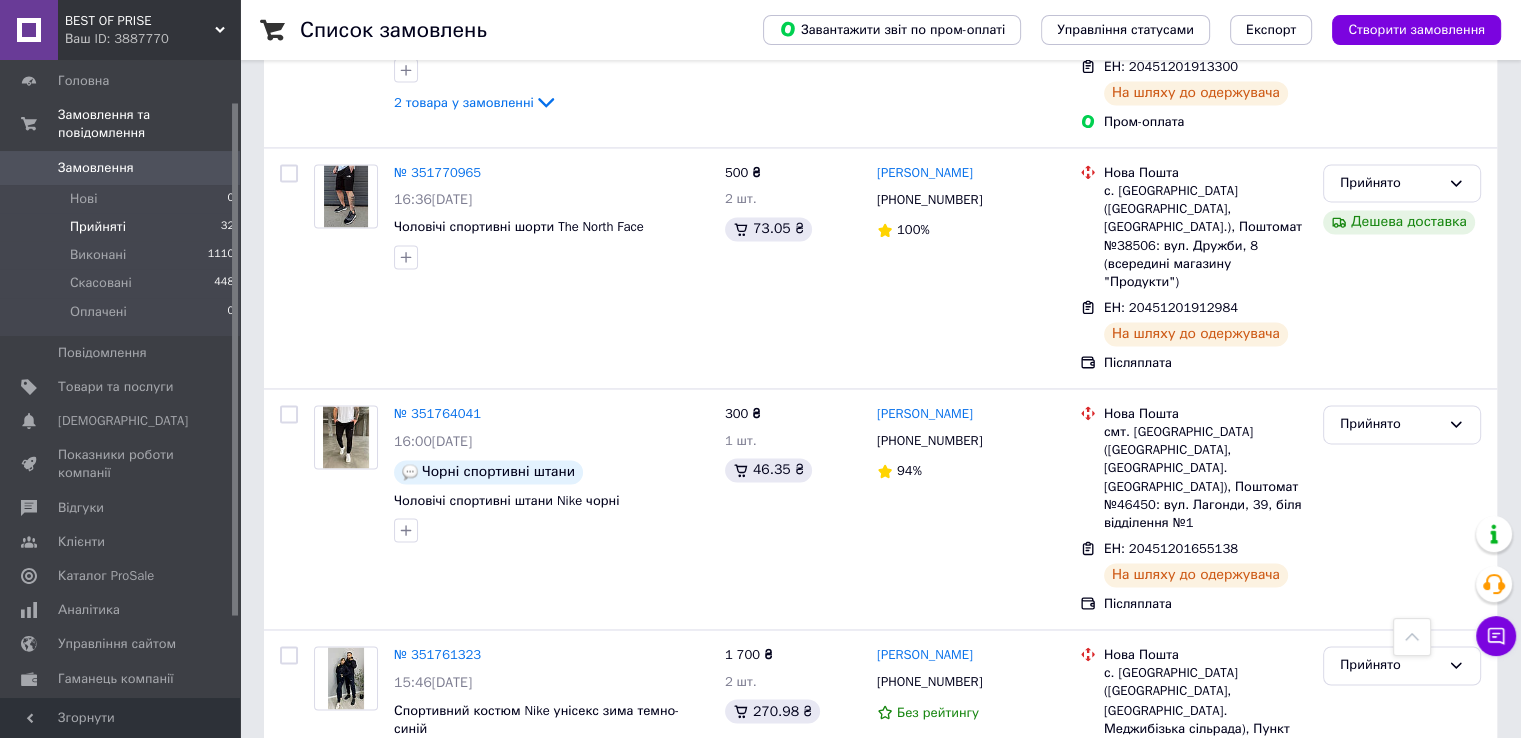 scroll, scrollTop: 3421, scrollLeft: 0, axis: vertical 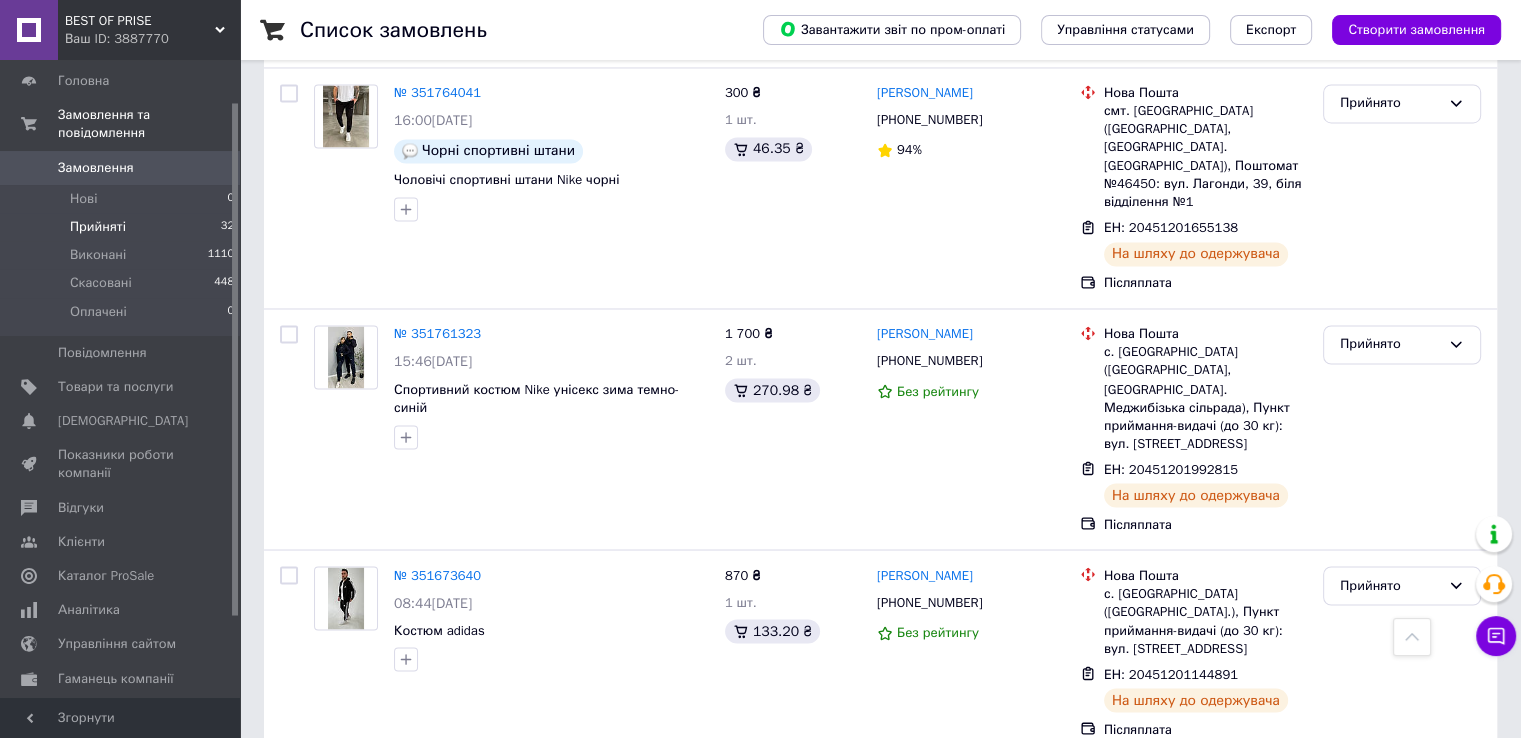 click on "2" at bounding box center (327, 1022) 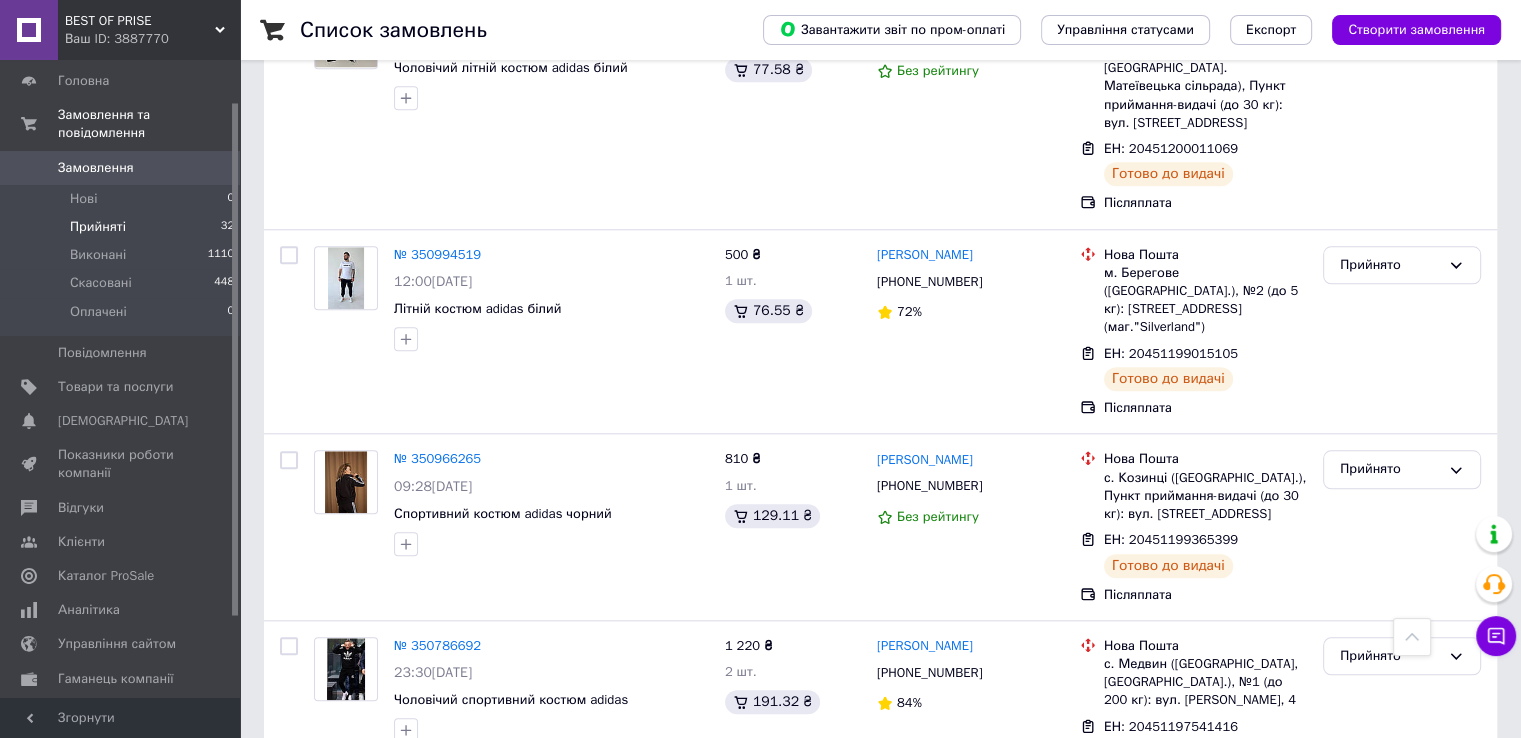 scroll, scrollTop: 1925, scrollLeft: 0, axis: vertical 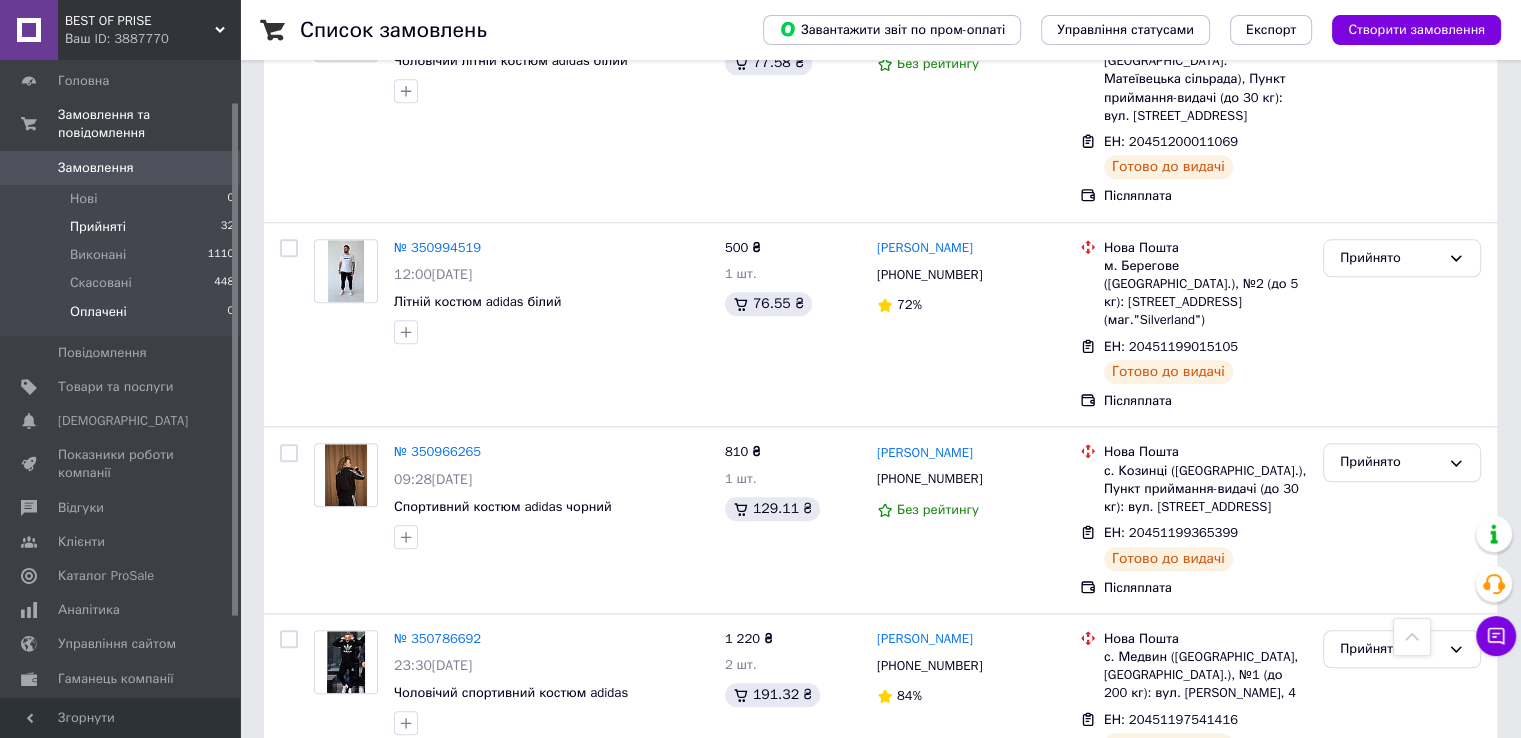 click on "Оплачені" at bounding box center (98, 312) 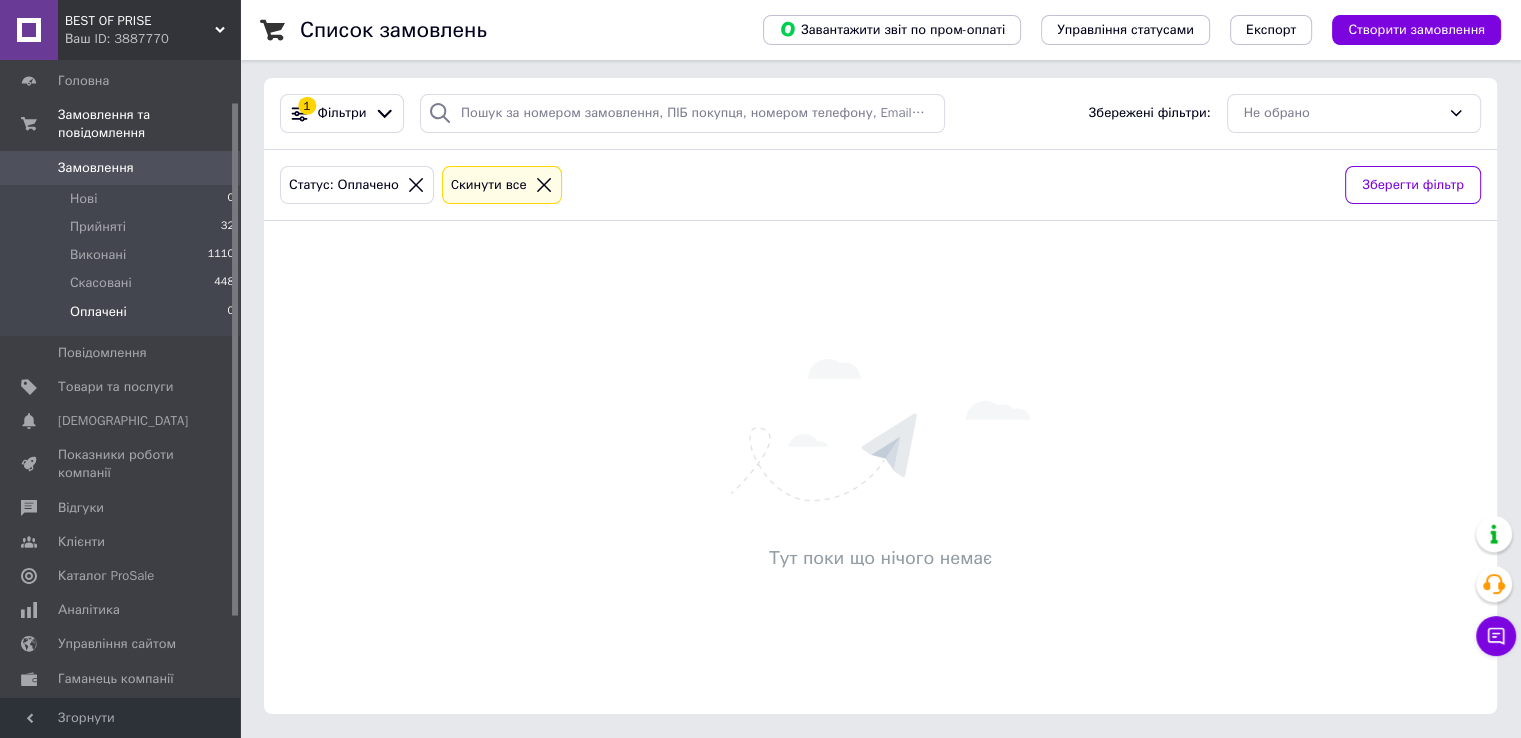 scroll, scrollTop: 0, scrollLeft: 0, axis: both 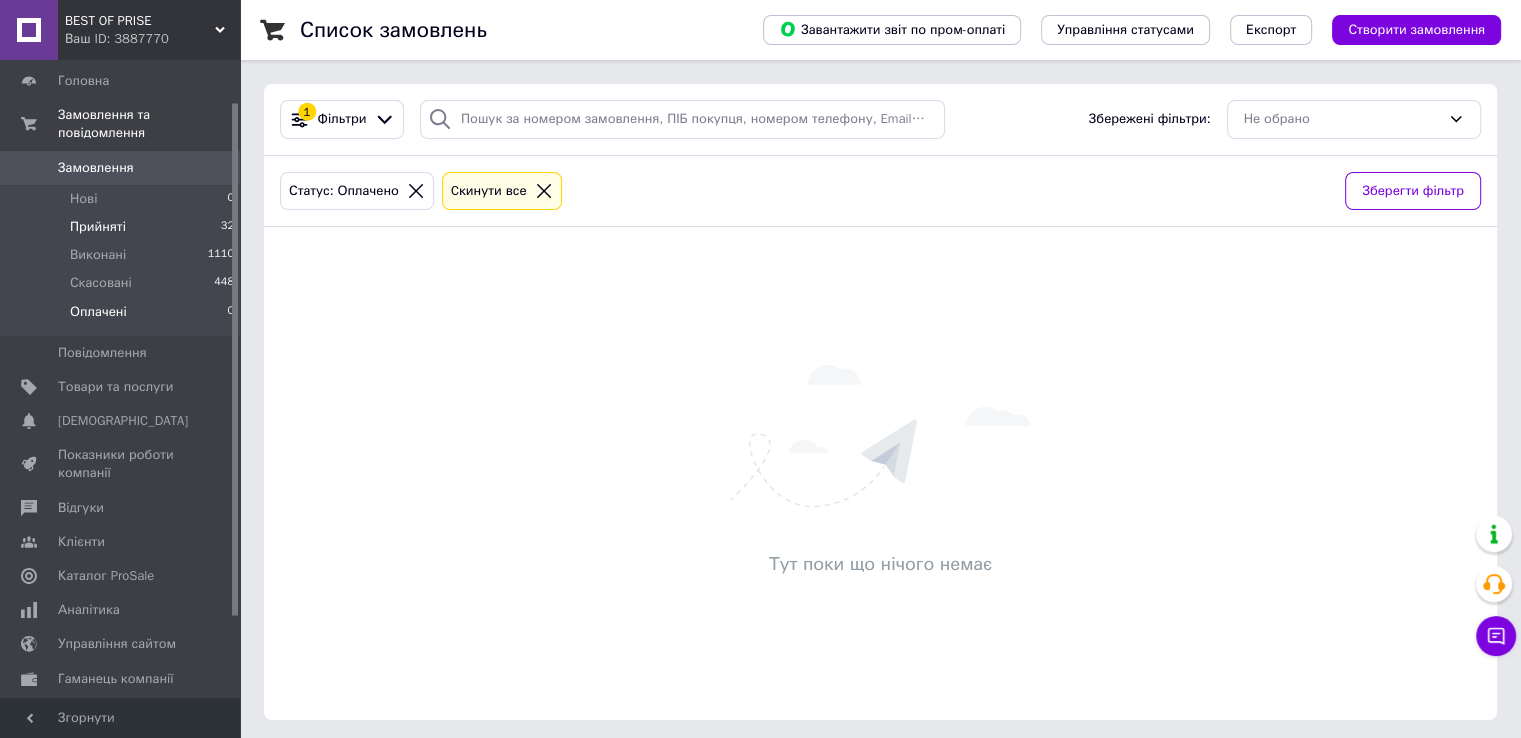 click on "Прийняті 32" at bounding box center (123, 227) 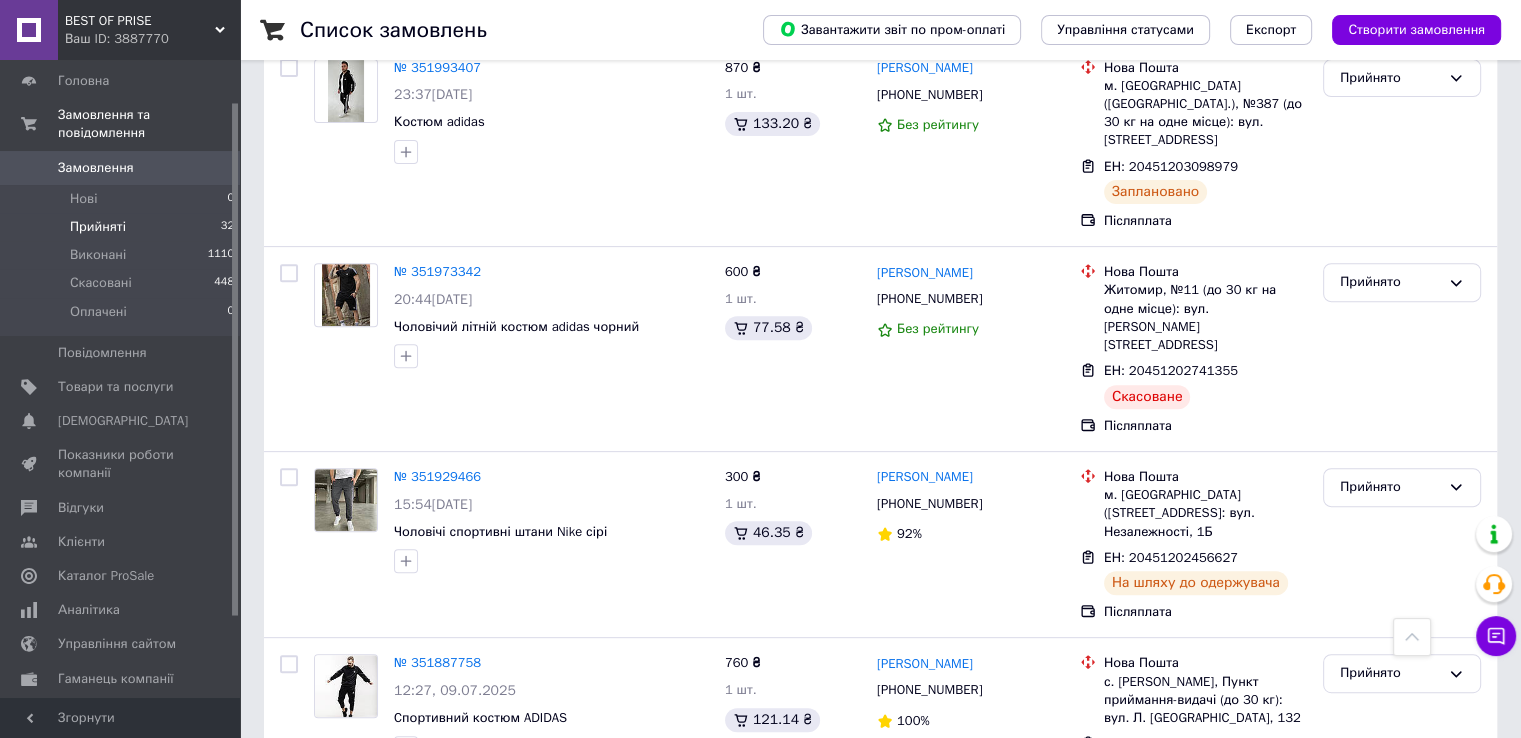 scroll, scrollTop: 700, scrollLeft: 0, axis: vertical 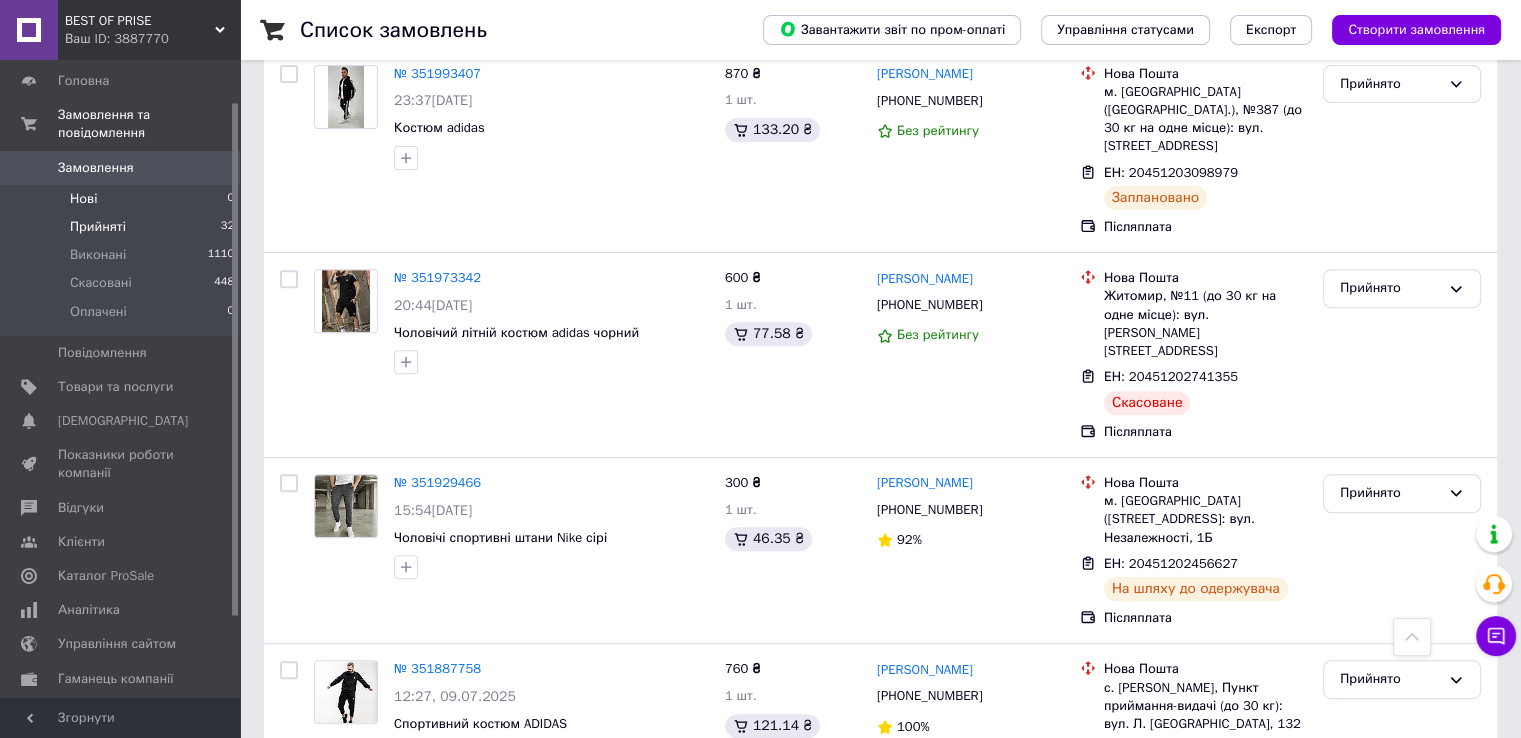 click on "Нові 0" at bounding box center (123, 199) 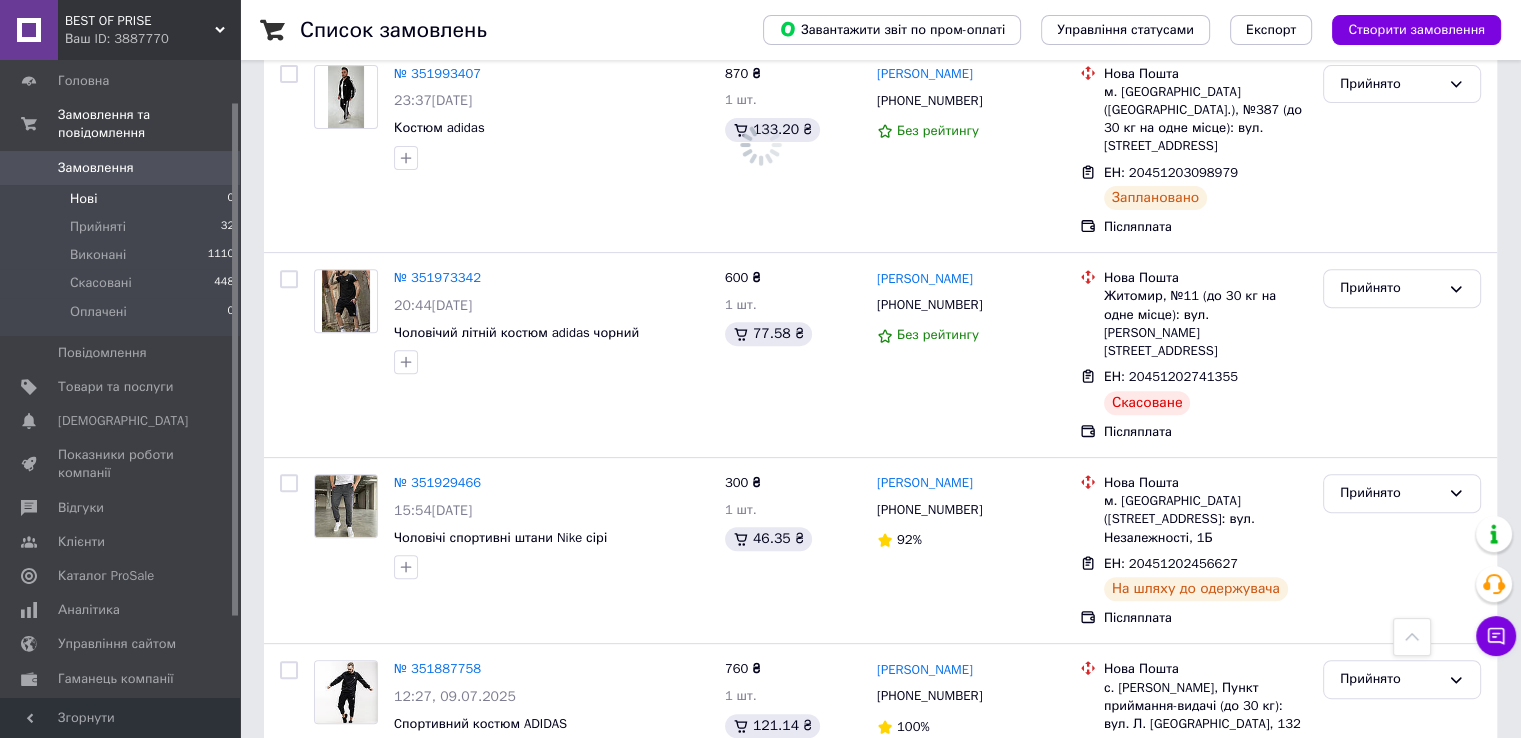 scroll, scrollTop: 0, scrollLeft: 0, axis: both 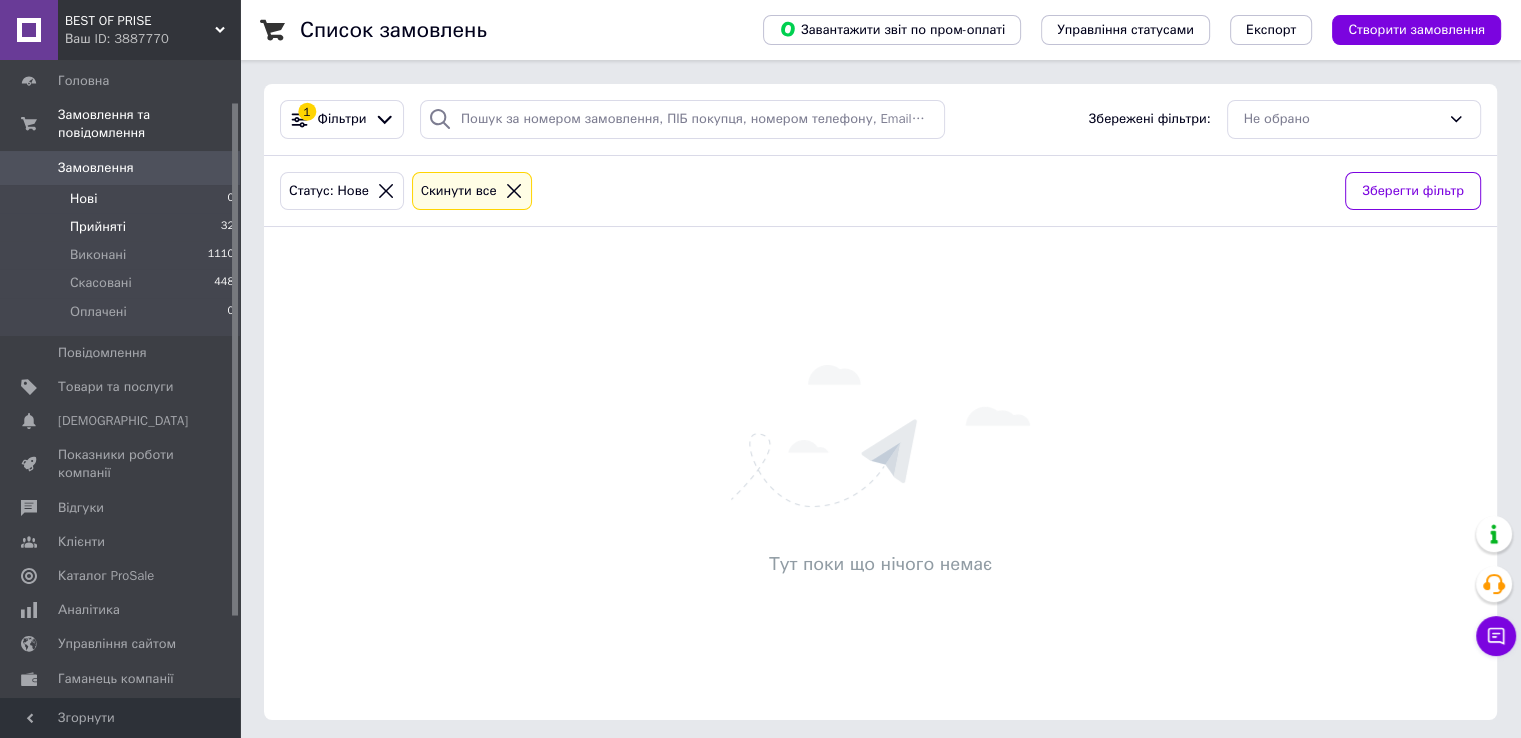 click on "Прийняті 32" at bounding box center [123, 227] 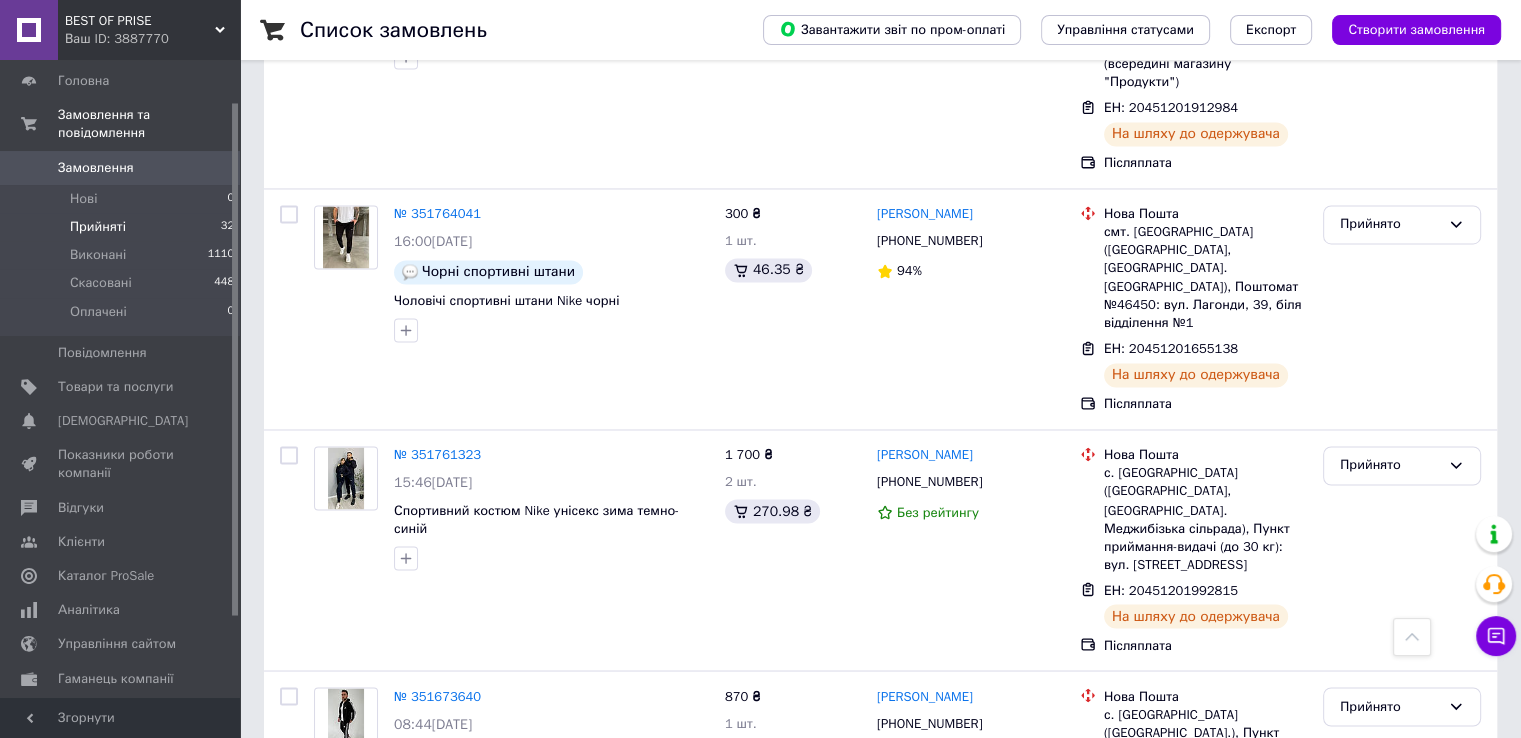 scroll, scrollTop: 3421, scrollLeft: 0, axis: vertical 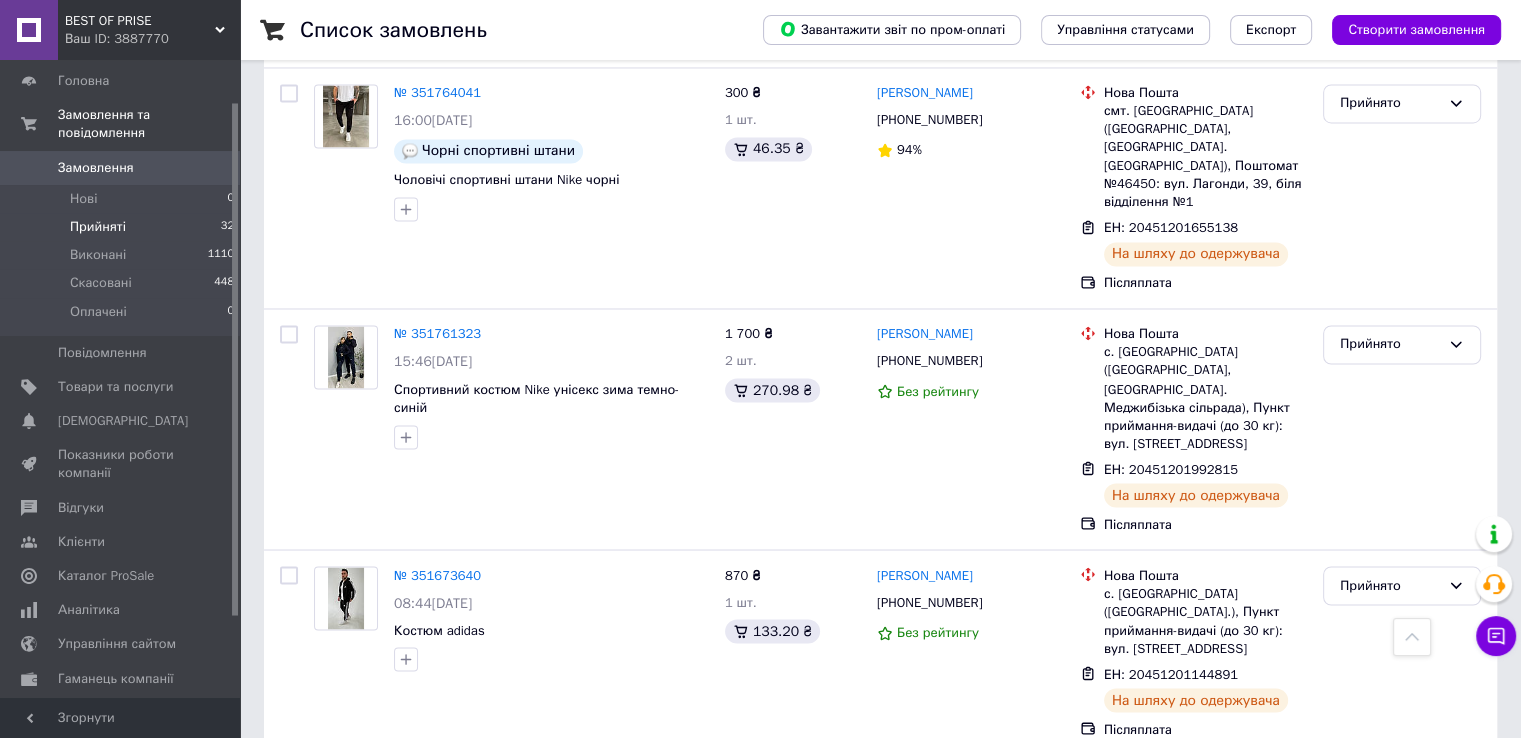 click on "Прийняті" at bounding box center [98, 227] 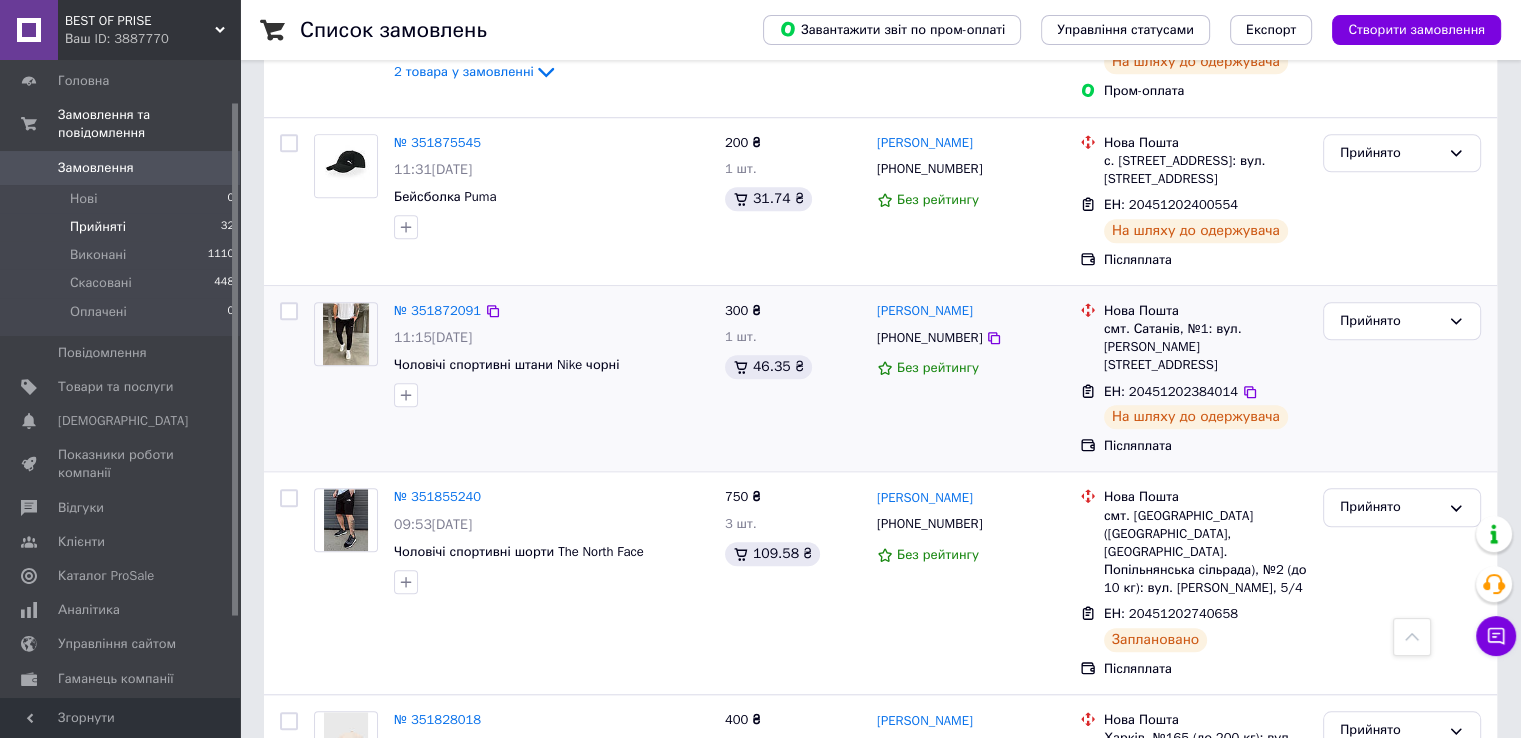 scroll, scrollTop: 1800, scrollLeft: 0, axis: vertical 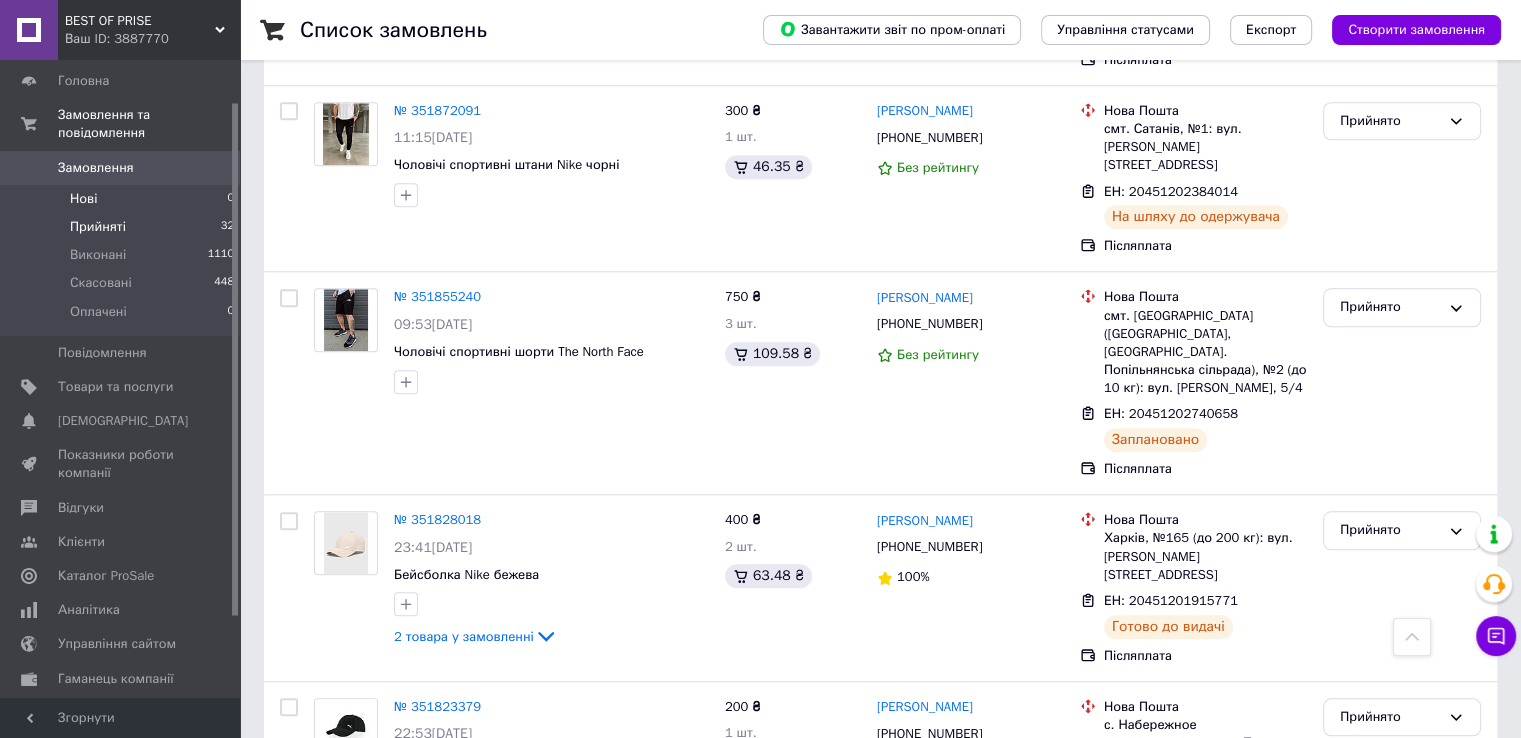 click on "Нові 0" at bounding box center [123, 199] 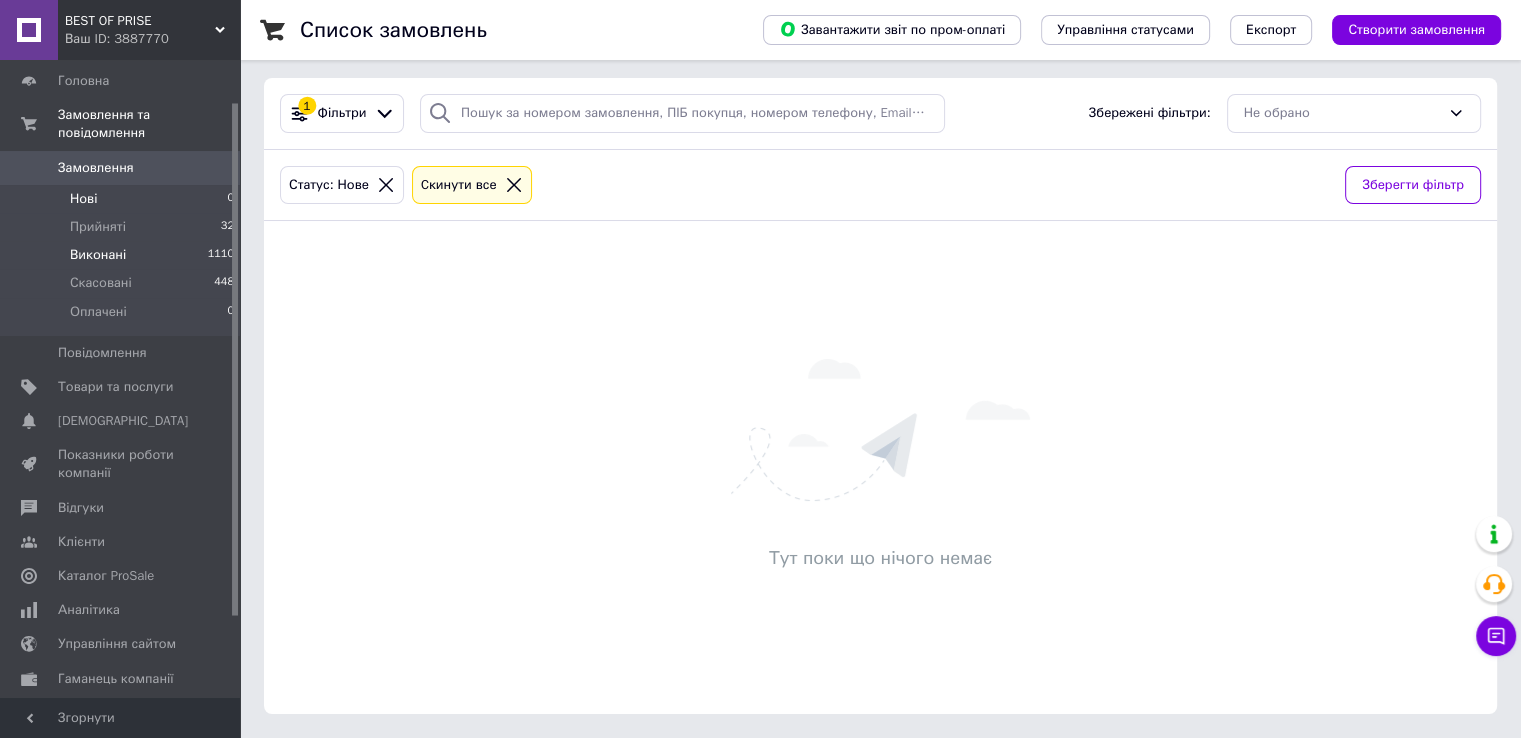 scroll, scrollTop: 0, scrollLeft: 0, axis: both 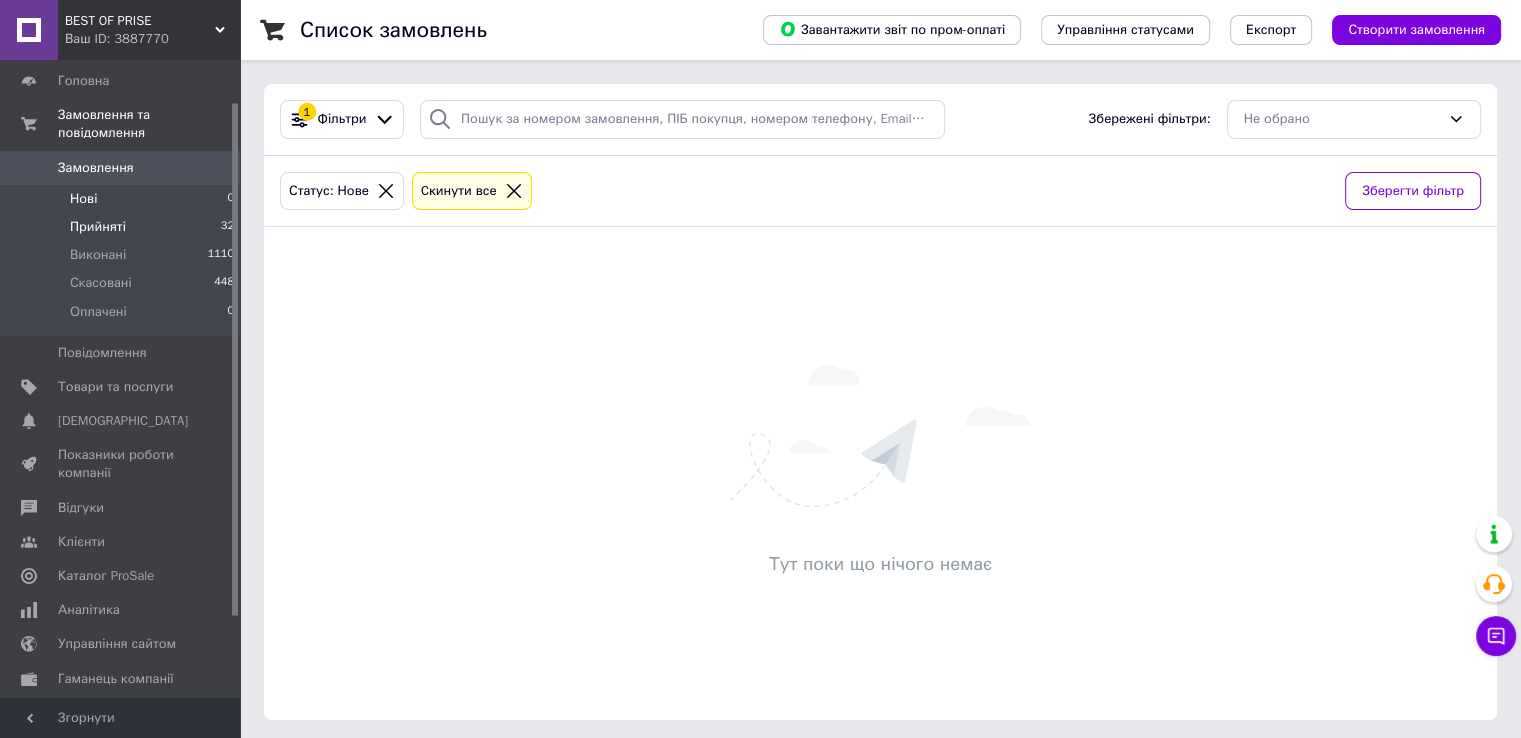 click on "Прийняті" at bounding box center (98, 227) 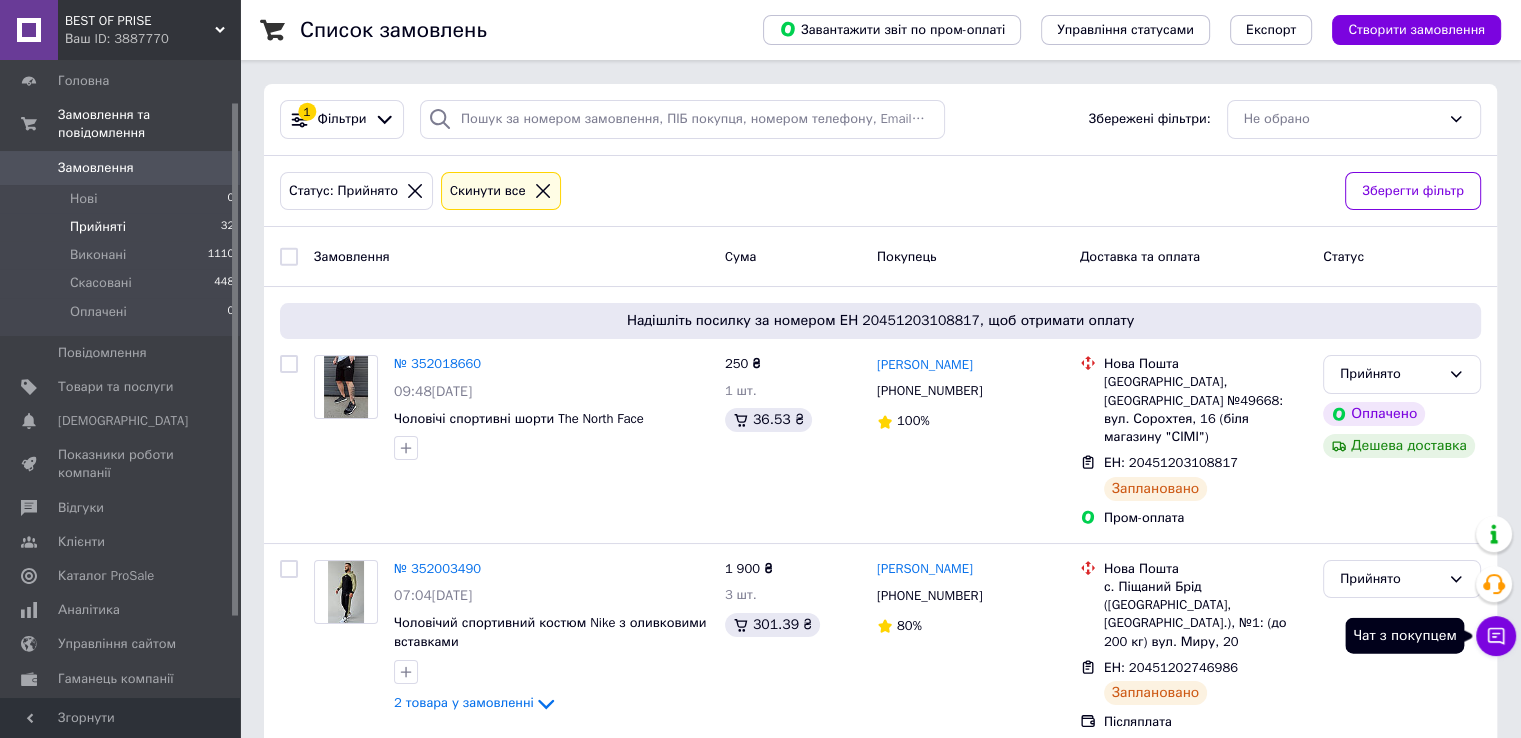 click 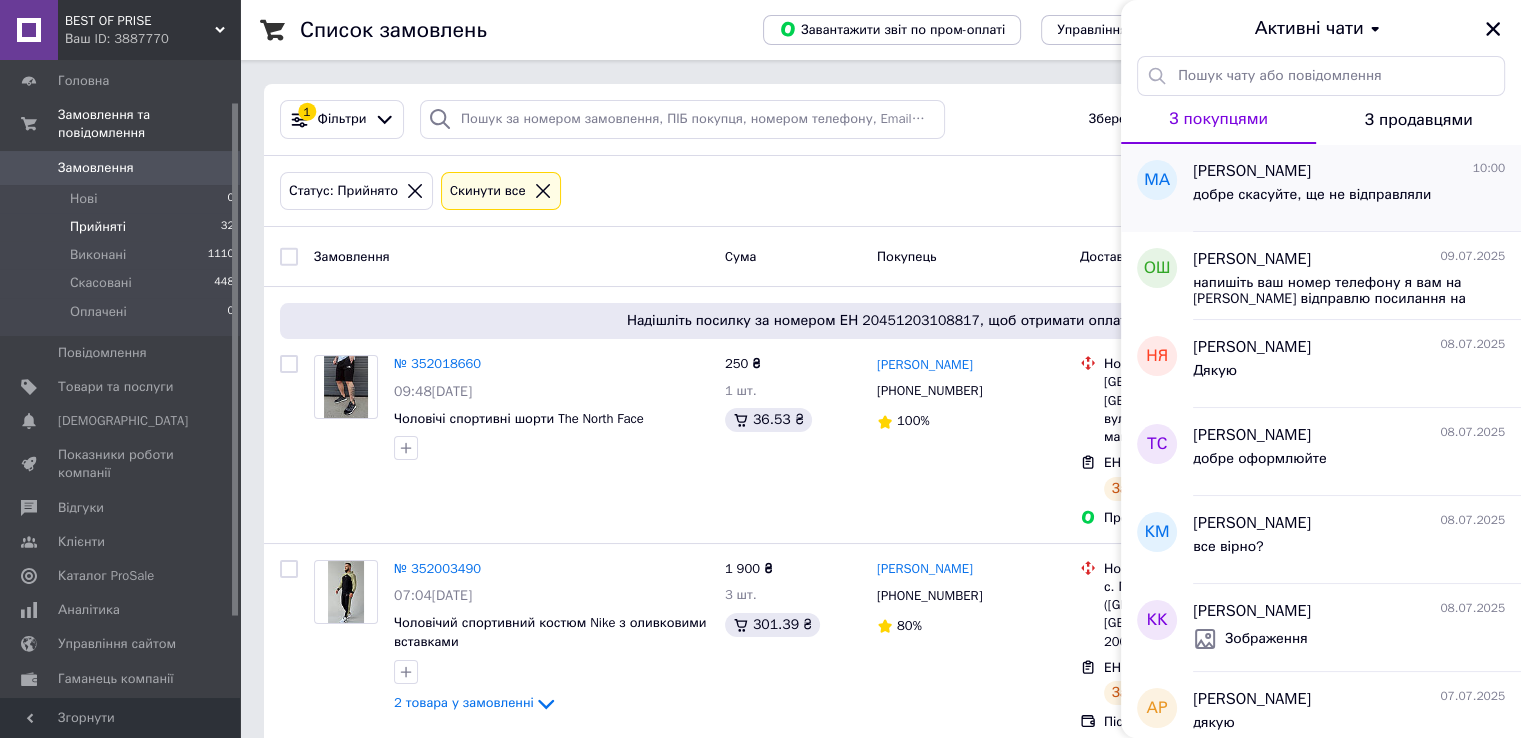 click on "добре скасуйте, ще не відправляли" at bounding box center [1312, 195] 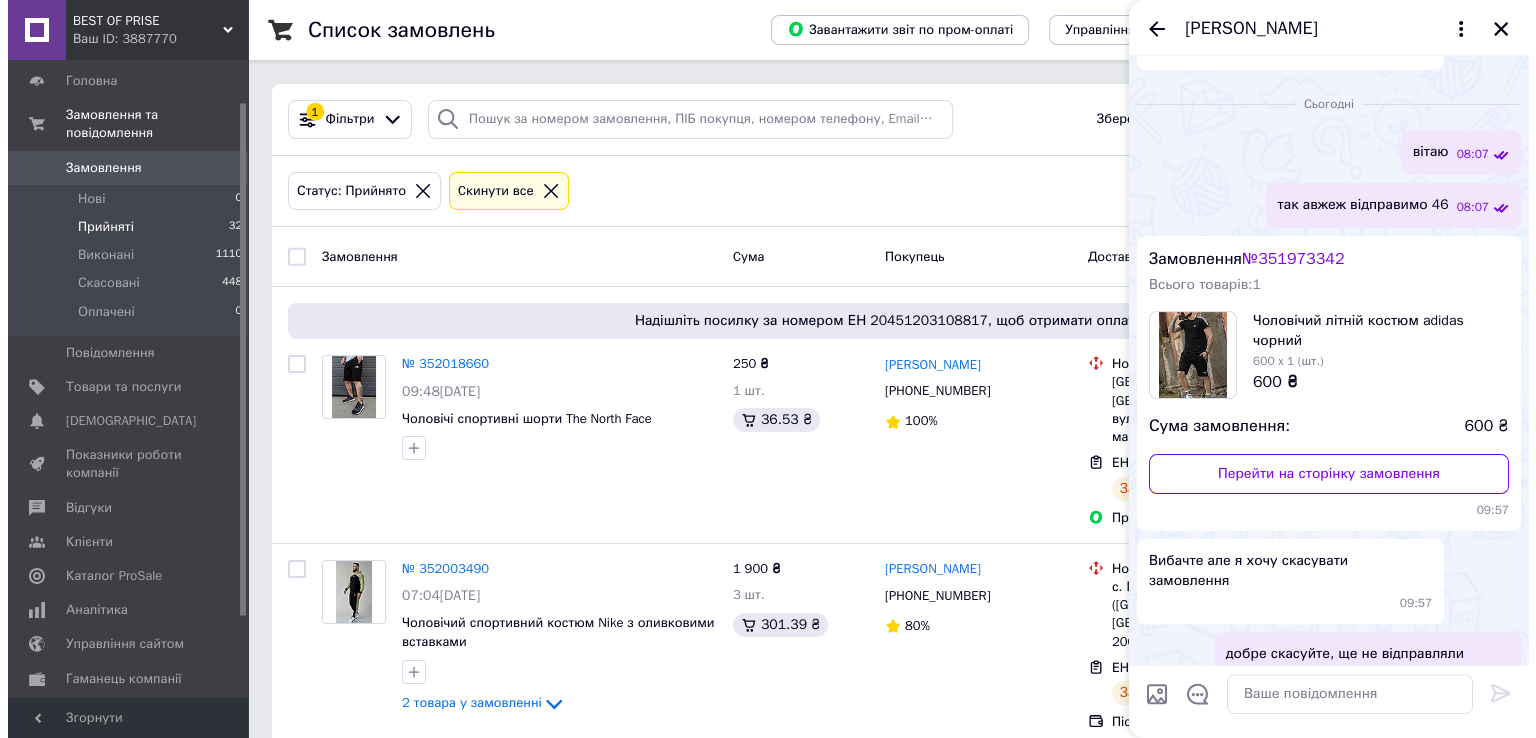 scroll, scrollTop: 226, scrollLeft: 0, axis: vertical 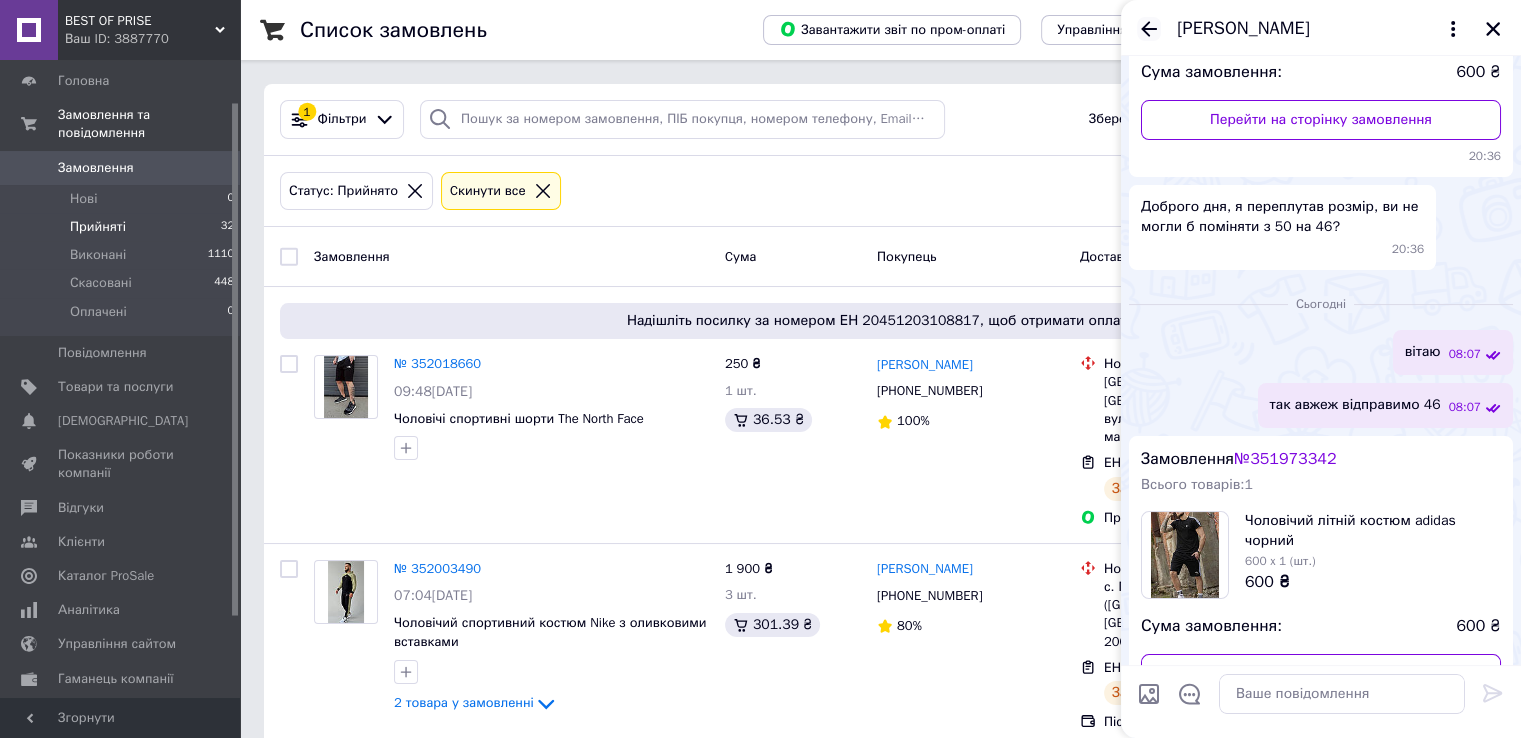 click 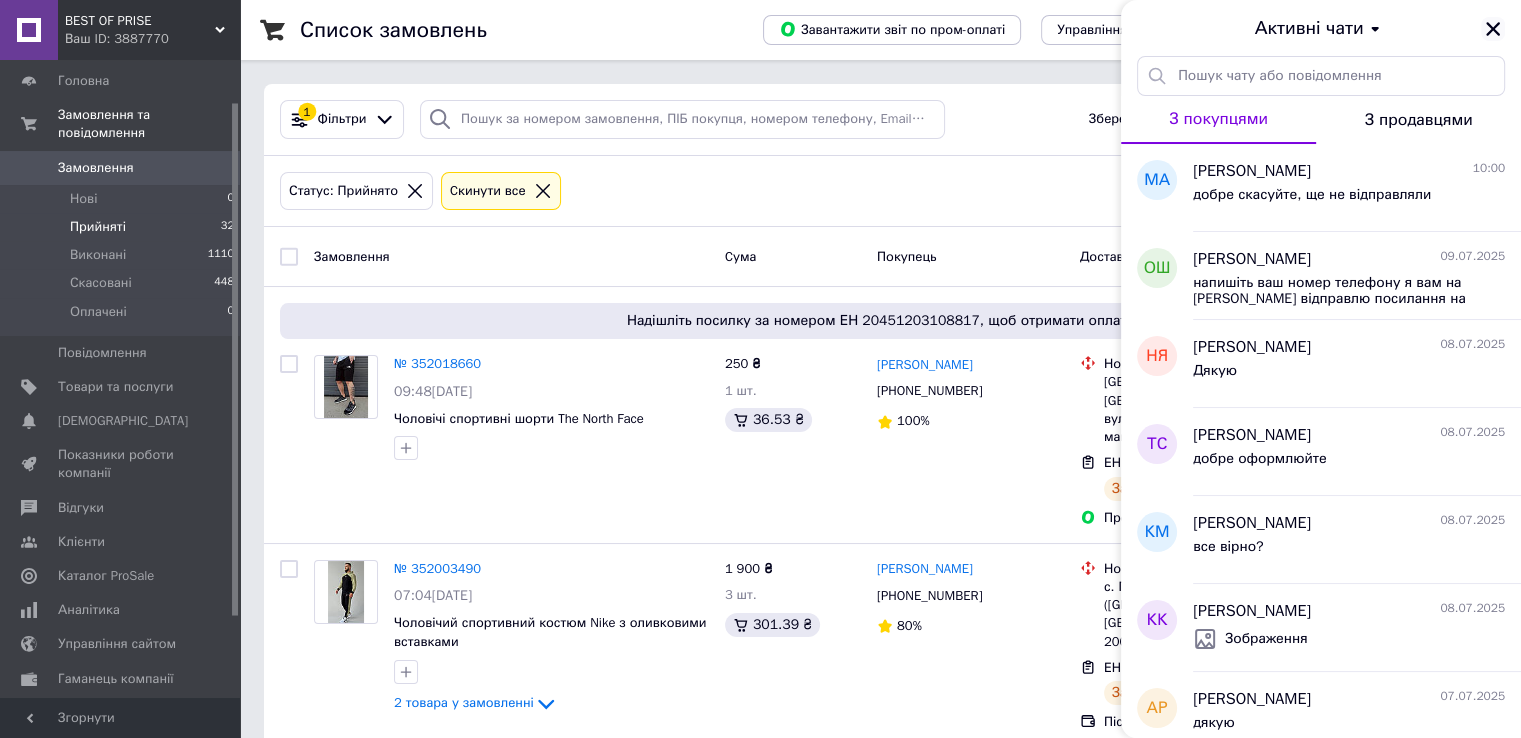 click 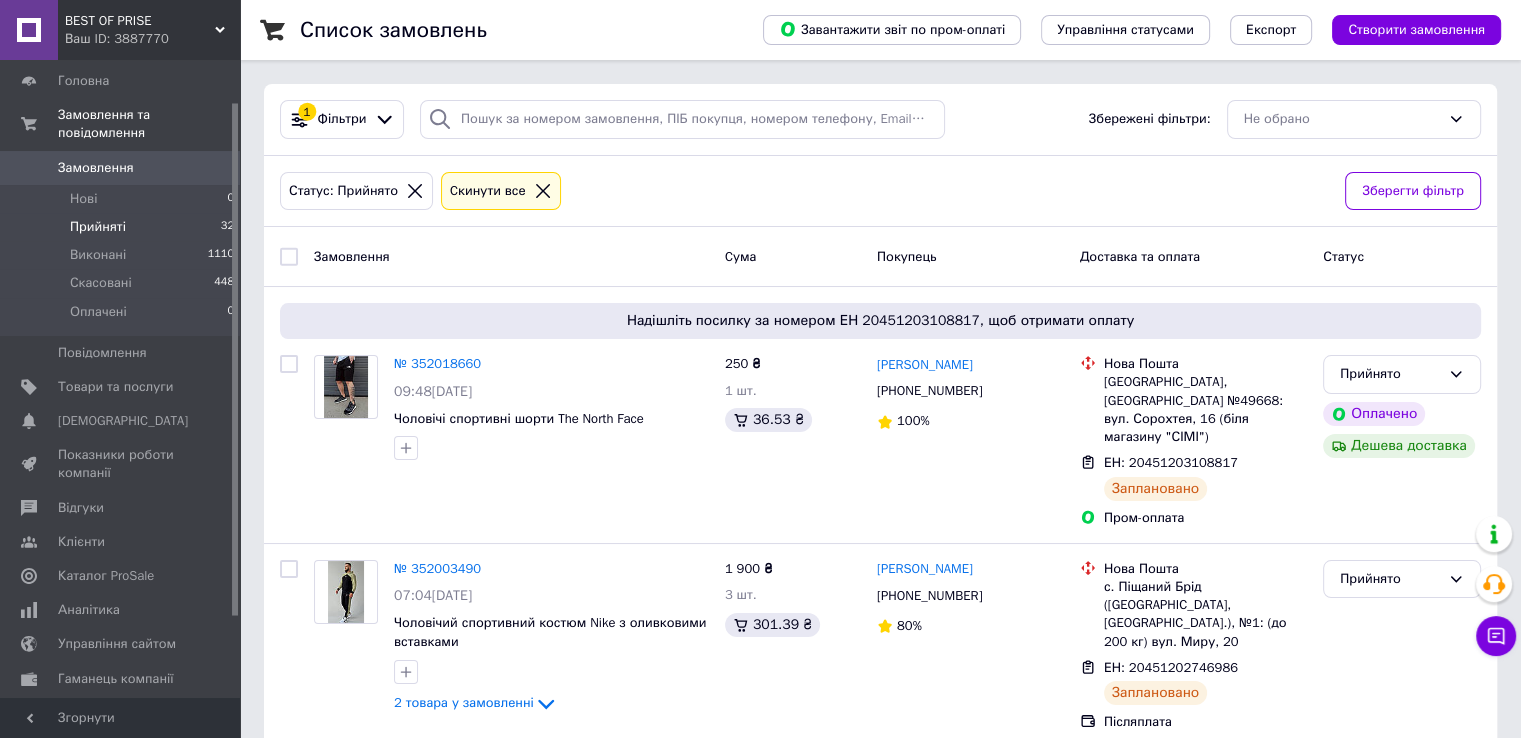 click on "Прийняті" at bounding box center (98, 227) 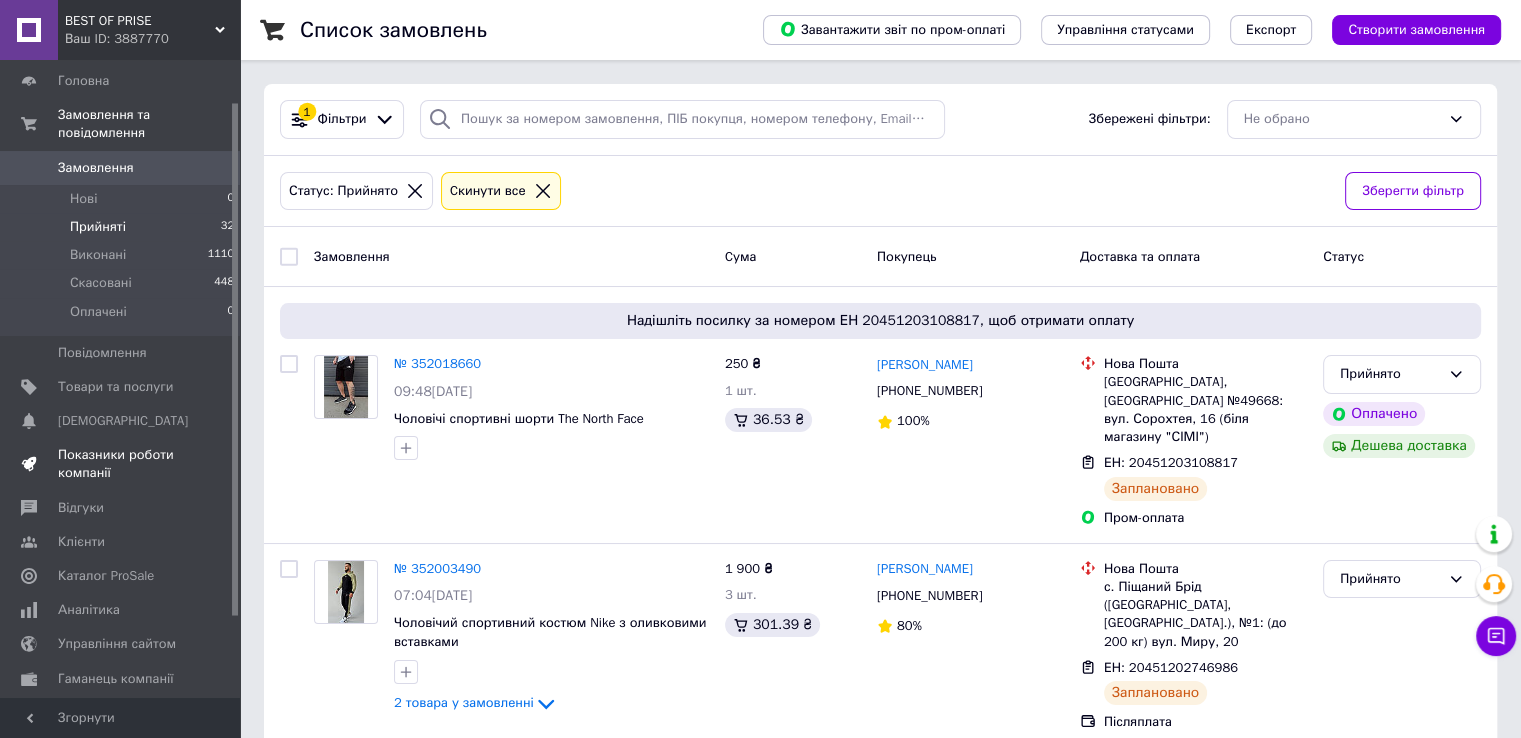 click on "Показники роботи компанії" at bounding box center [121, 464] 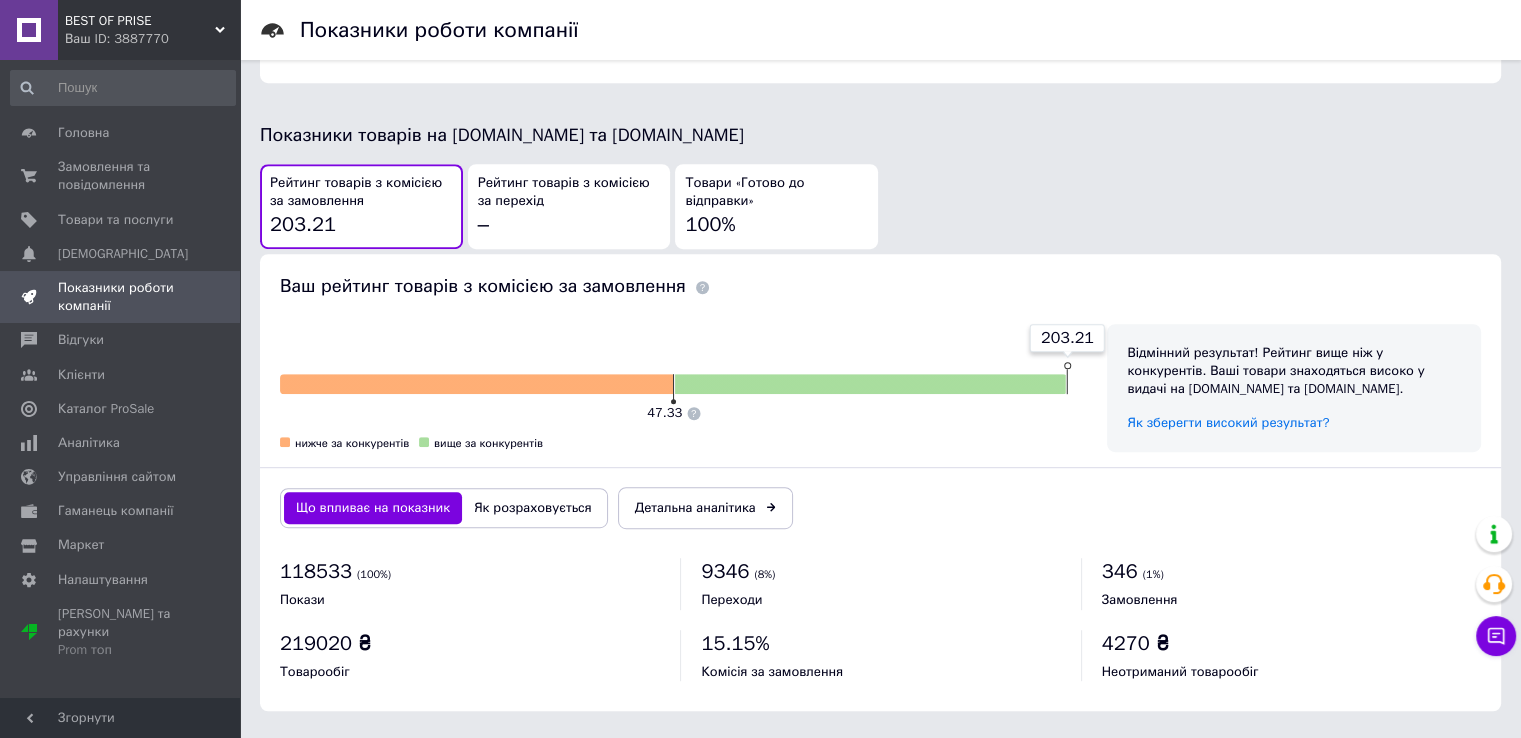 scroll, scrollTop: 1031, scrollLeft: 0, axis: vertical 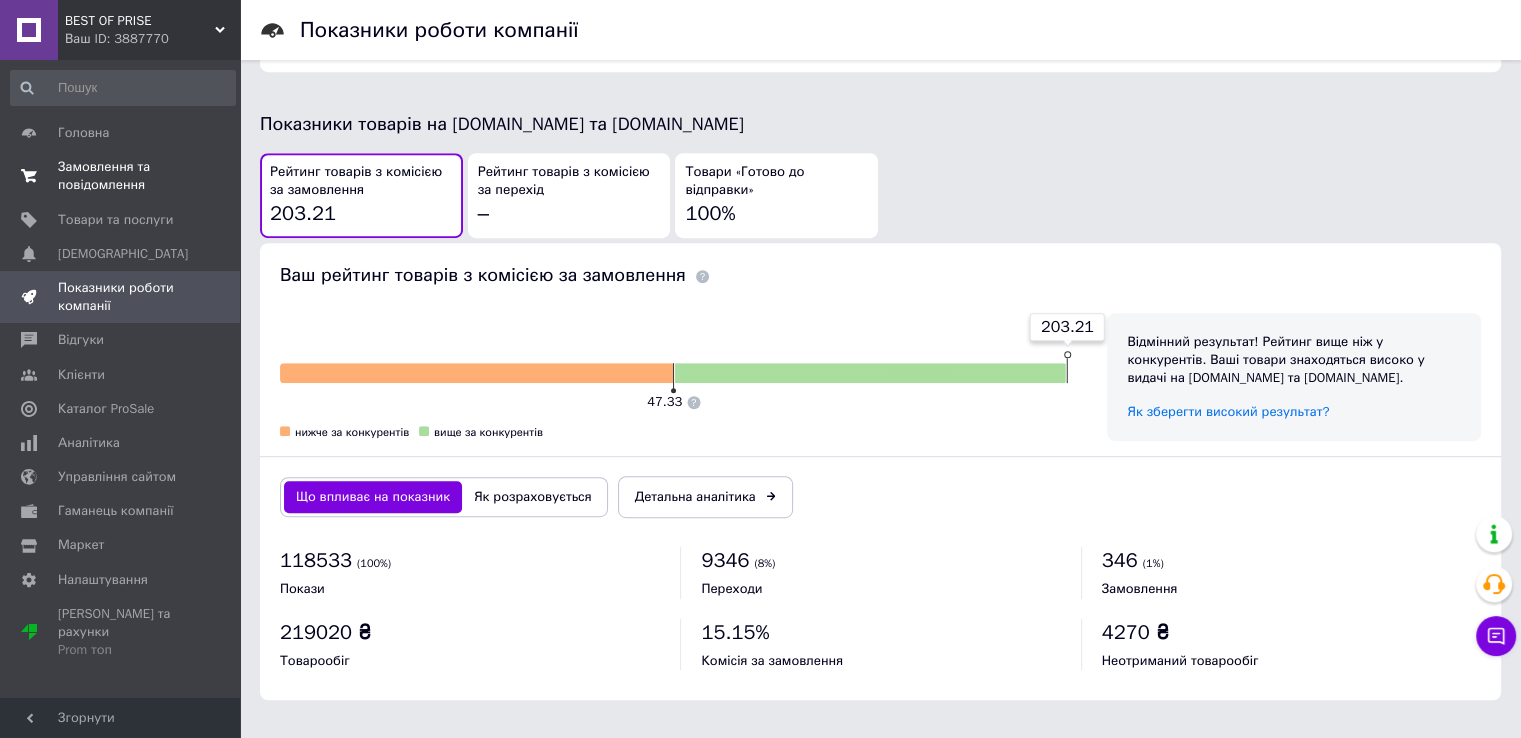 click on "Замовлення та повідомлення" at bounding box center (121, 176) 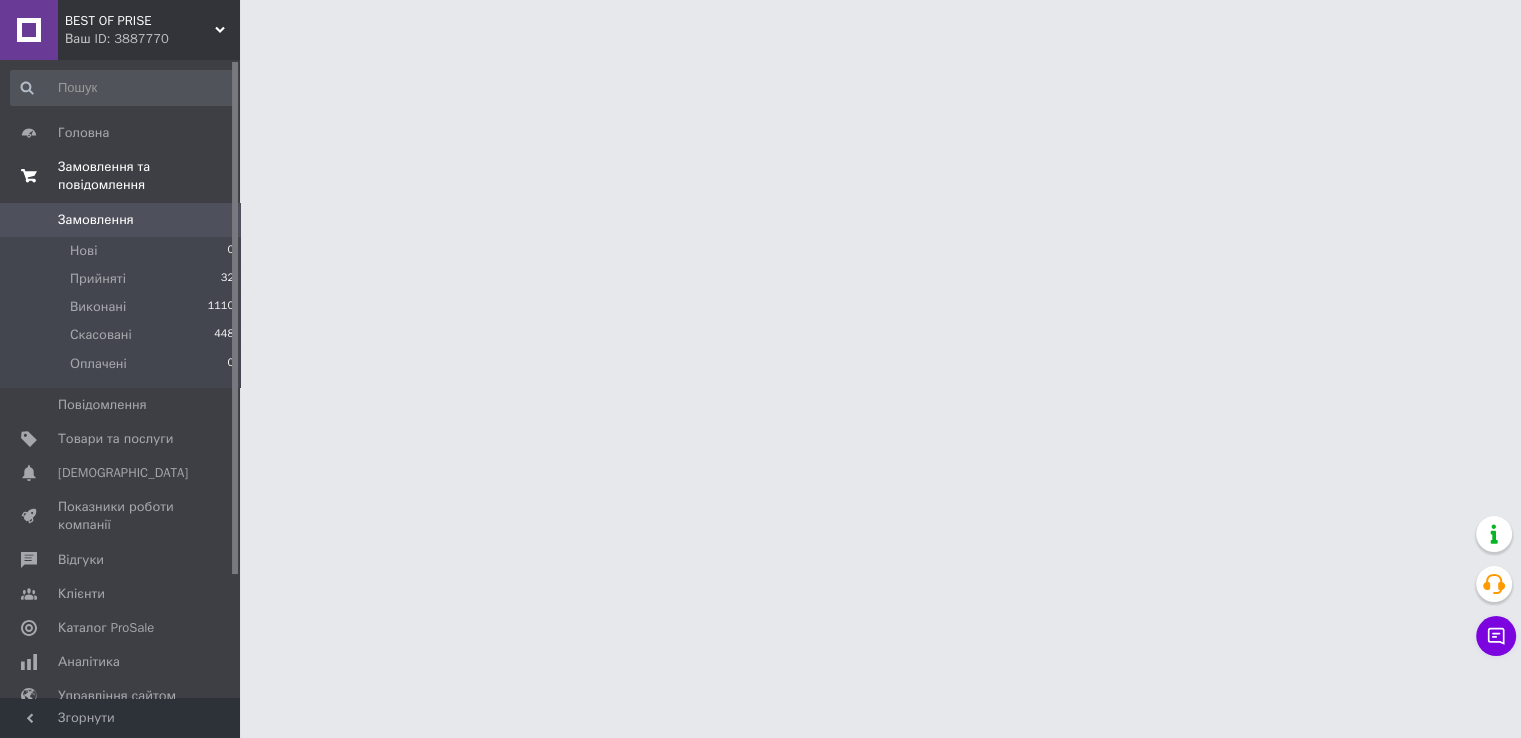 scroll, scrollTop: 0, scrollLeft: 0, axis: both 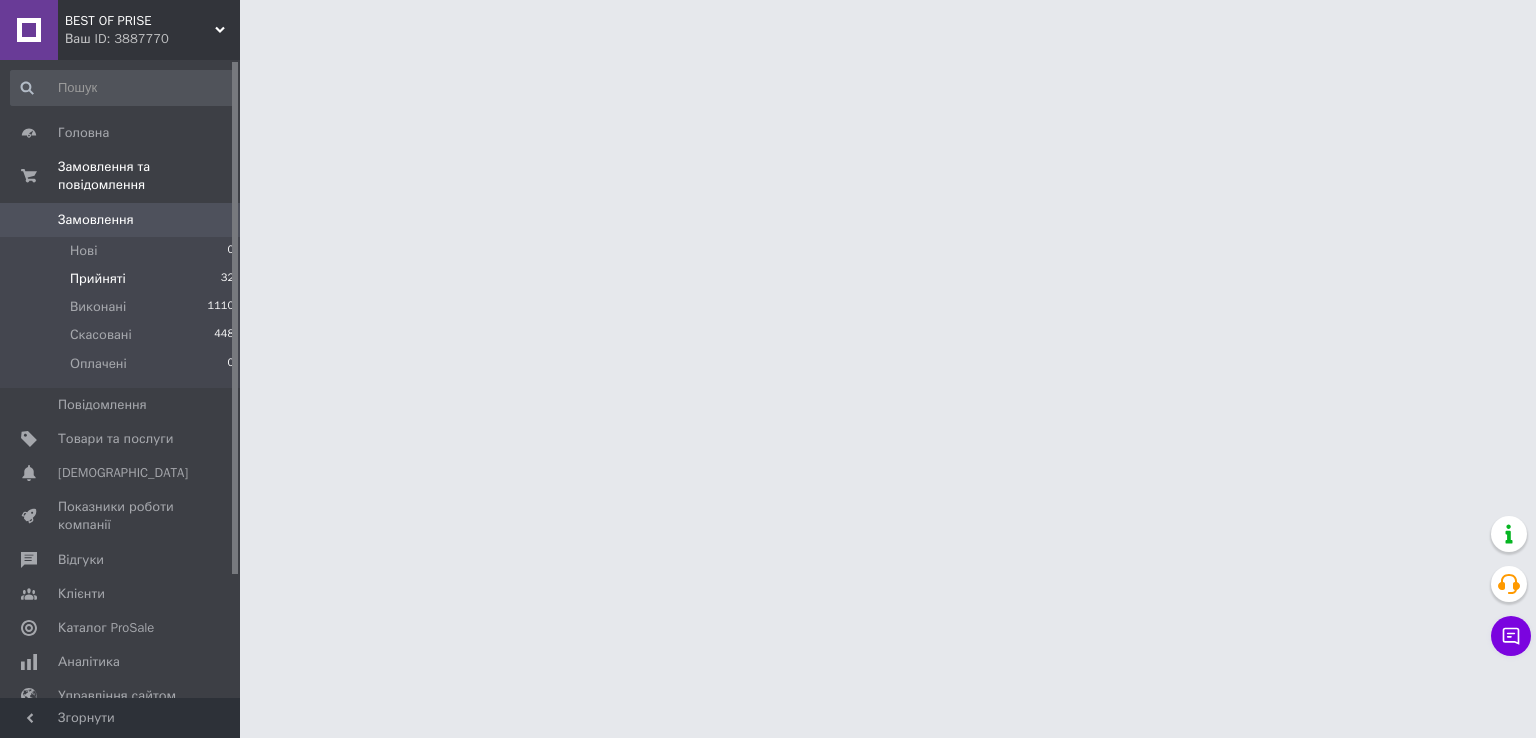 click on "Прийняті" at bounding box center (98, 279) 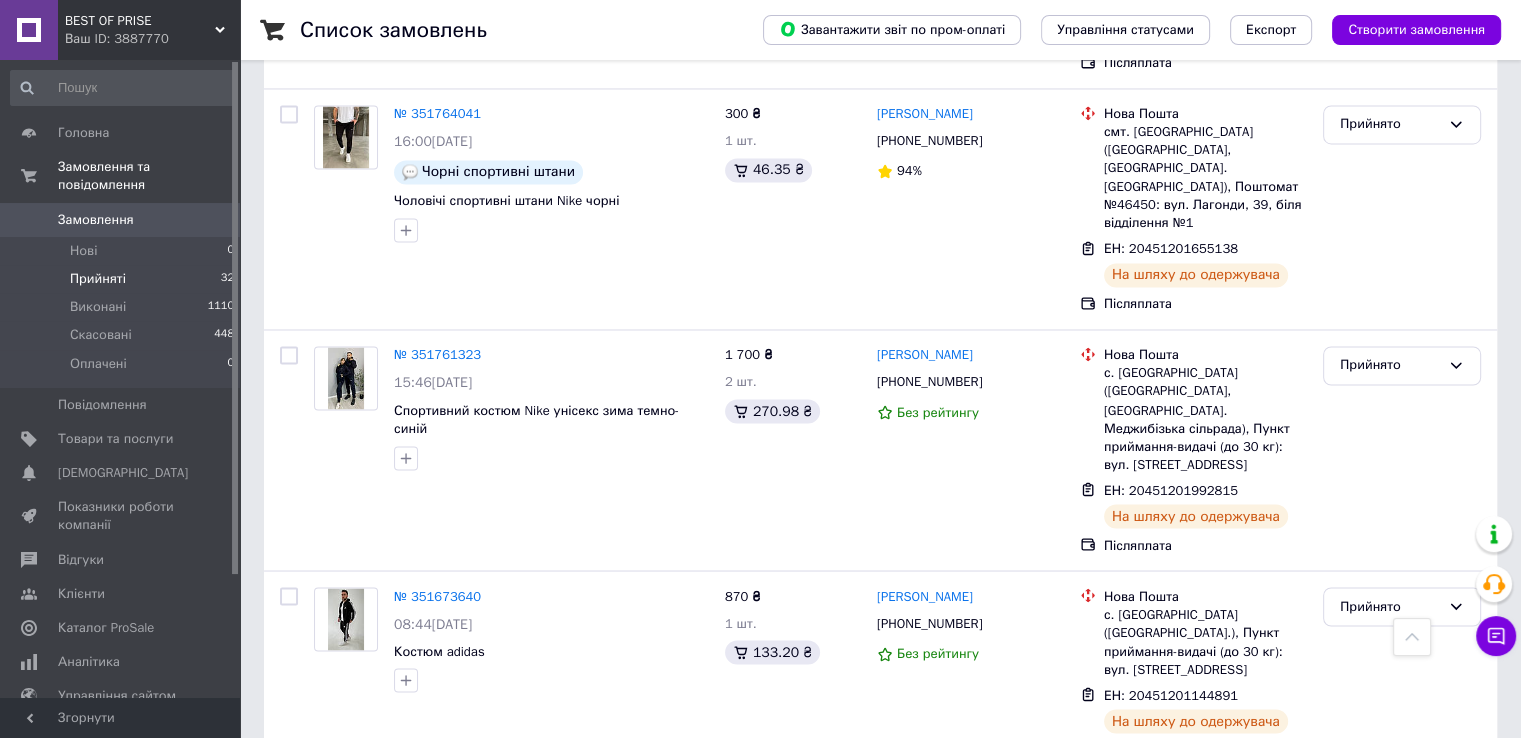 scroll, scrollTop: 3421, scrollLeft: 0, axis: vertical 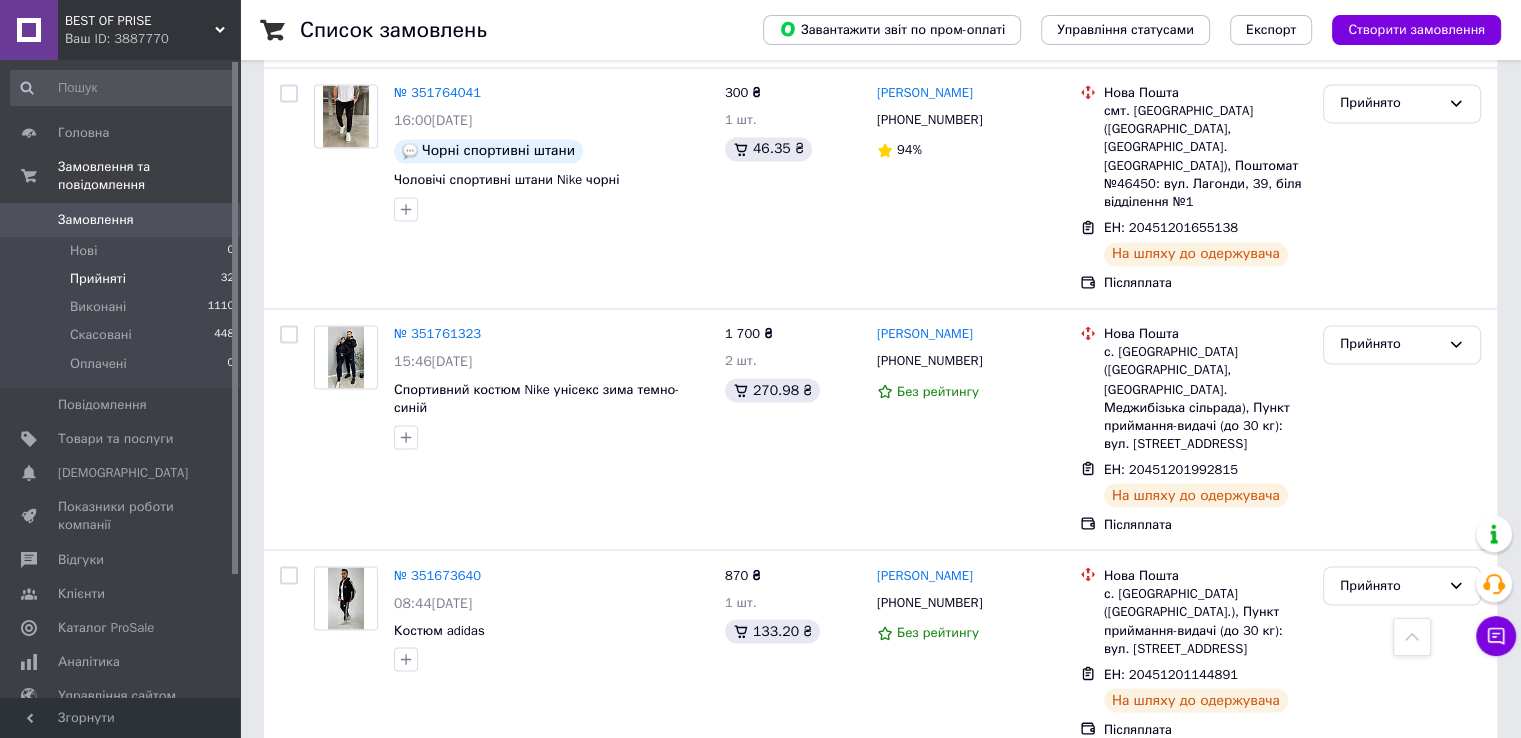 click on "2" at bounding box center (327, 1022) 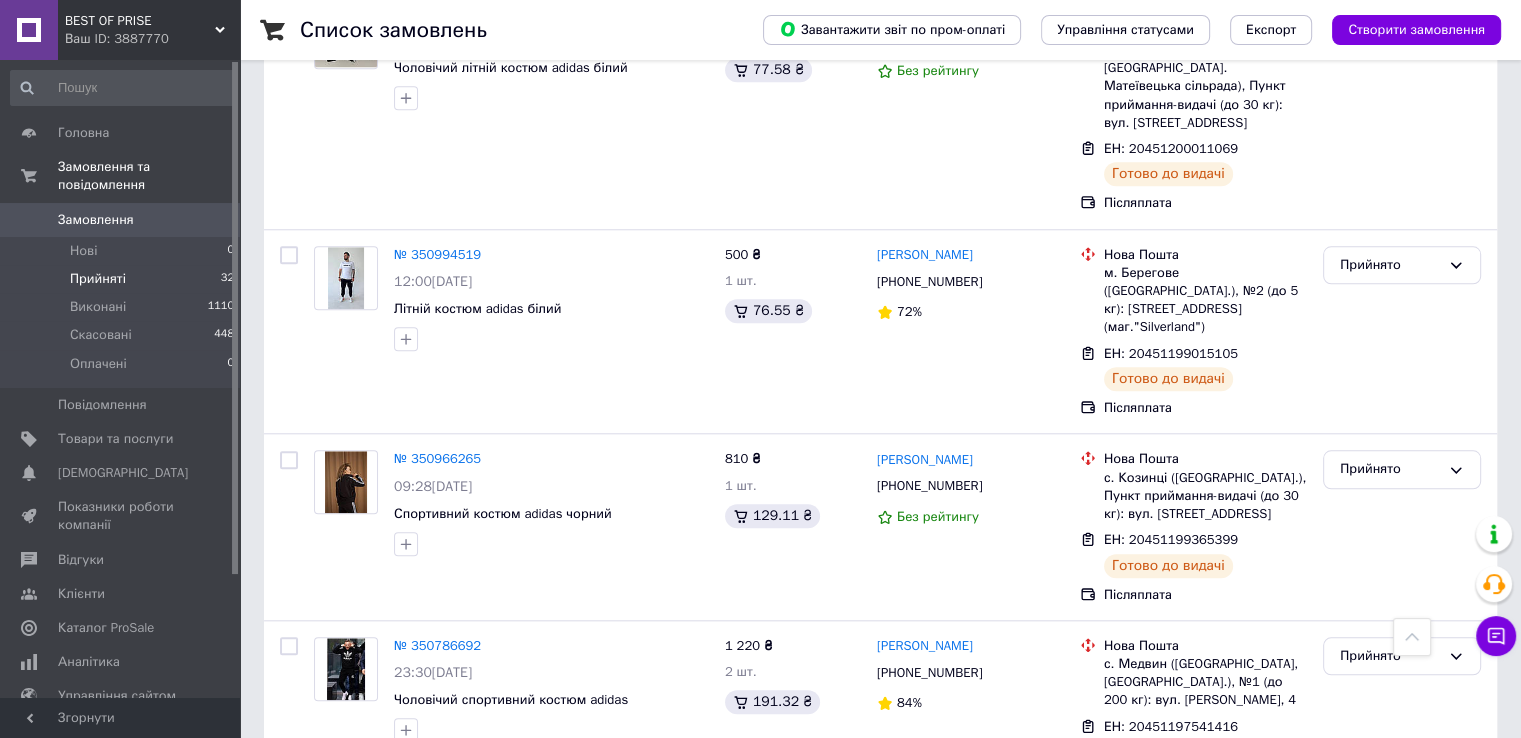 scroll, scrollTop: 1925, scrollLeft: 0, axis: vertical 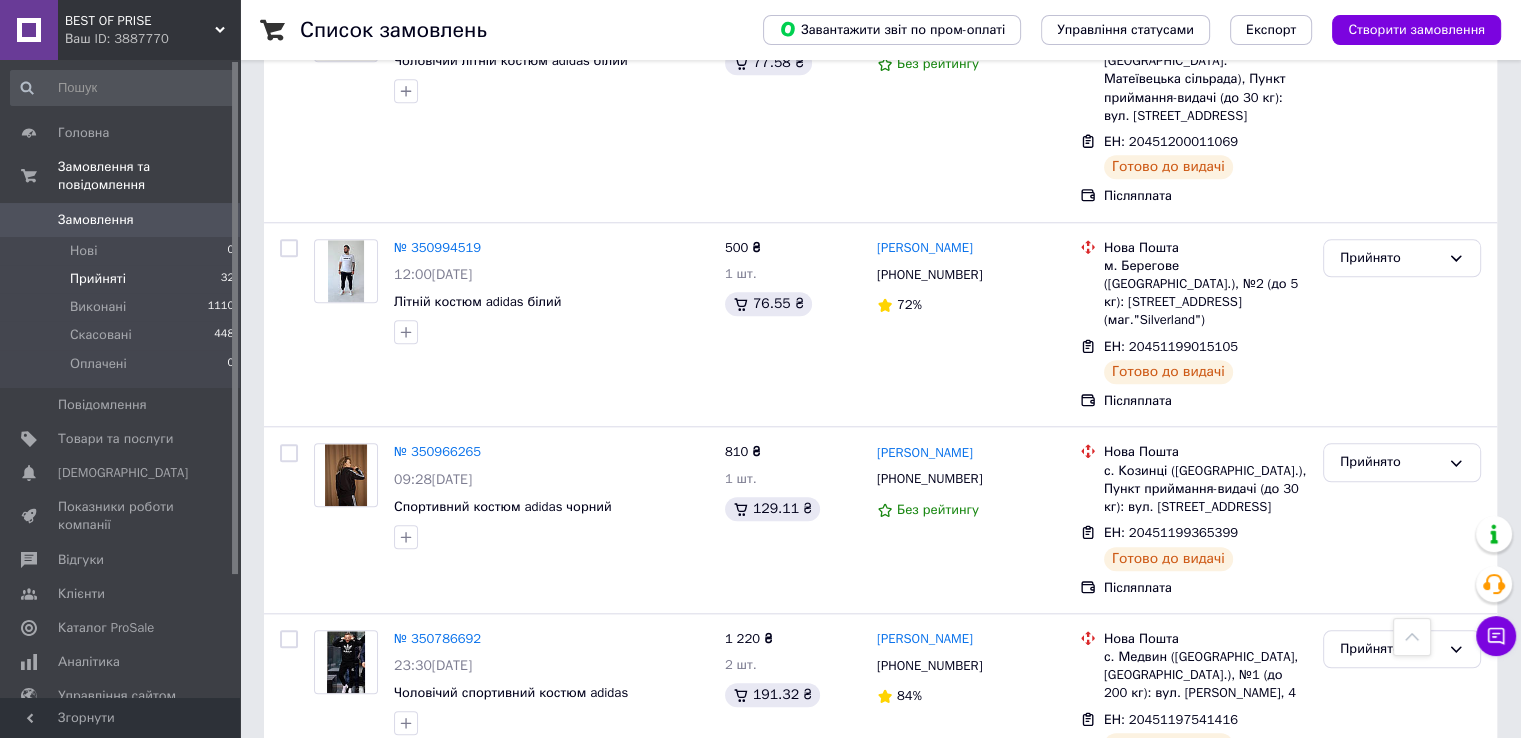 click on "Прийняті 32" at bounding box center (123, 279) 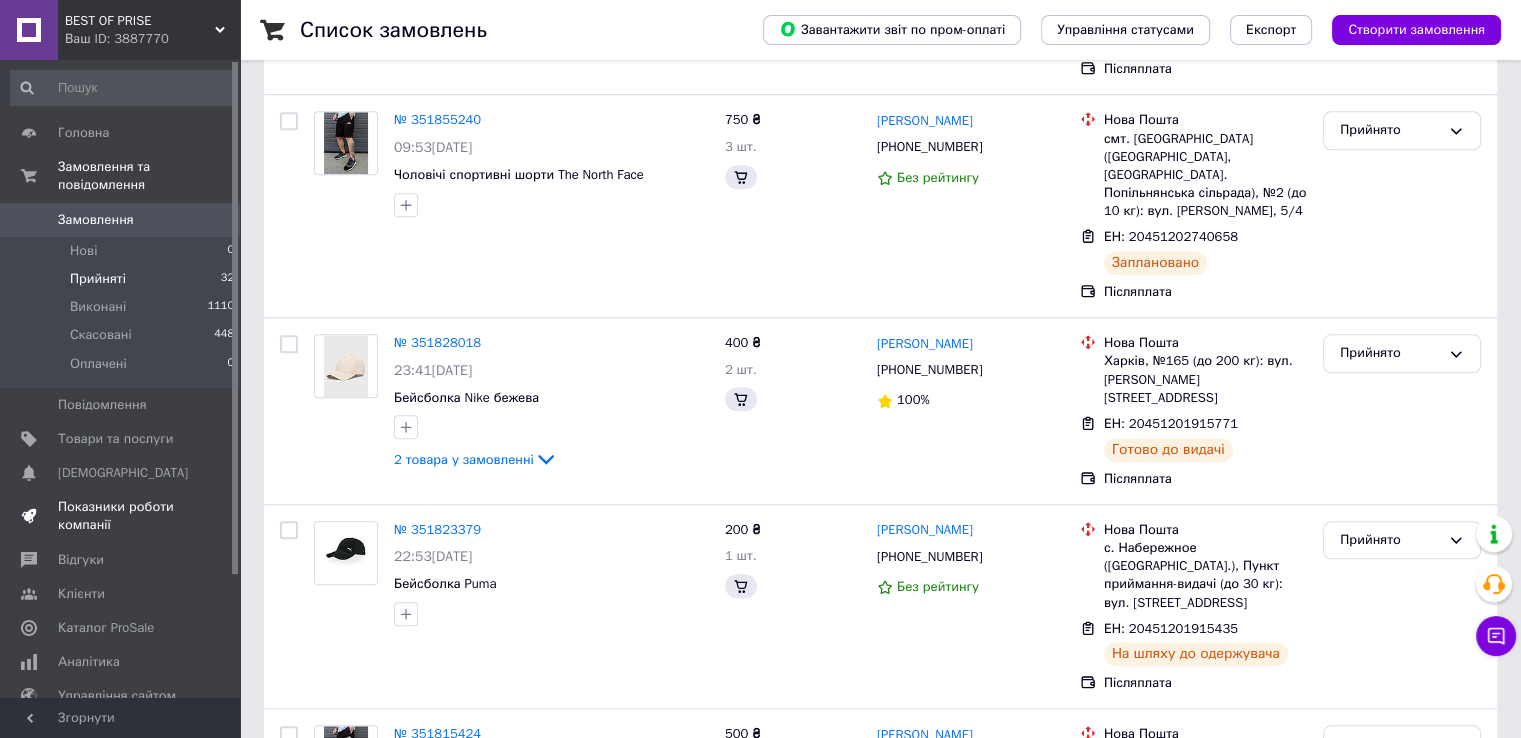 scroll, scrollTop: 0, scrollLeft: 0, axis: both 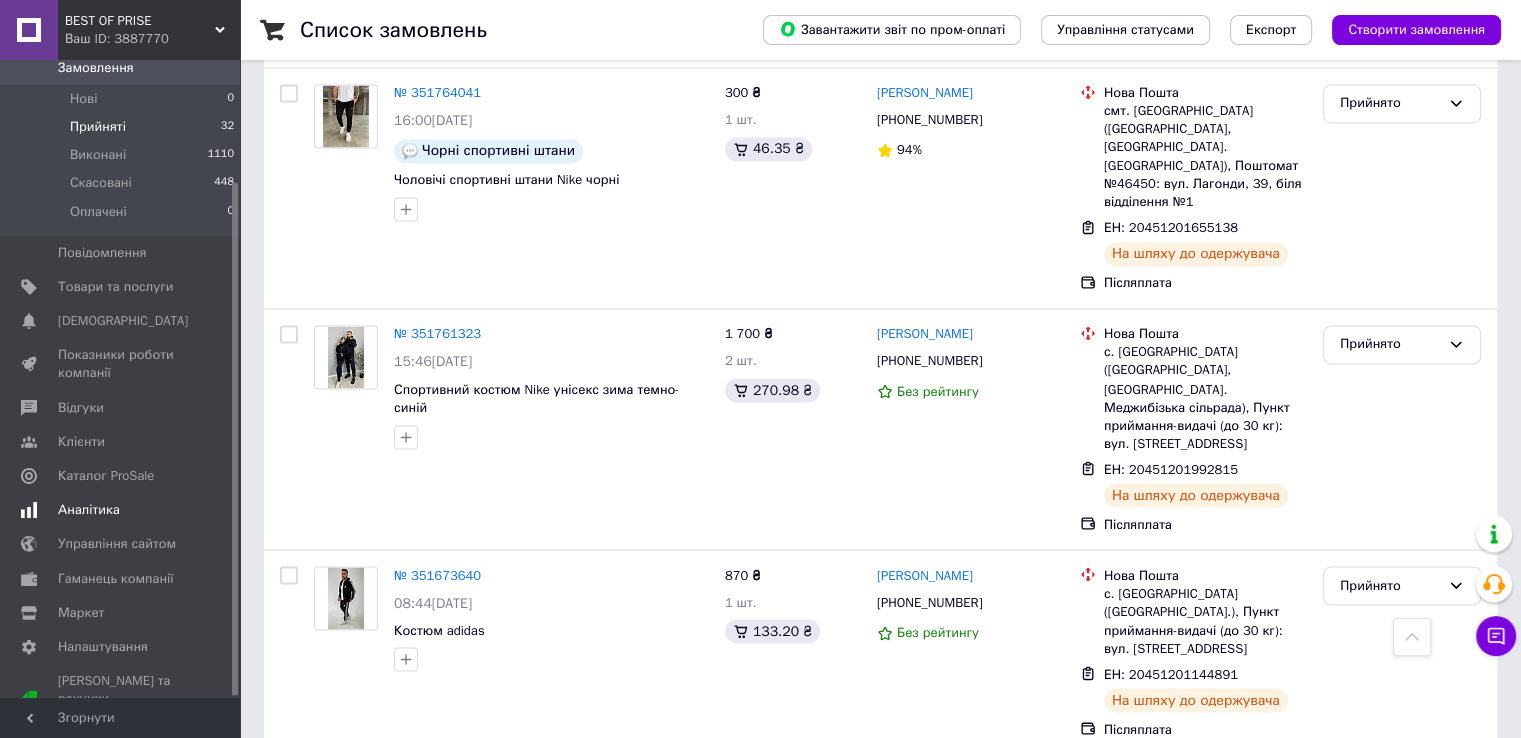 click on "Аналітика" at bounding box center (89, 510) 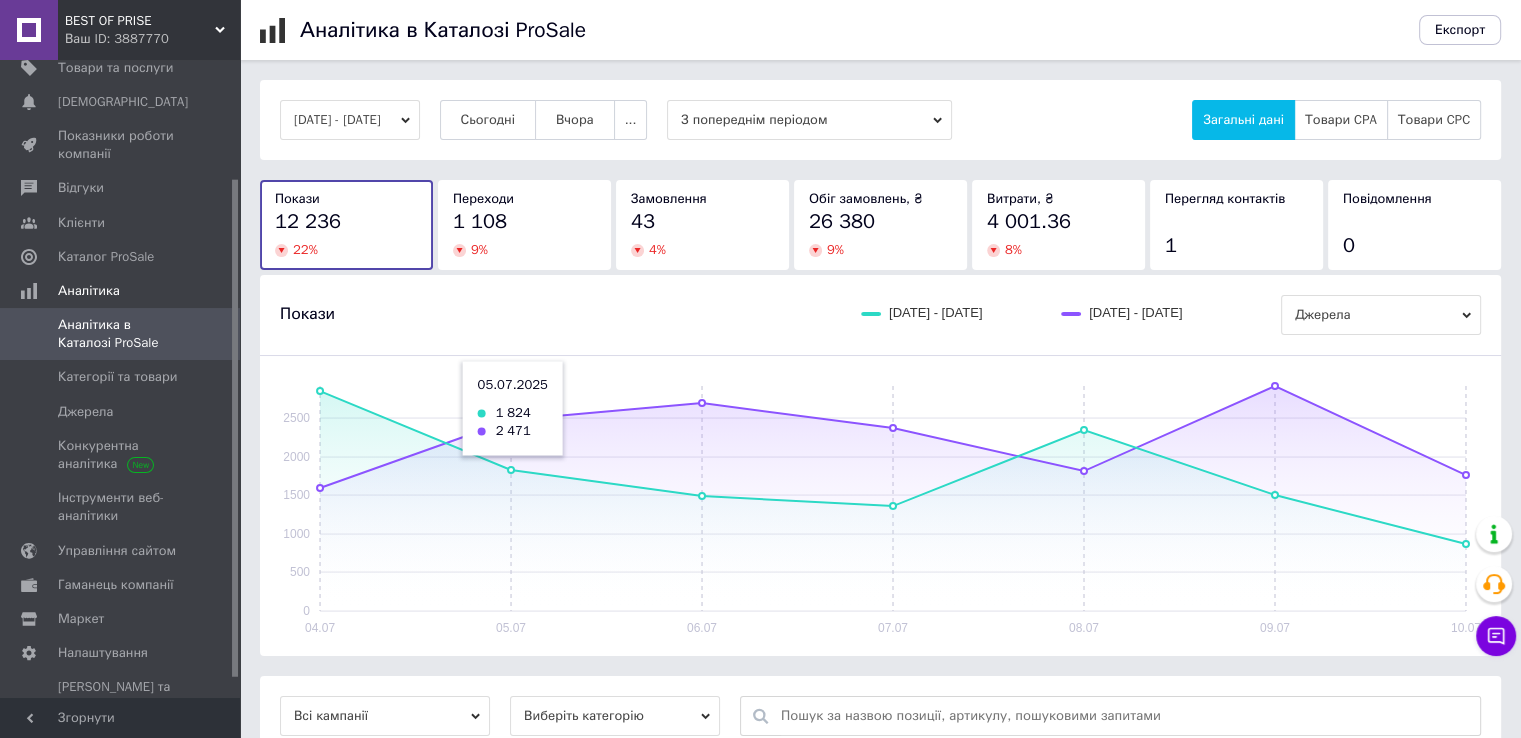 scroll, scrollTop: 199, scrollLeft: 0, axis: vertical 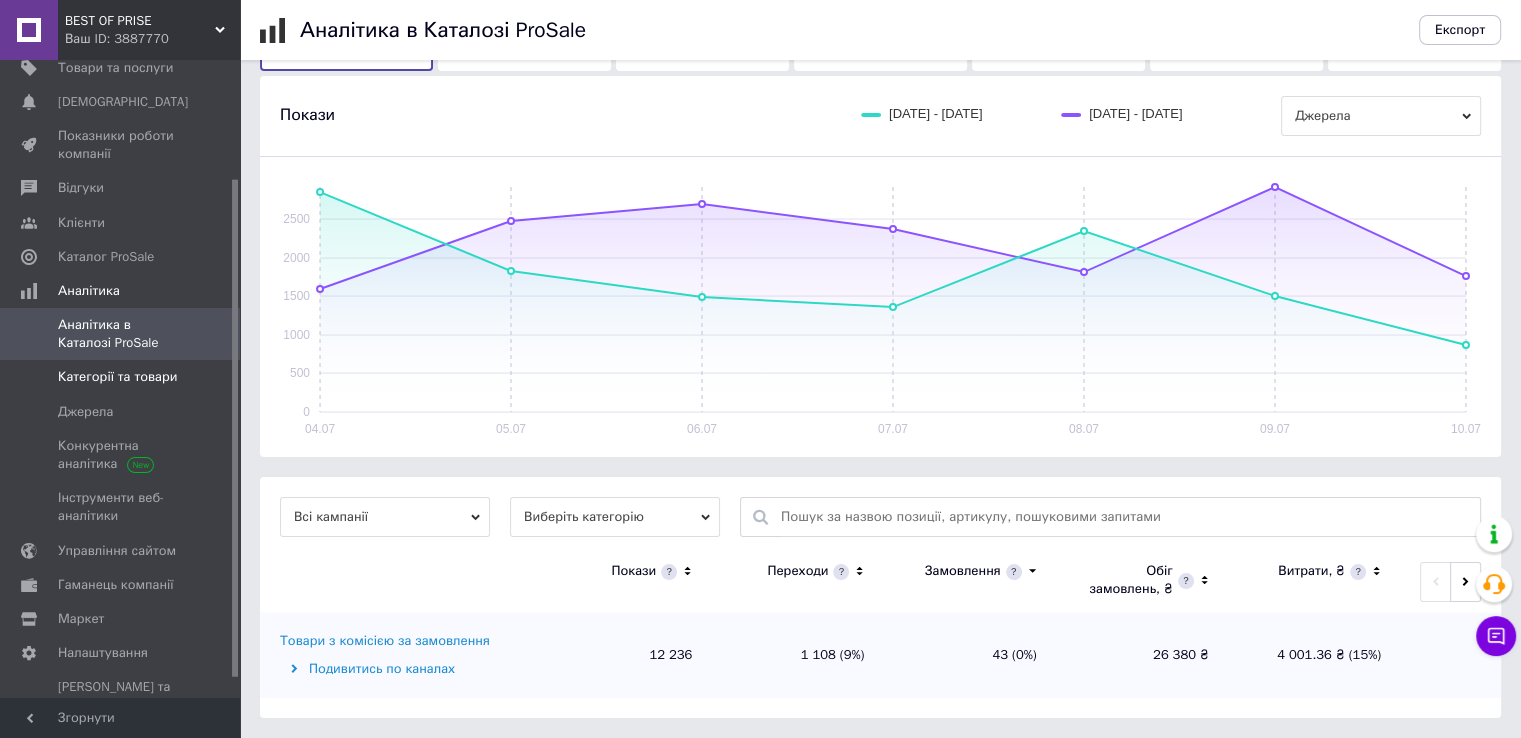click at bounding box center [29, 377] 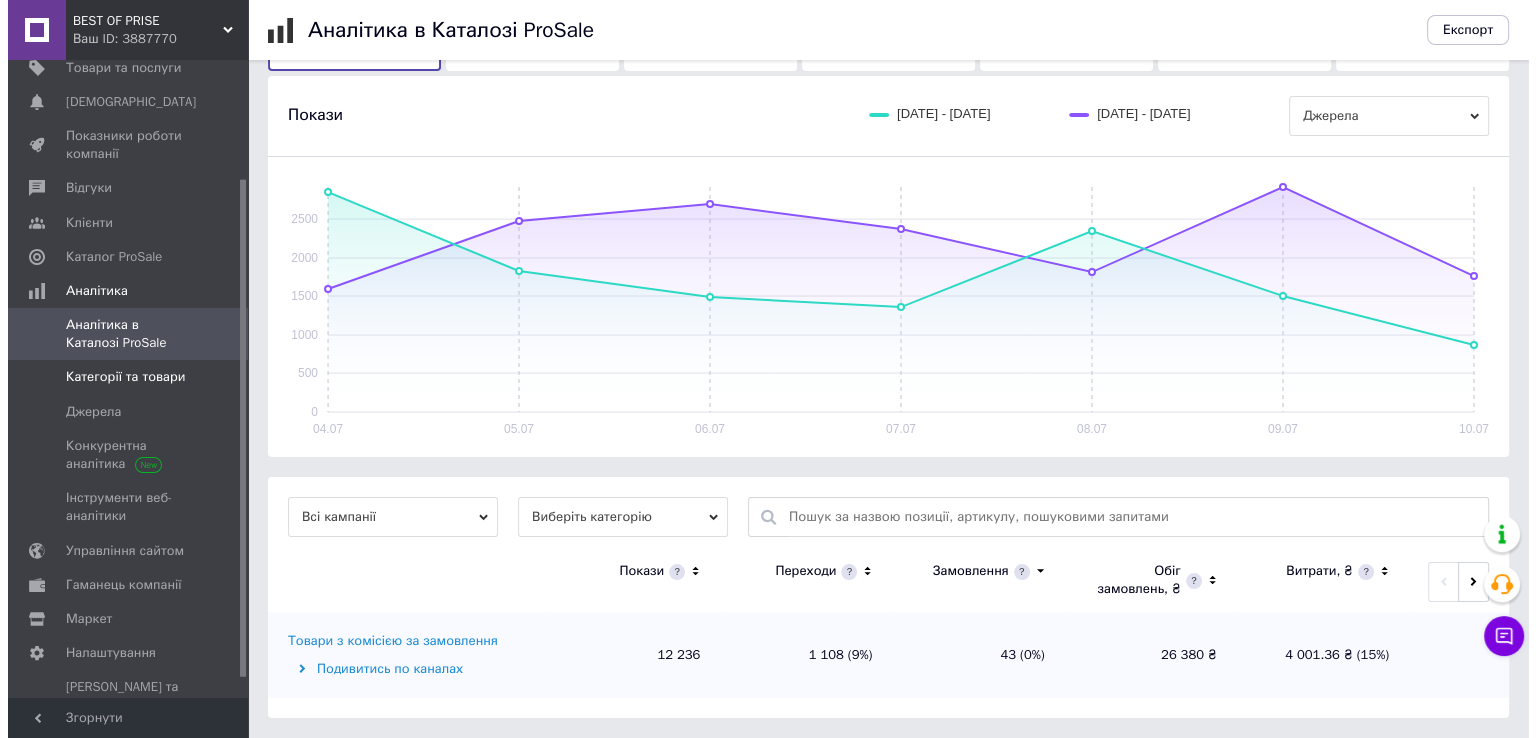scroll, scrollTop: 0, scrollLeft: 0, axis: both 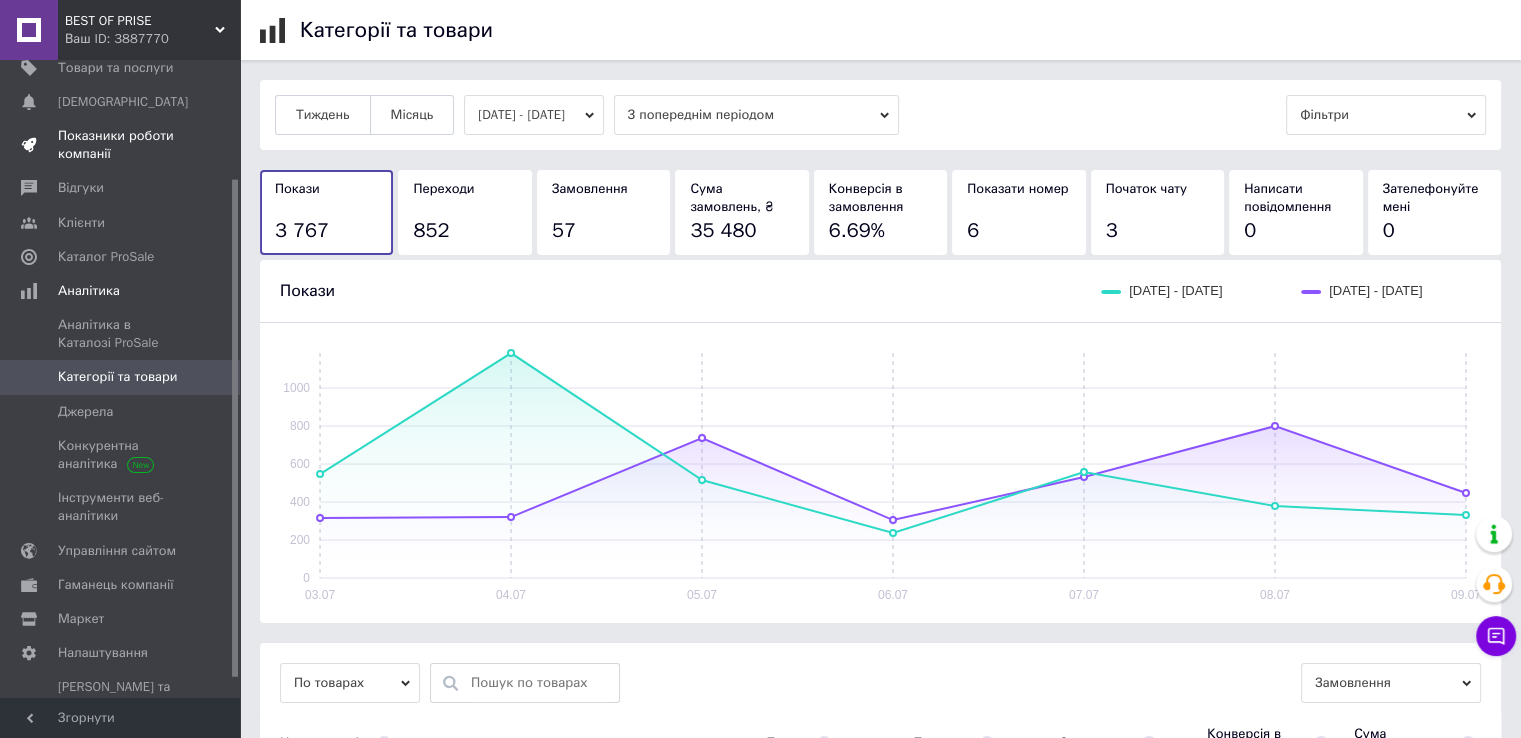 click on "Показники роботи компанії" at bounding box center (121, 145) 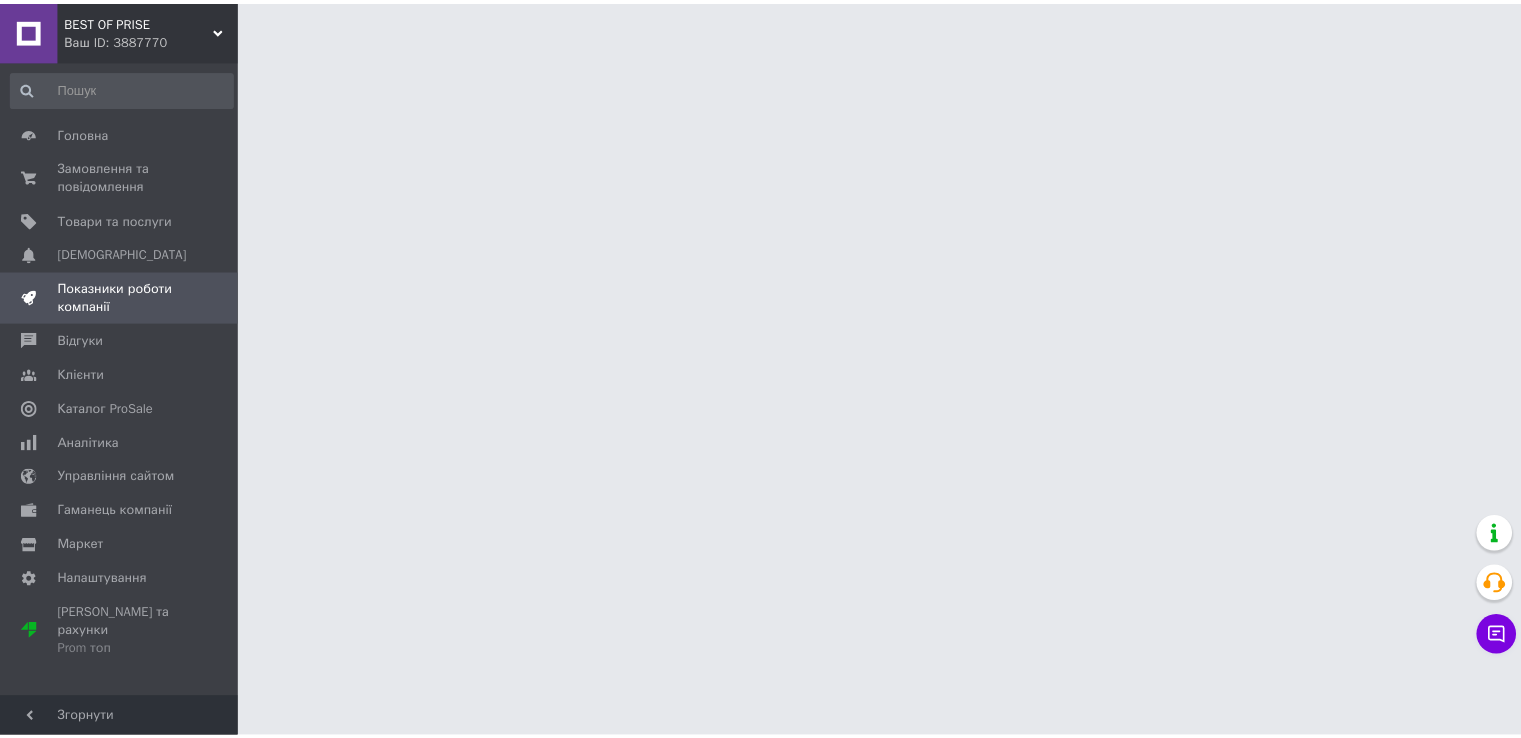 scroll, scrollTop: 0, scrollLeft: 0, axis: both 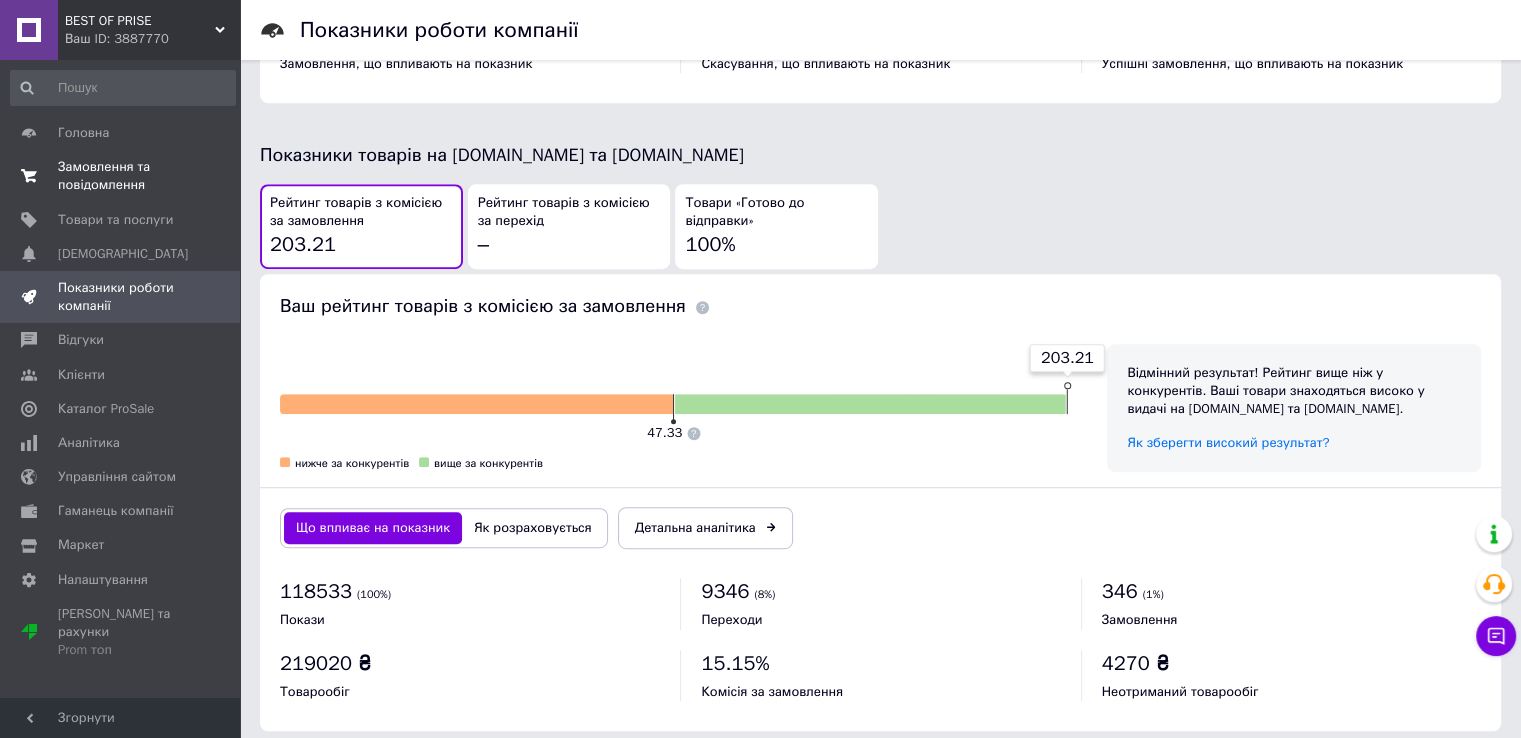 click 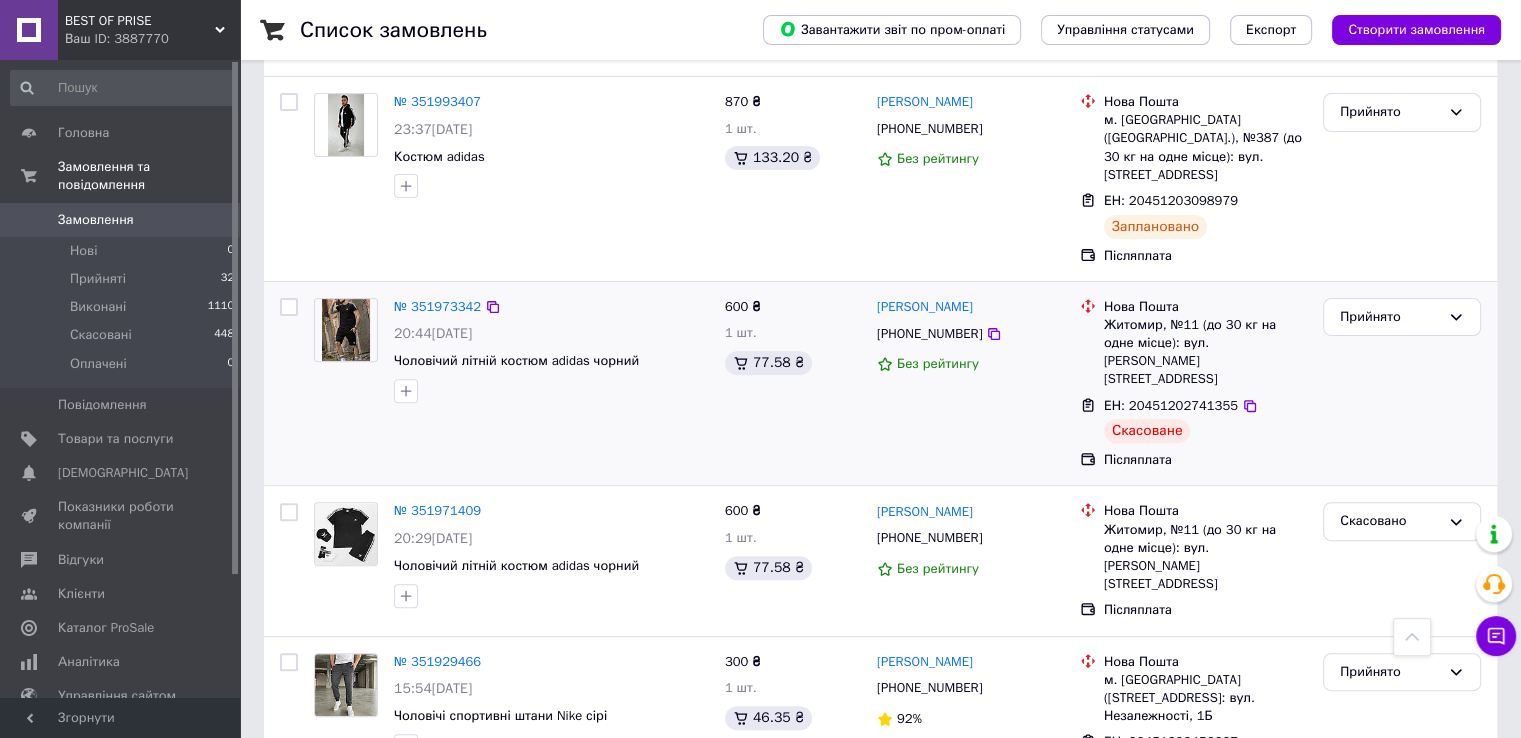 scroll, scrollTop: 700, scrollLeft: 0, axis: vertical 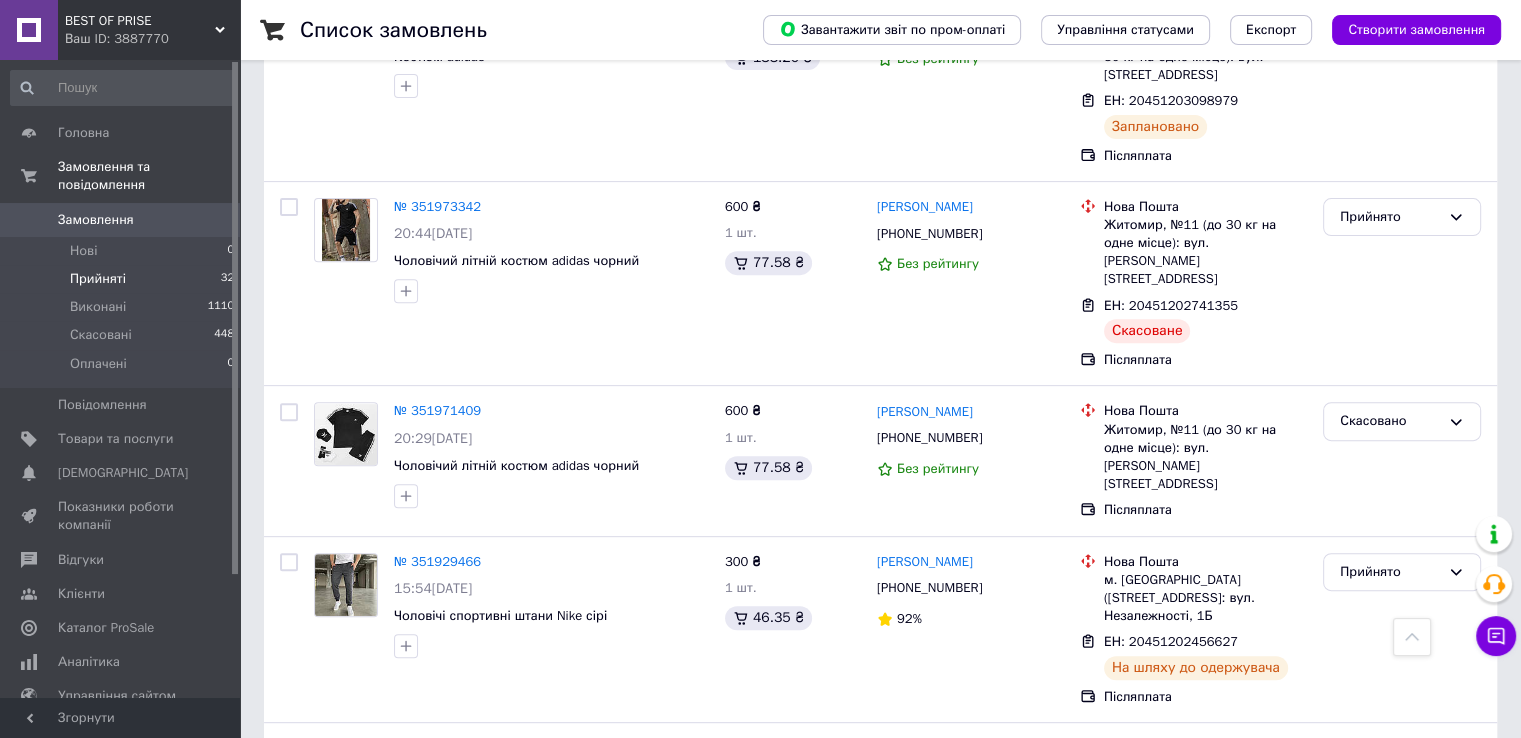 click on "Прийняті" at bounding box center (98, 279) 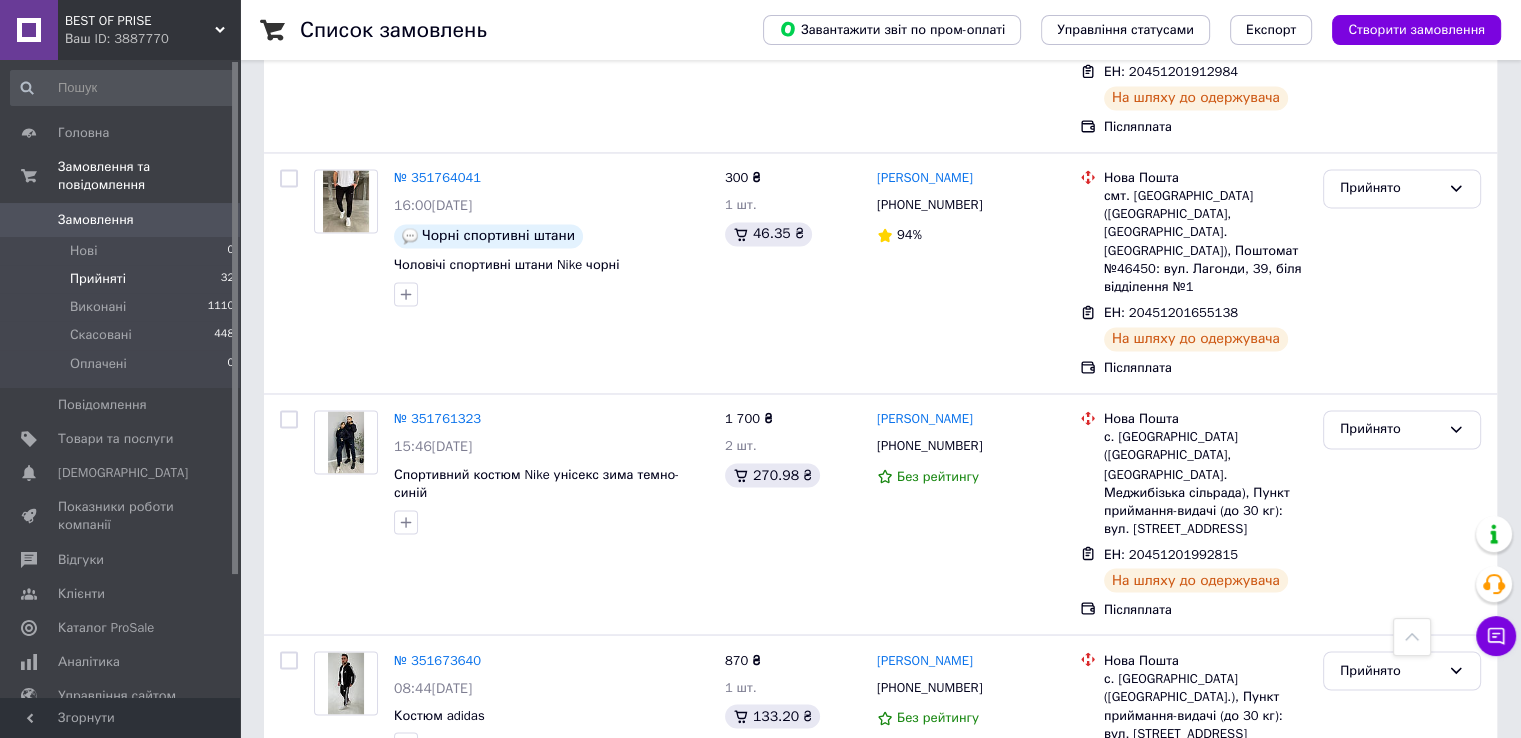 scroll, scrollTop: 3321, scrollLeft: 0, axis: vertical 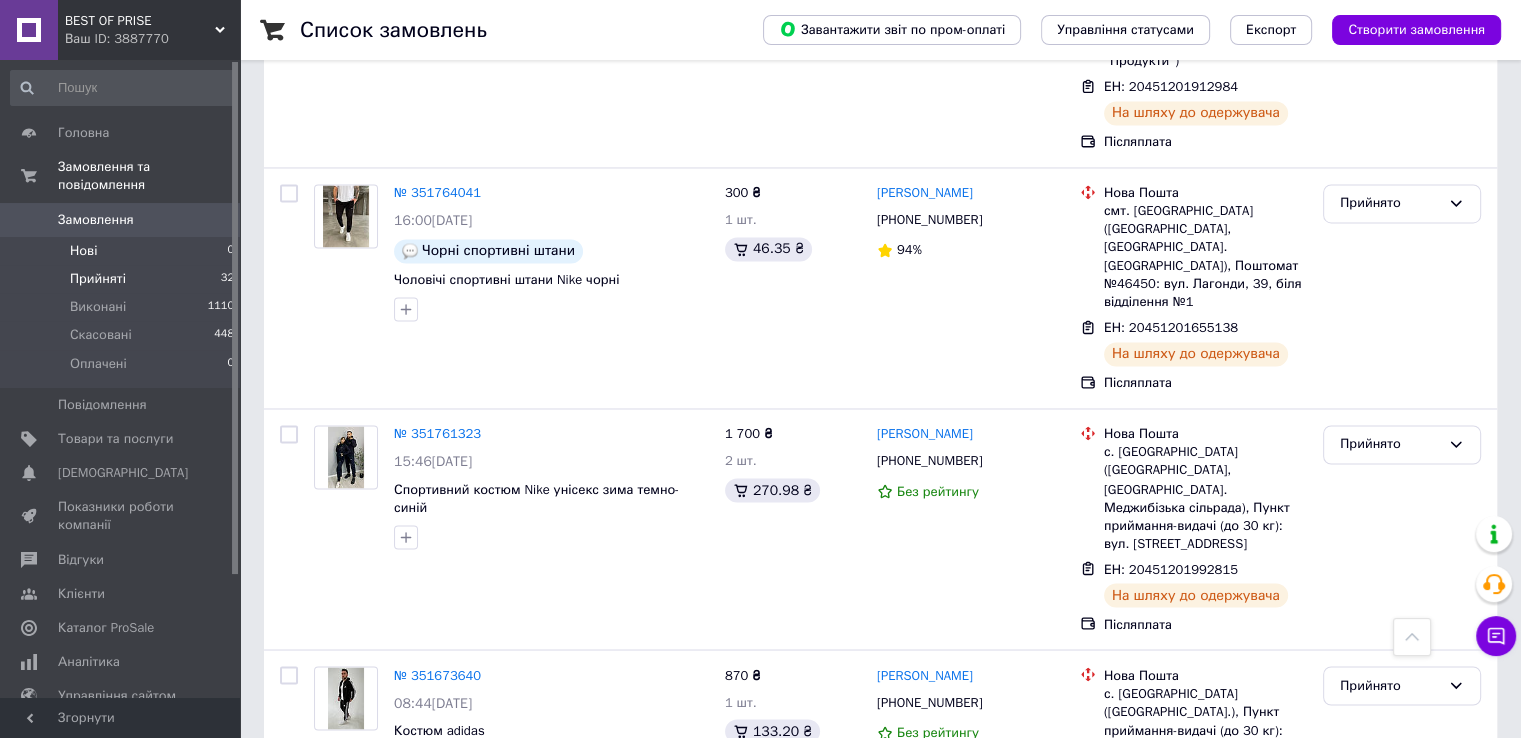 click on "Нові 0" at bounding box center [123, 251] 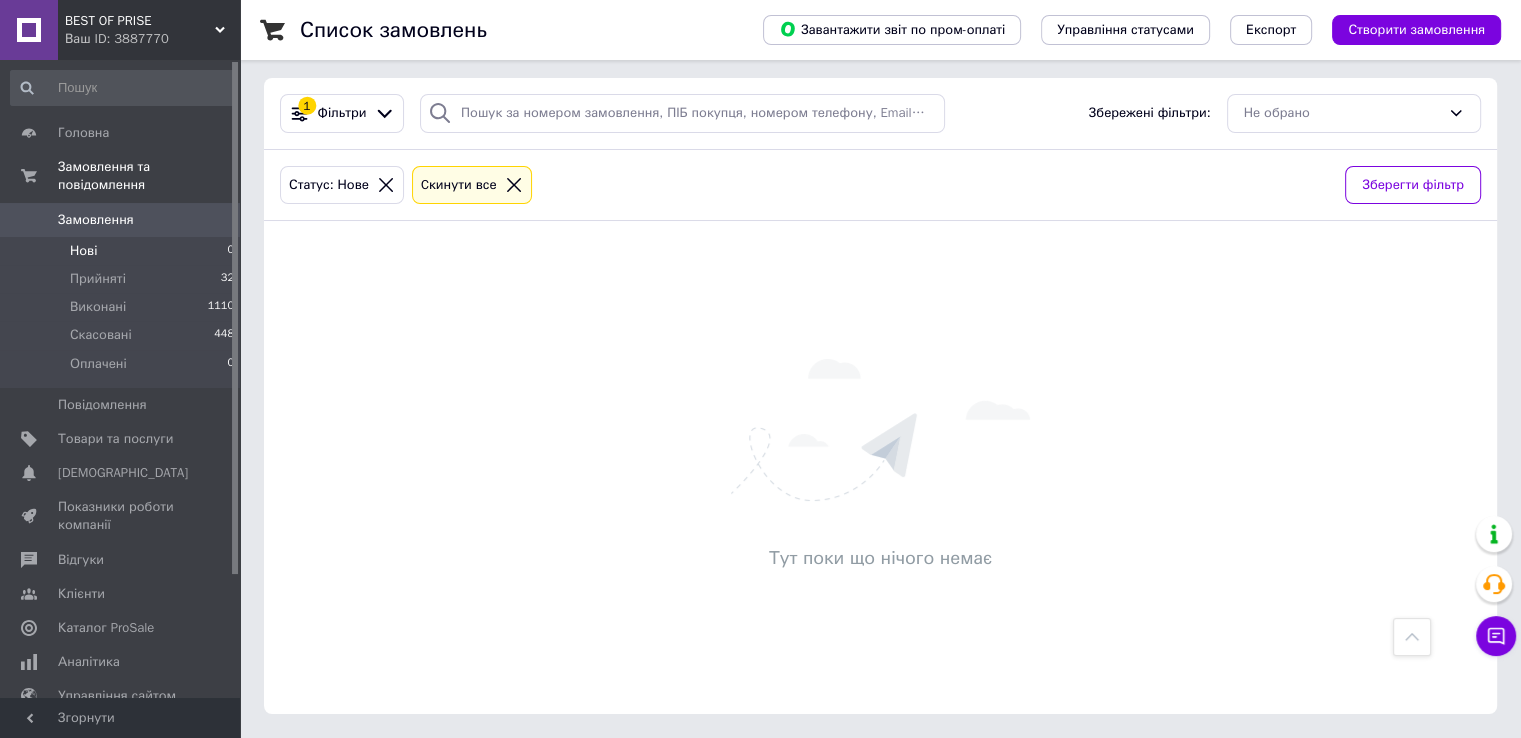 scroll, scrollTop: 0, scrollLeft: 0, axis: both 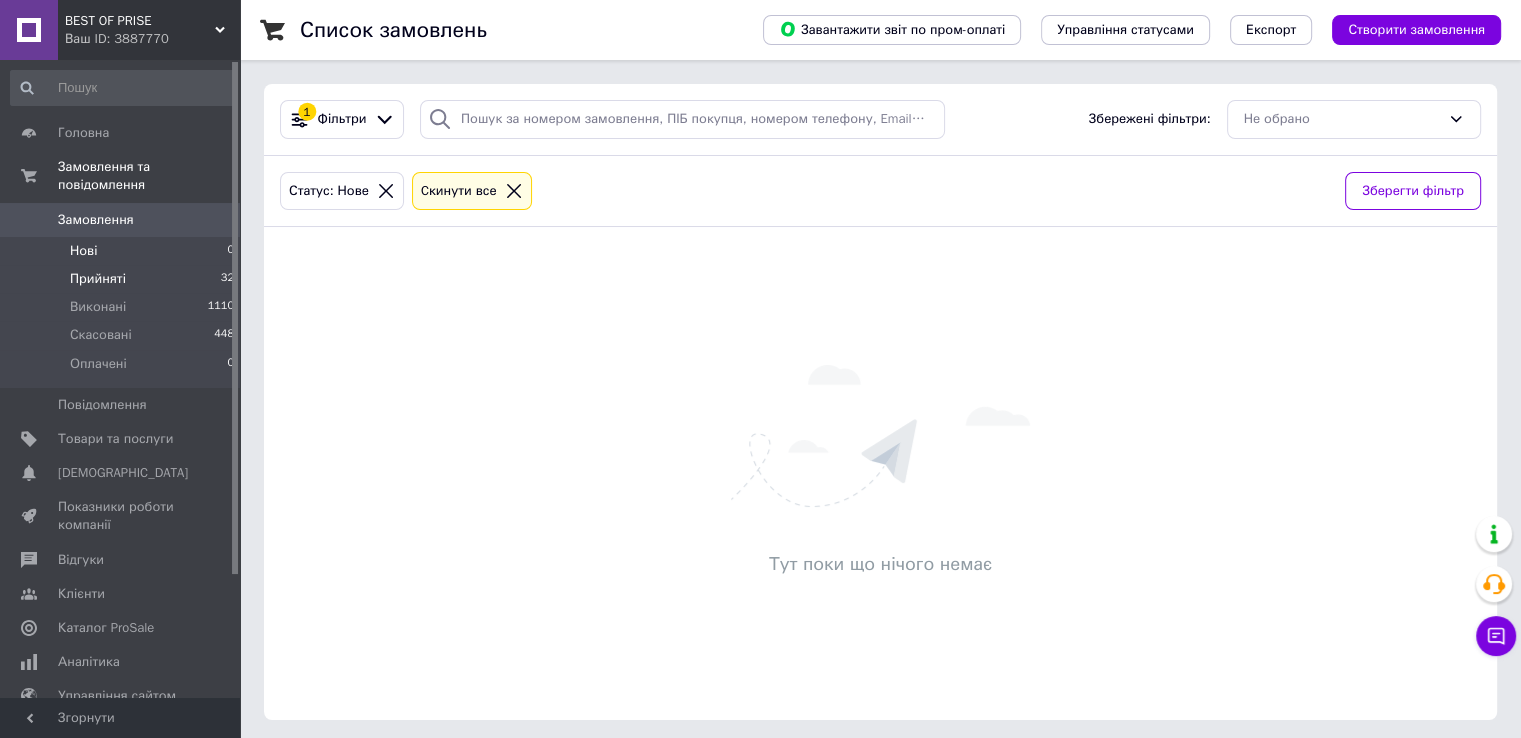 click on "Прийняті 32" at bounding box center (123, 279) 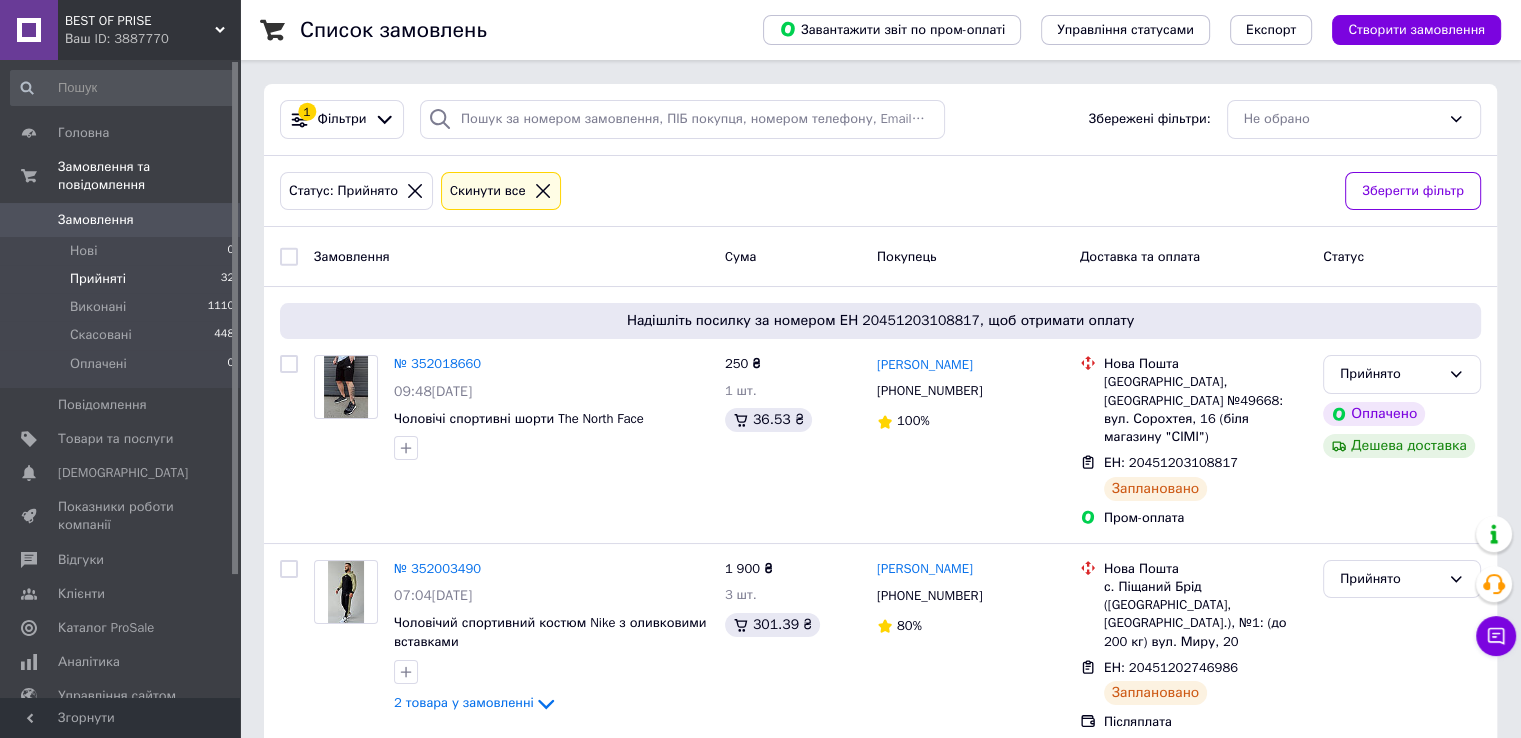 click on "Прийняті" at bounding box center [98, 279] 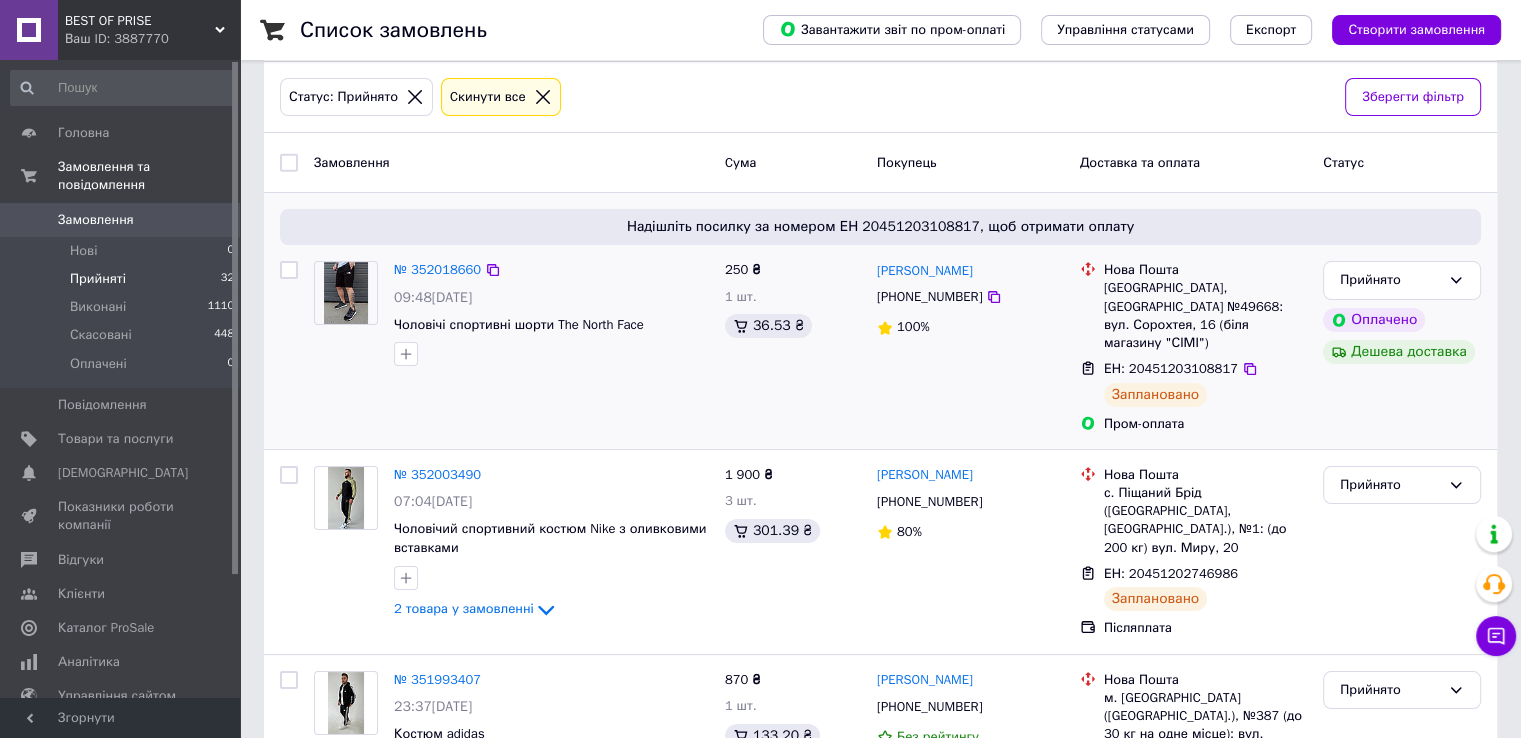scroll, scrollTop: 0, scrollLeft: 0, axis: both 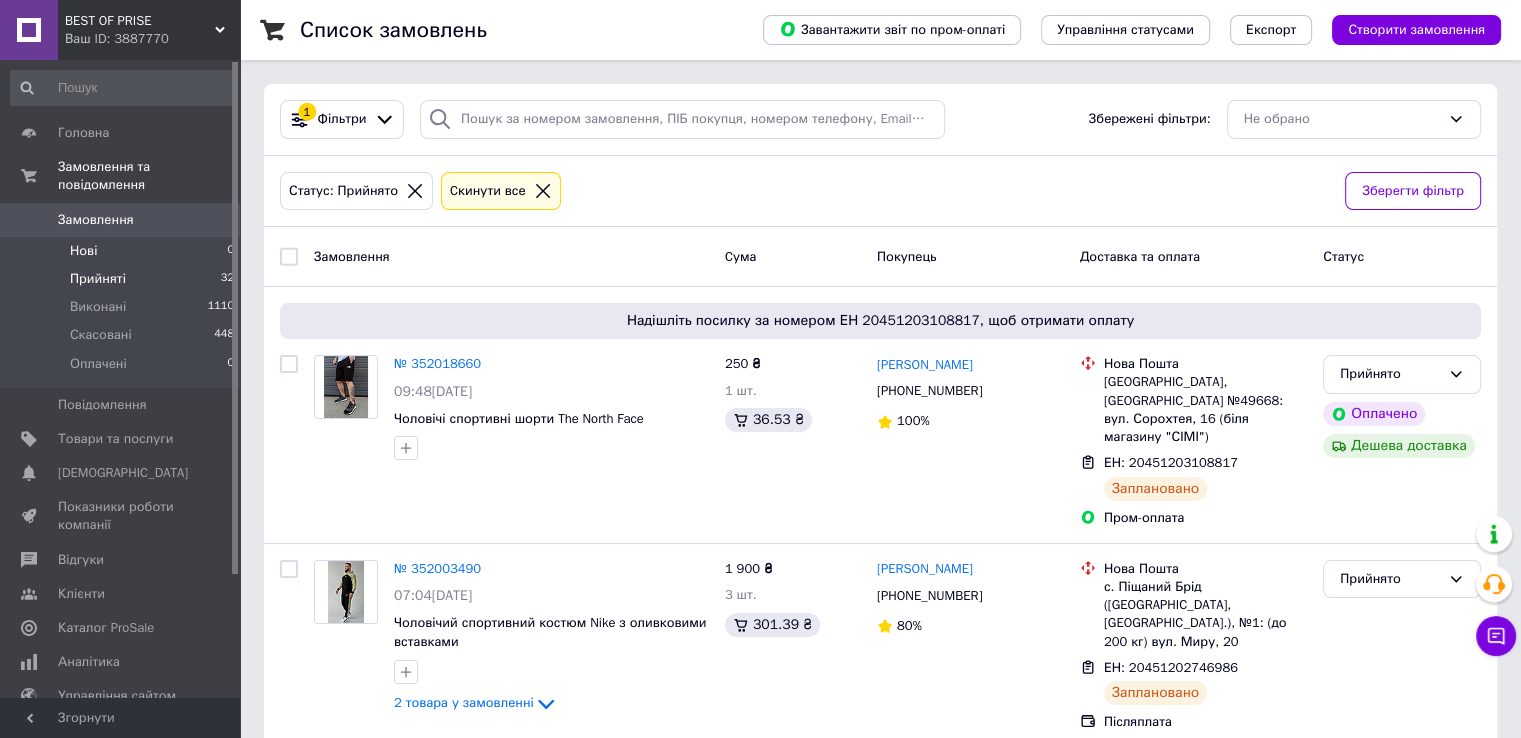 click on "Нові 0" at bounding box center (123, 251) 